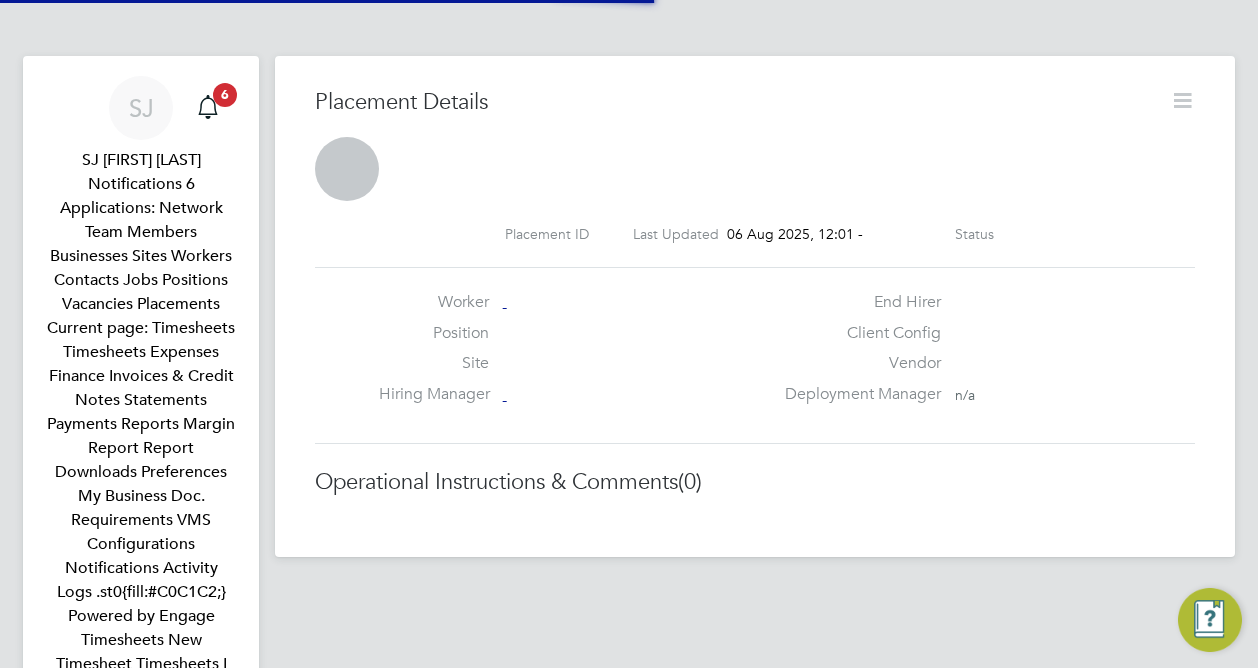 scroll, scrollTop: 0, scrollLeft: 0, axis: both 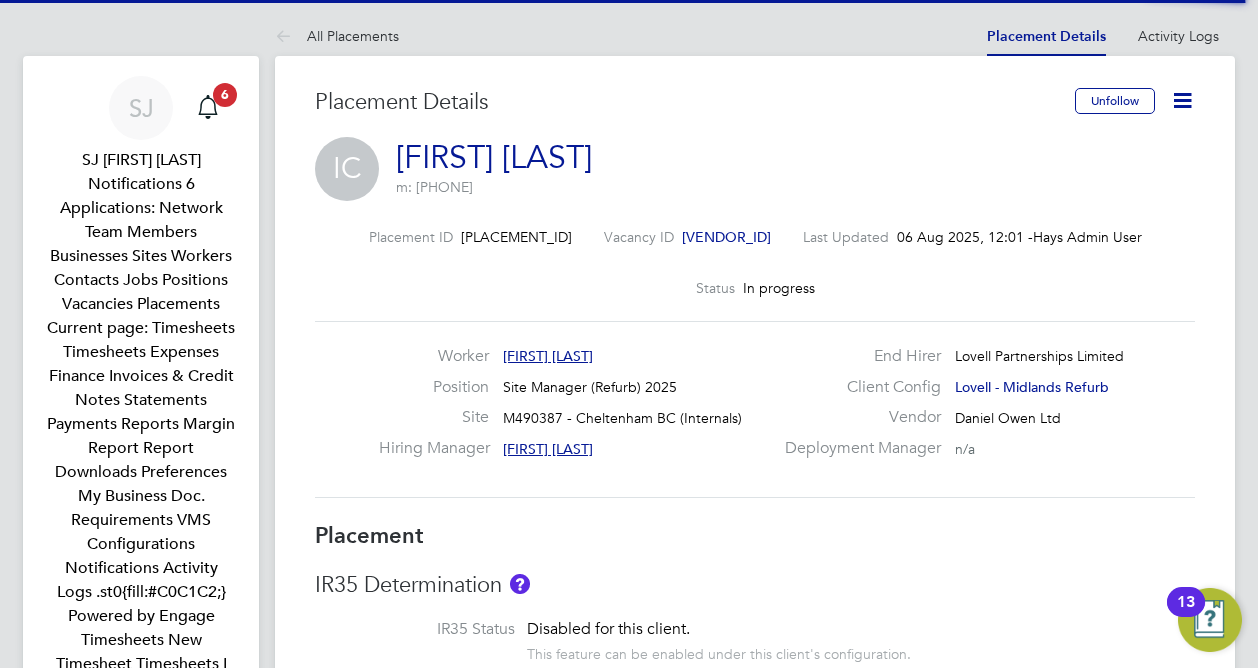 drag, startPoint x: 132, startPoint y: 413, endPoint x: 364, endPoint y: 395, distance: 232.69724 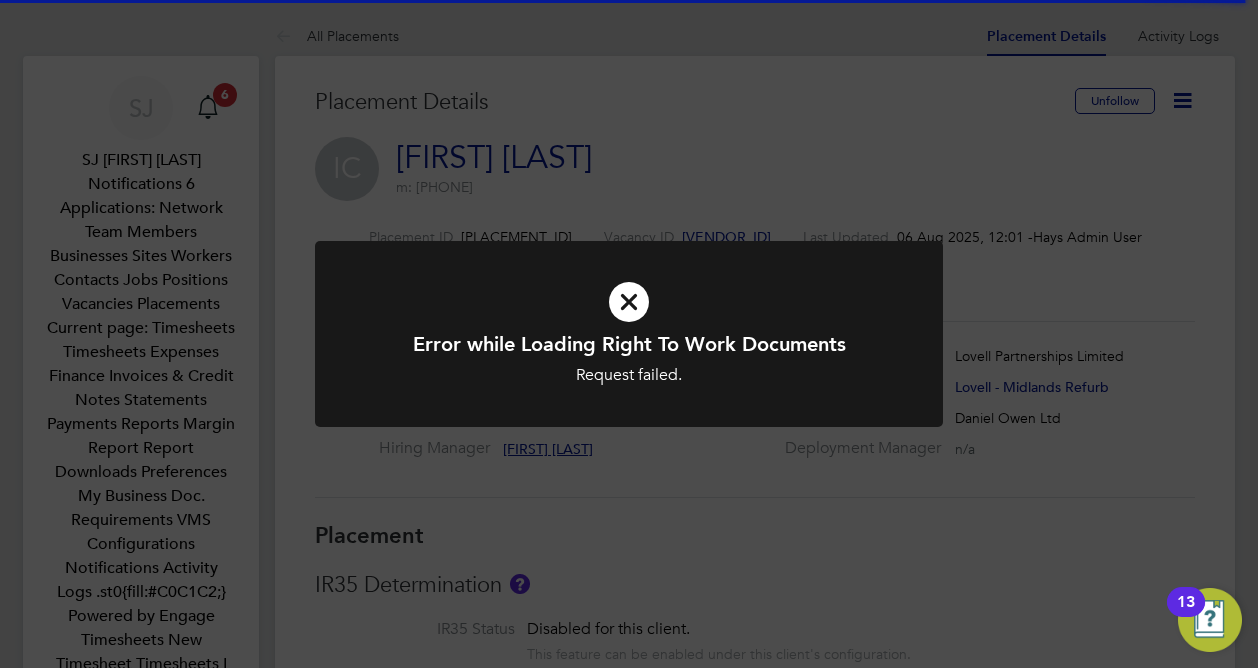 click at bounding box center (629, 302) 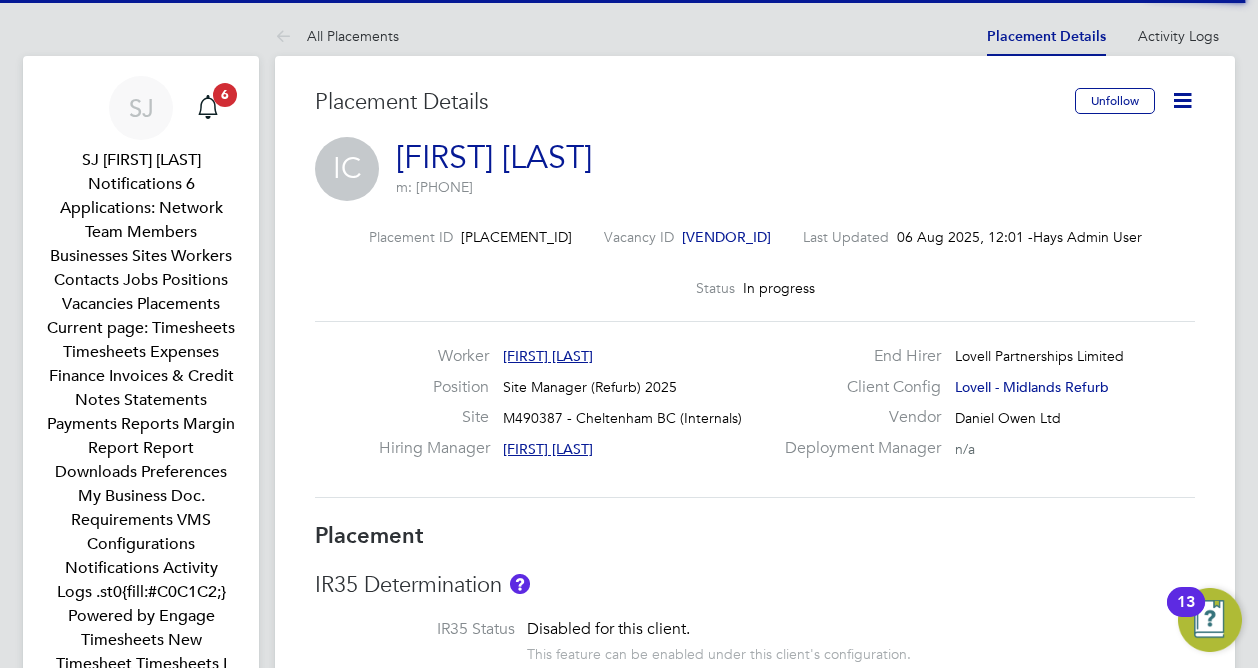 click on "Timesheets" at bounding box center [141, 1110] 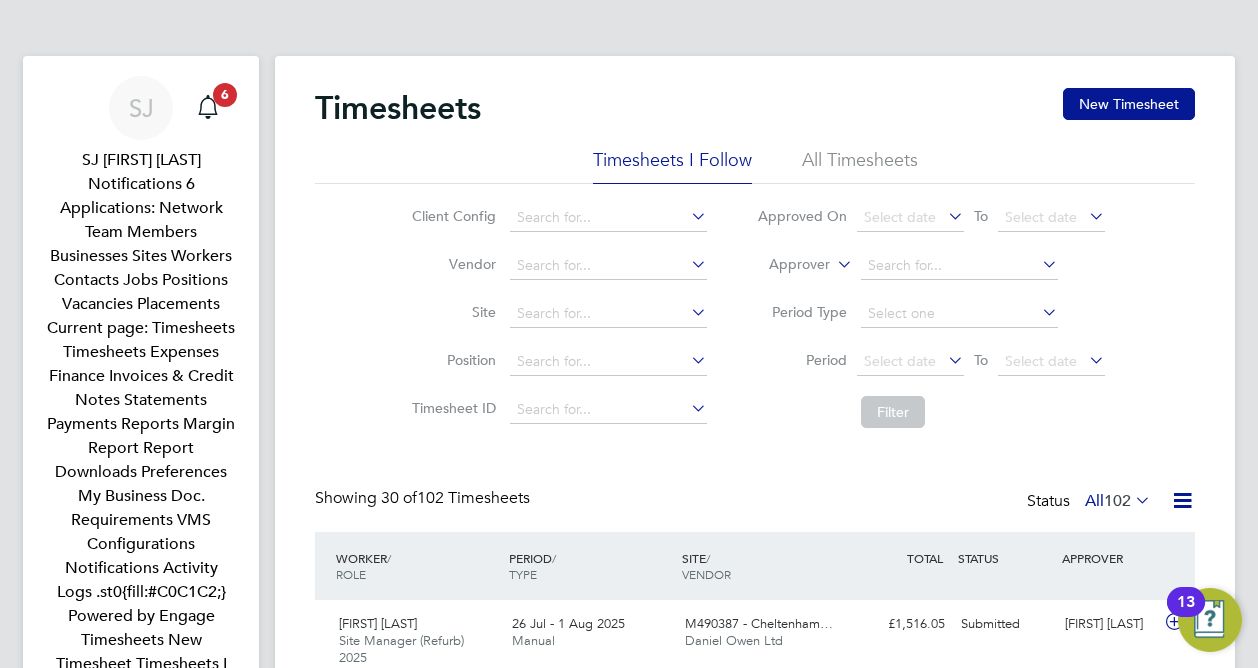 click on "SJ   [FIRST] [LAST]   Notifications
6   Applications:   Network
Team Members   Businesses   Sites   Workers   Contacts   Jobs
Positions   Vacancies   Placements   Current page:   Timesheets
Timesheets   Expenses   Finance
Invoices & Credit Notes   Statements   Payments   Reports
Margin Report   Report Downloads   Preferences
My Business   Doc. Requirements   VMS Configurations   Notifications   Activity Logs
.st0{fill:#C0C1C2;}
Powered by Engage Timesheets New Timesheet Timesheets I Follow All Timesheets Client Config   Vendor   Site   Position   Timesheet ID   Approved On
Select date
To
Select date
Approver     Period Type   Period
Select date
To
Select date
Filter Showing   30 of  Status" at bounding box center [629, 1553] 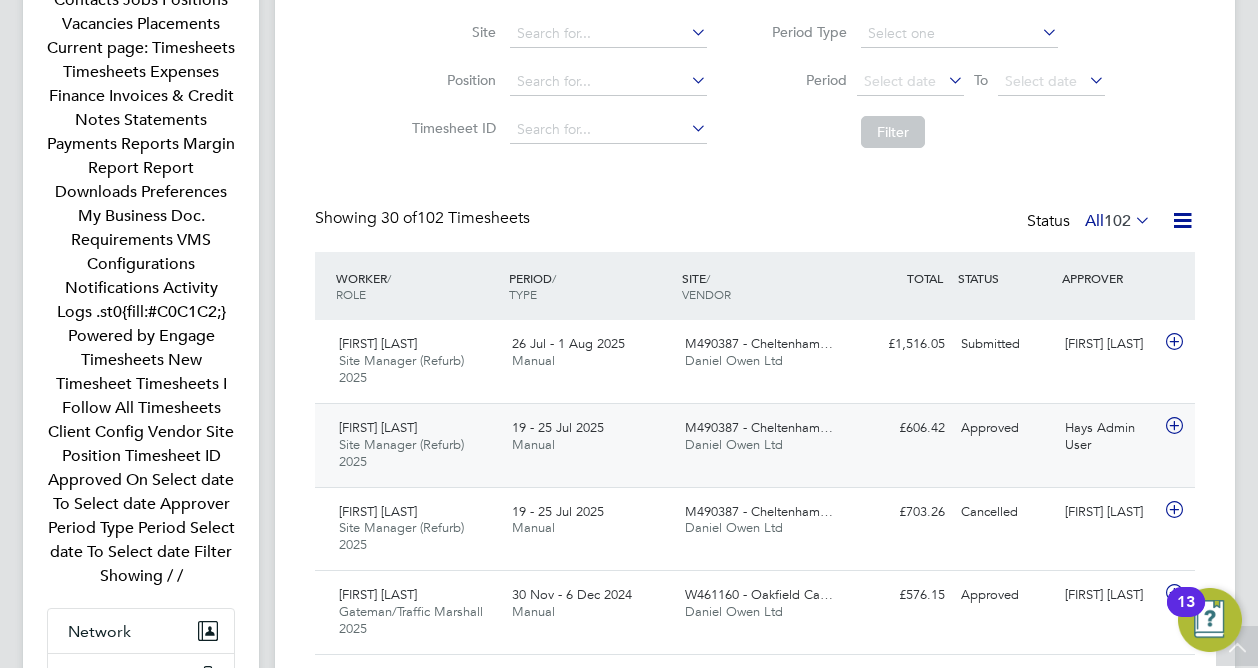 click on "Hays Admin User" 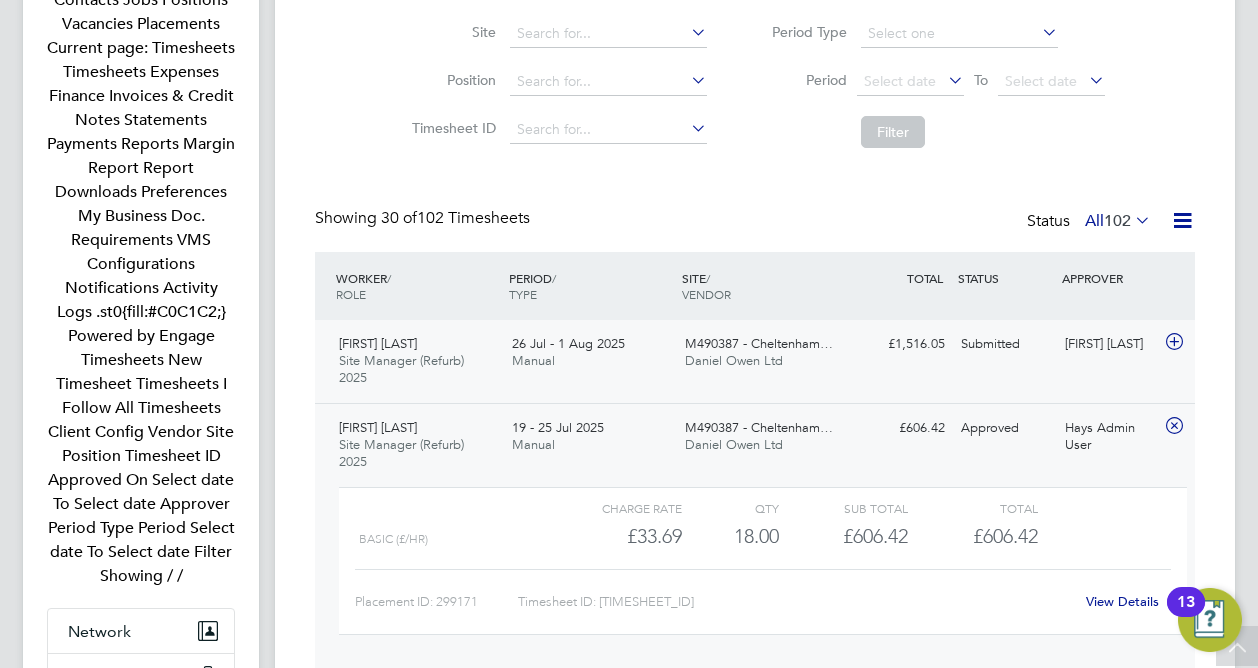 click on "Site Manager (Refurb) 2025" 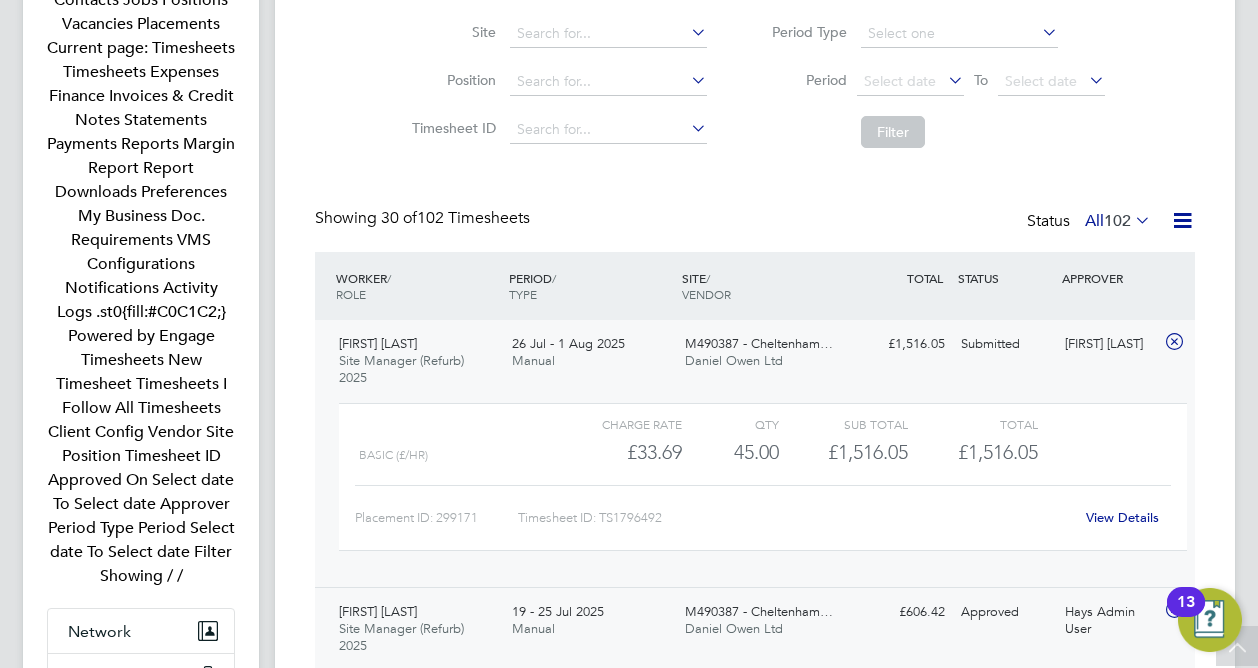 type 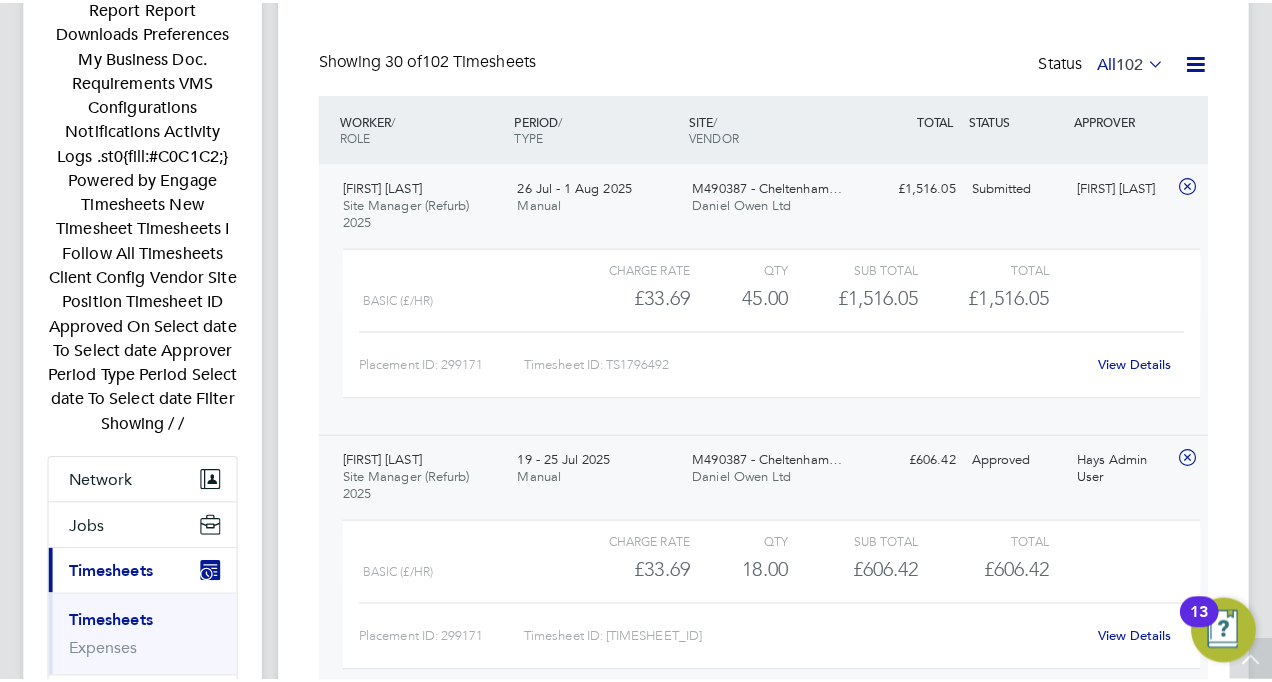 scroll, scrollTop: 0, scrollLeft: 0, axis: both 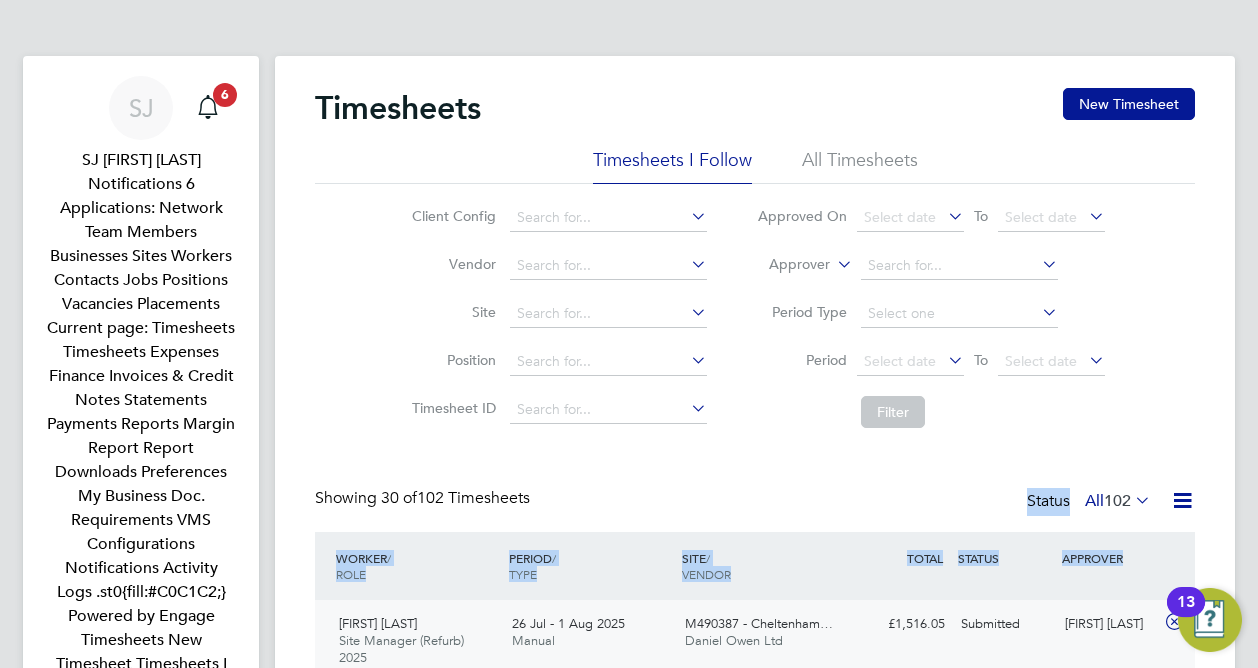 drag, startPoint x: 1250, startPoint y: 347, endPoint x: 1262, endPoint y: 614, distance: 267.26953 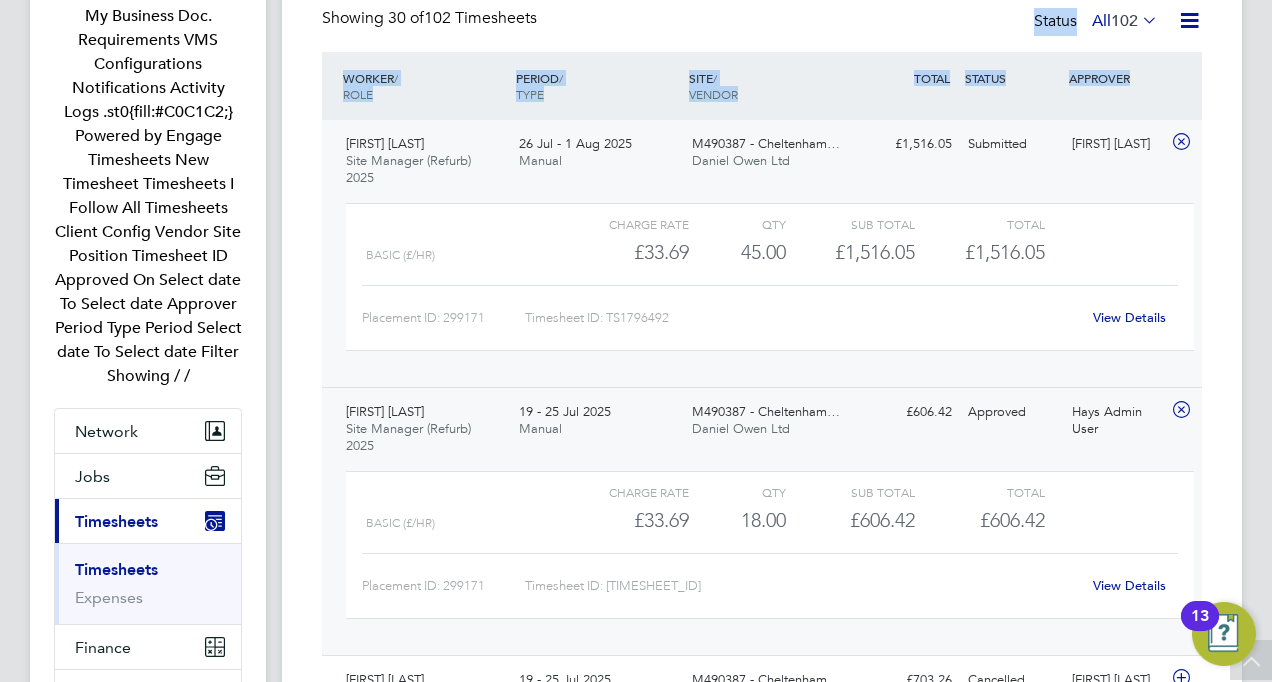scroll, scrollTop: 440, scrollLeft: 0, axis: vertical 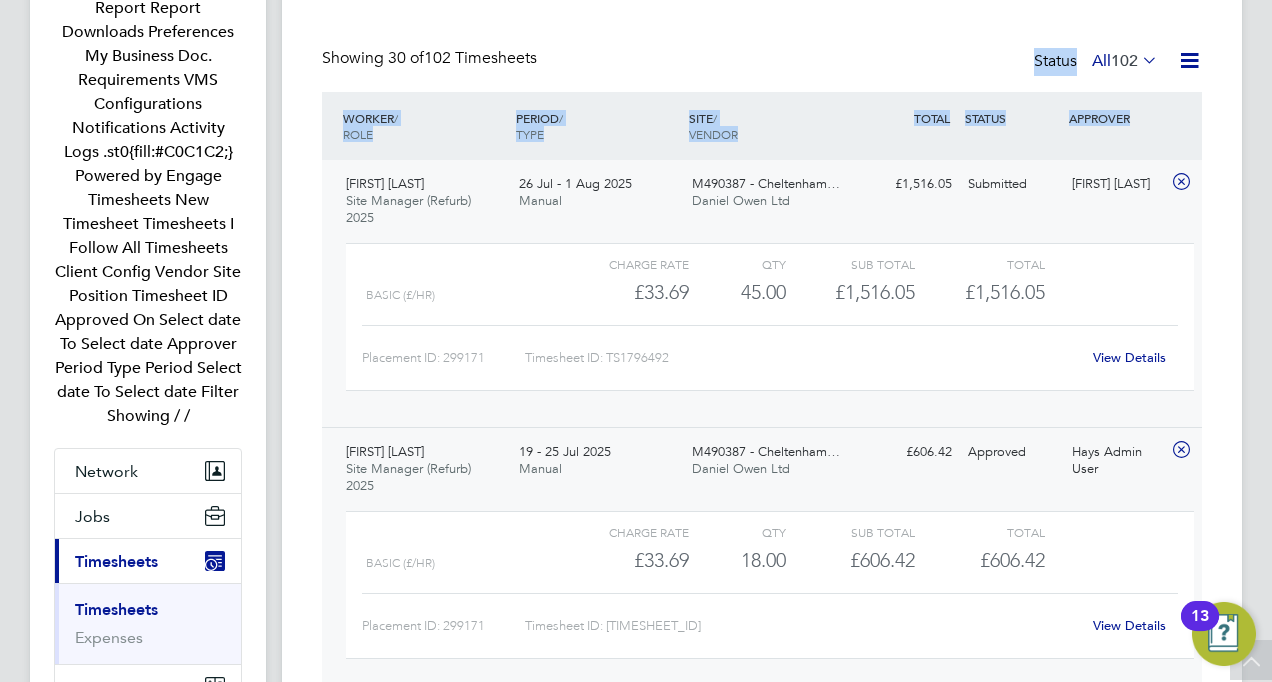 click on "View Details" 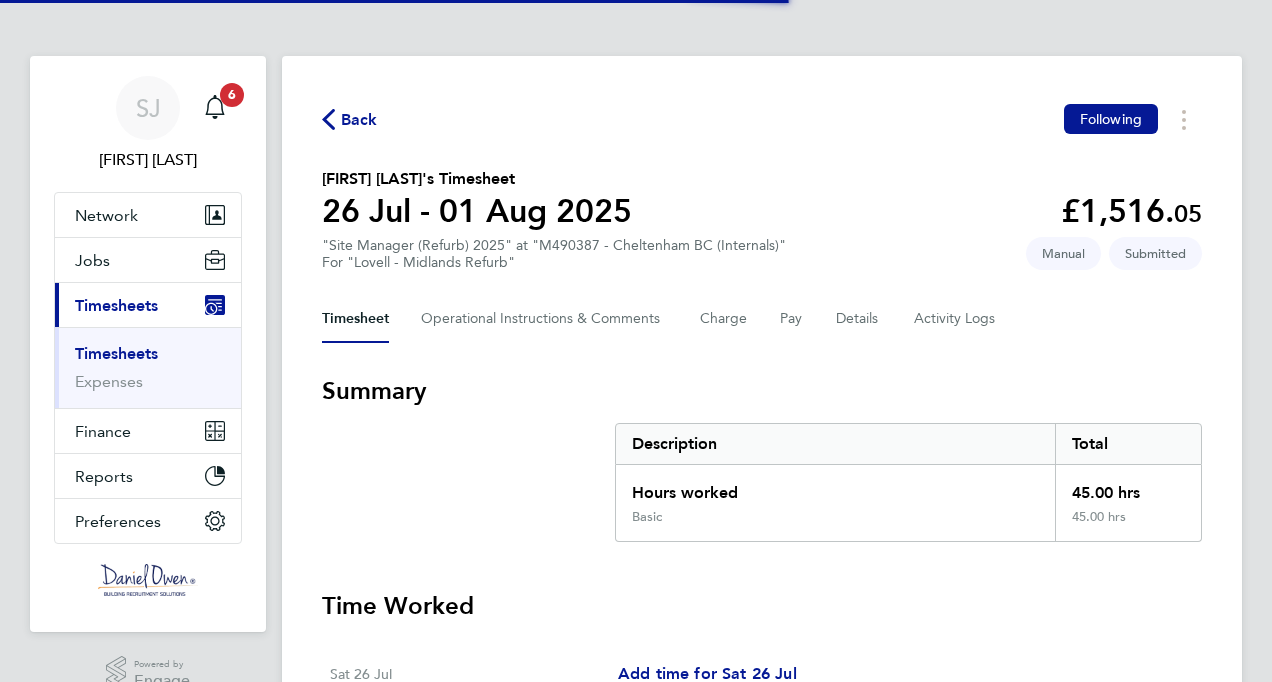 scroll, scrollTop: 0, scrollLeft: 0, axis: both 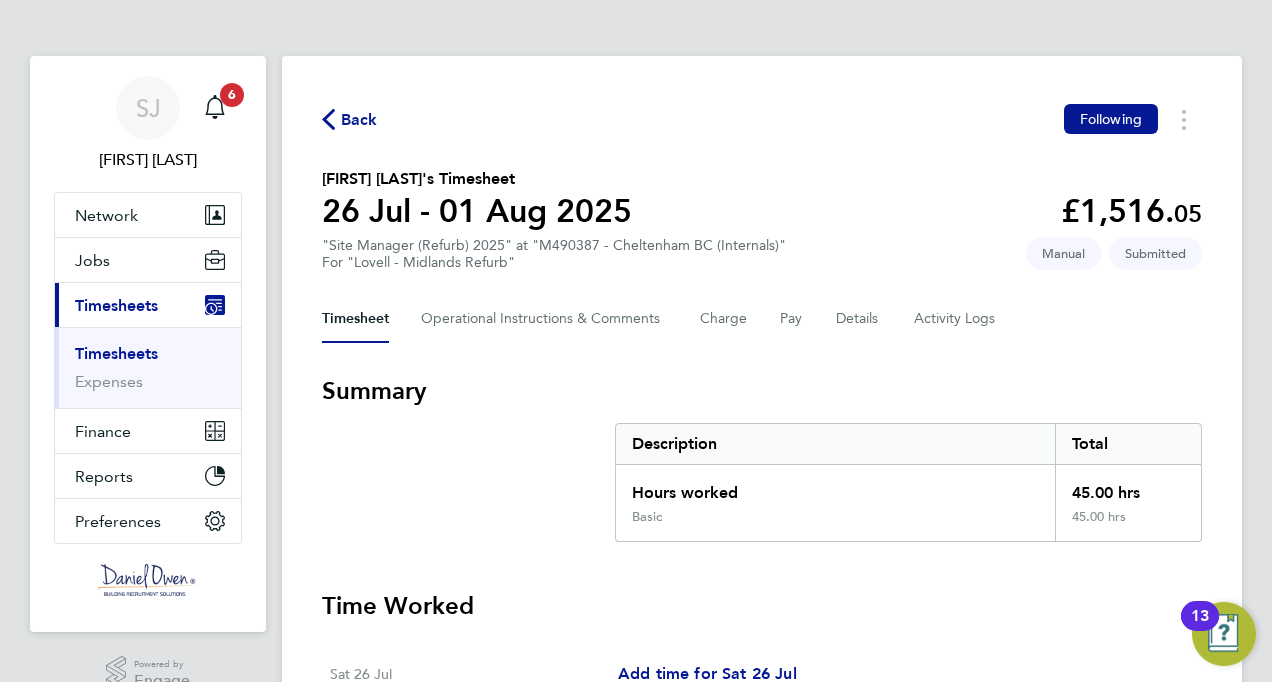 type 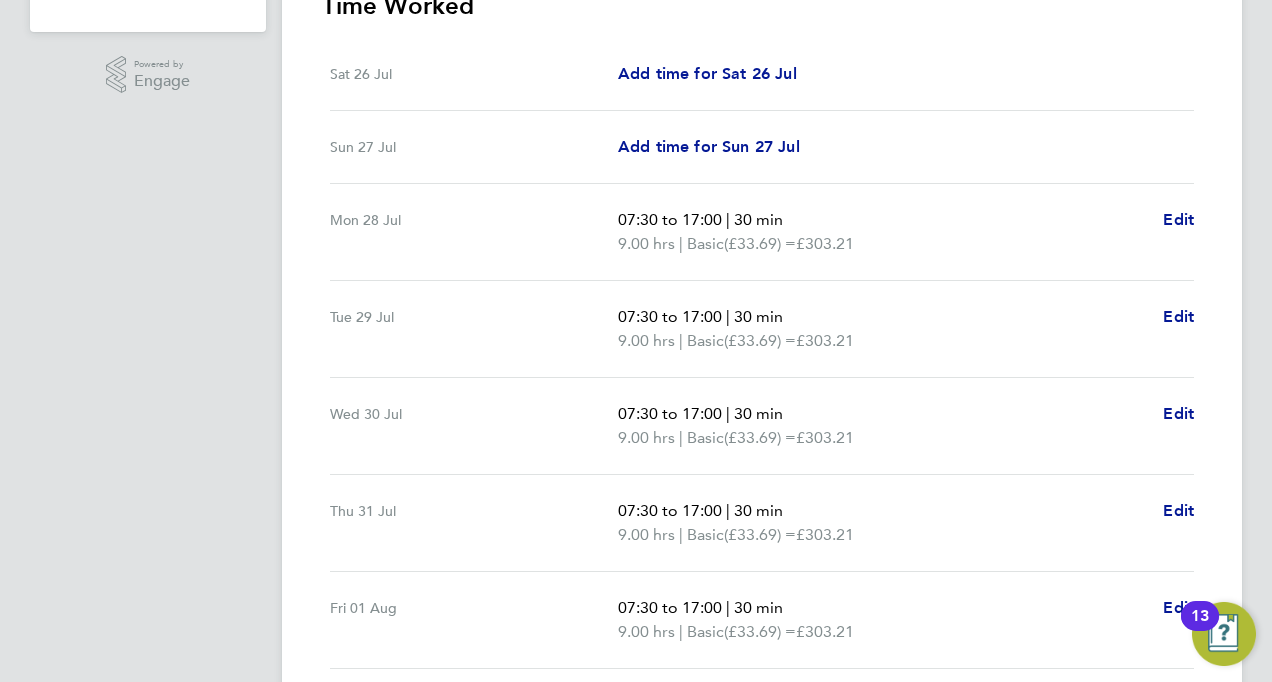 scroll, scrollTop: 759, scrollLeft: 0, axis: vertical 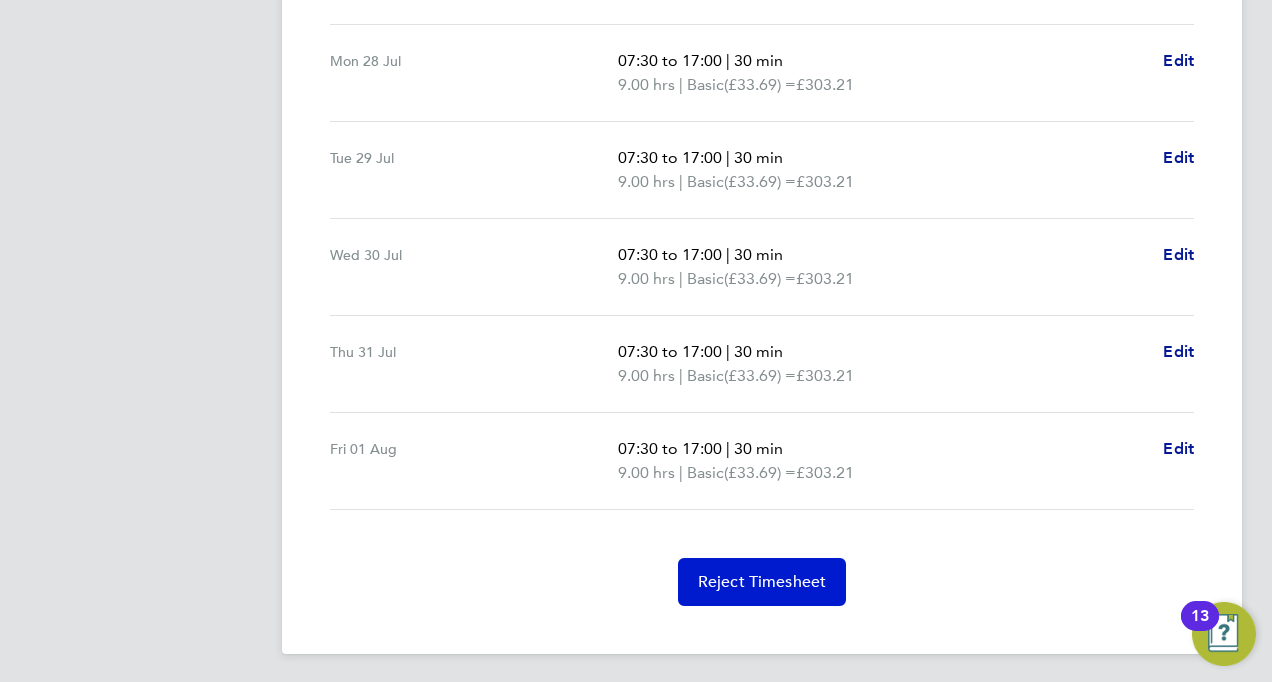 click on "Reject Timesheet" 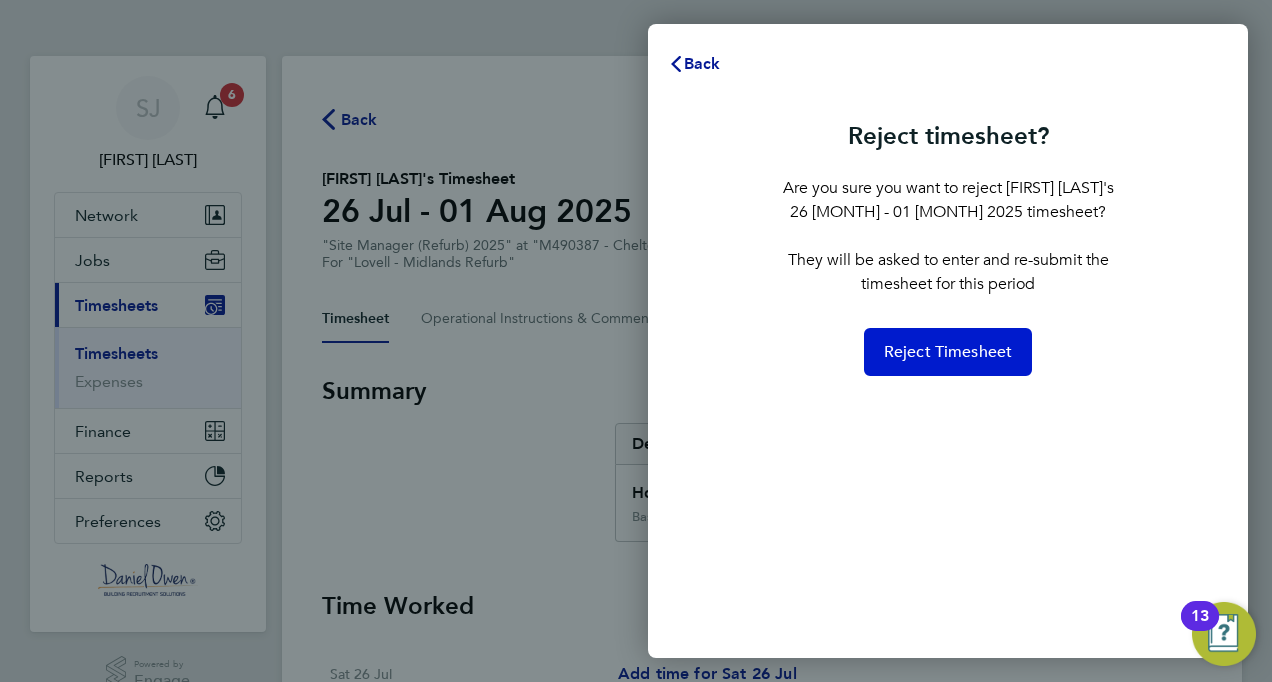 click on "Reject Timesheet" 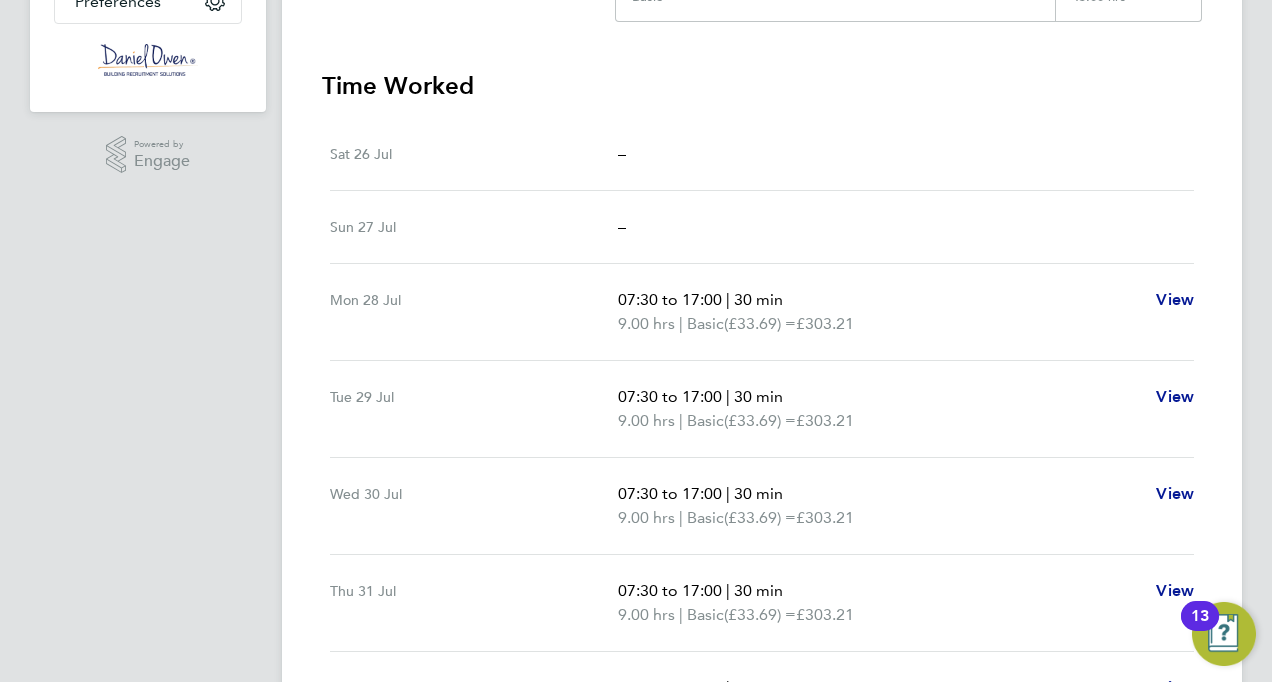 scroll, scrollTop: 663, scrollLeft: 0, axis: vertical 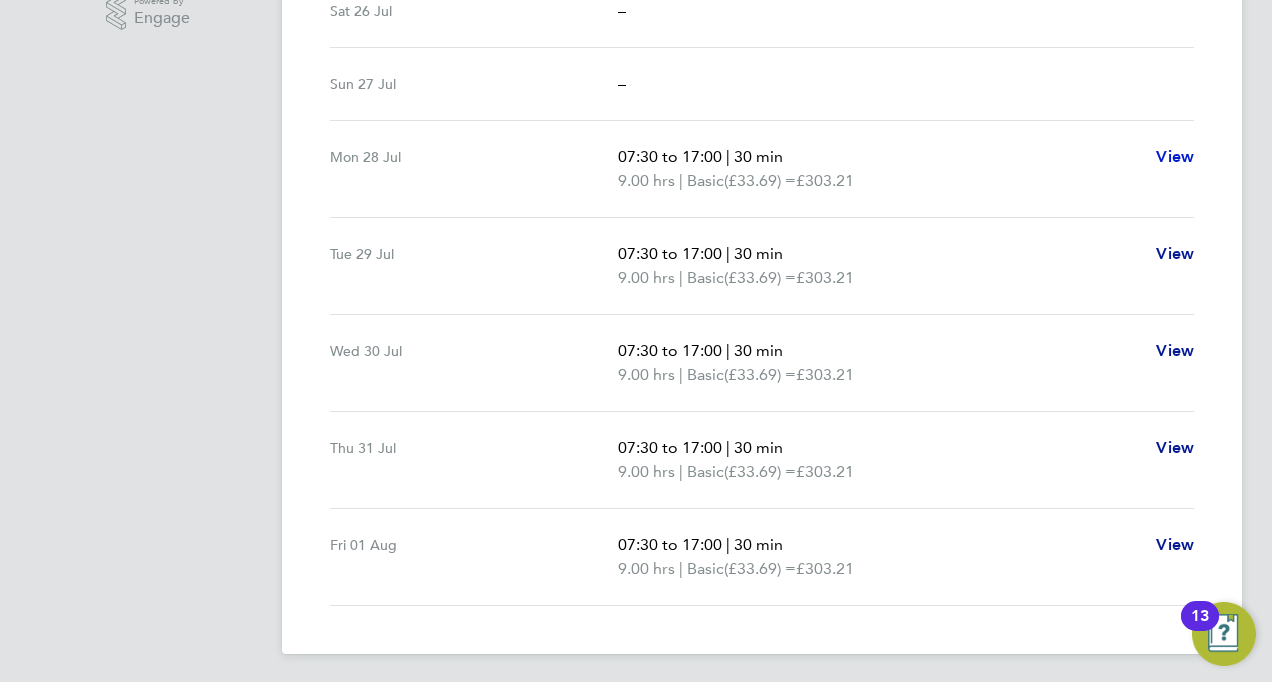 click on "View" at bounding box center [1175, 156] 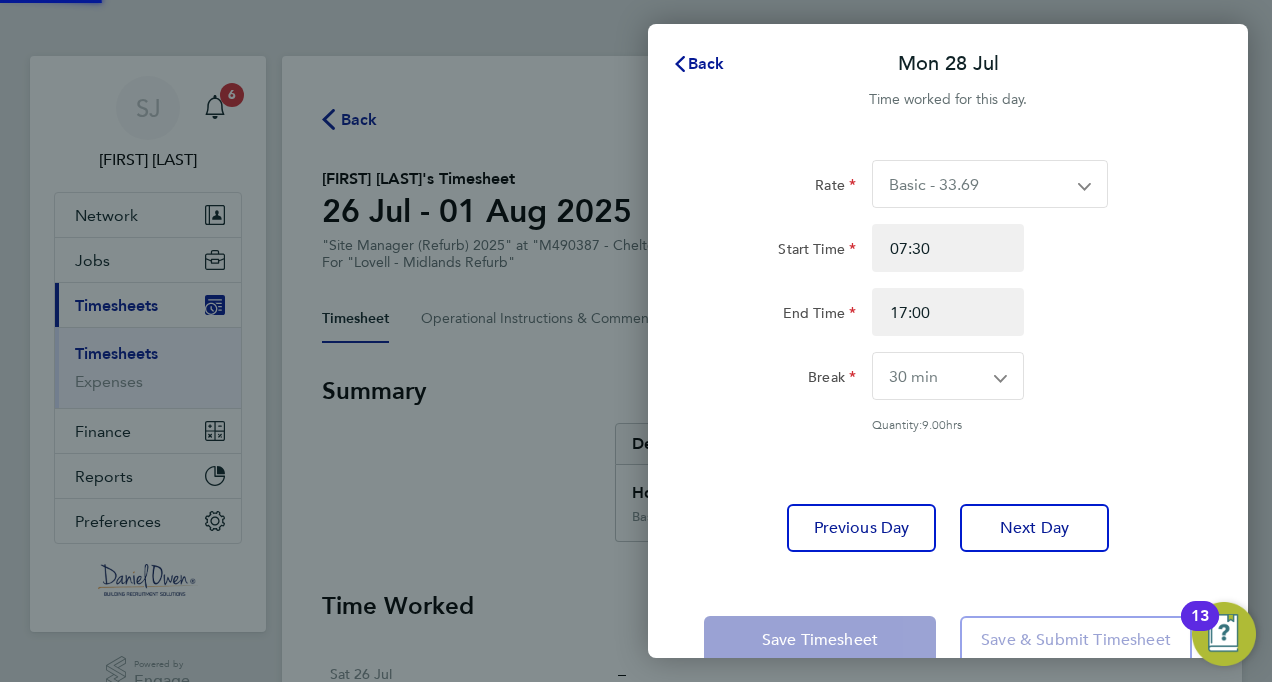 scroll, scrollTop: 0, scrollLeft: 0, axis: both 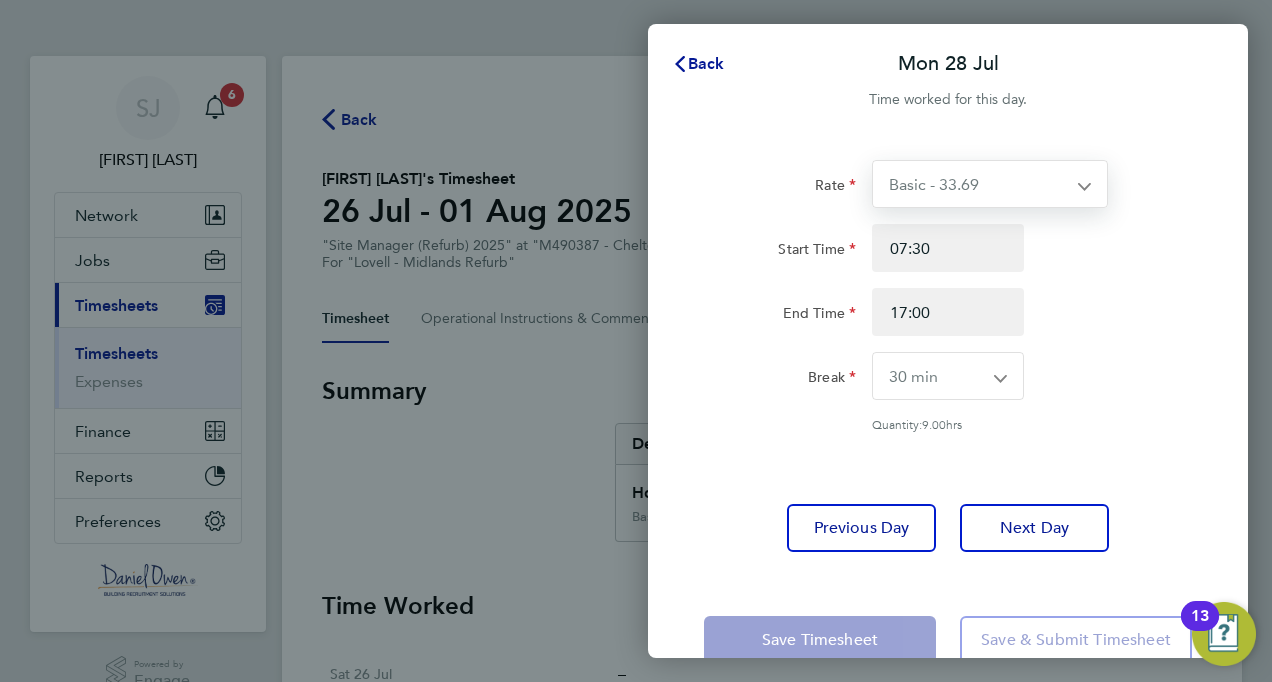 click on "Basic - 33.69   Basic - 34.59" at bounding box center [978, 184] 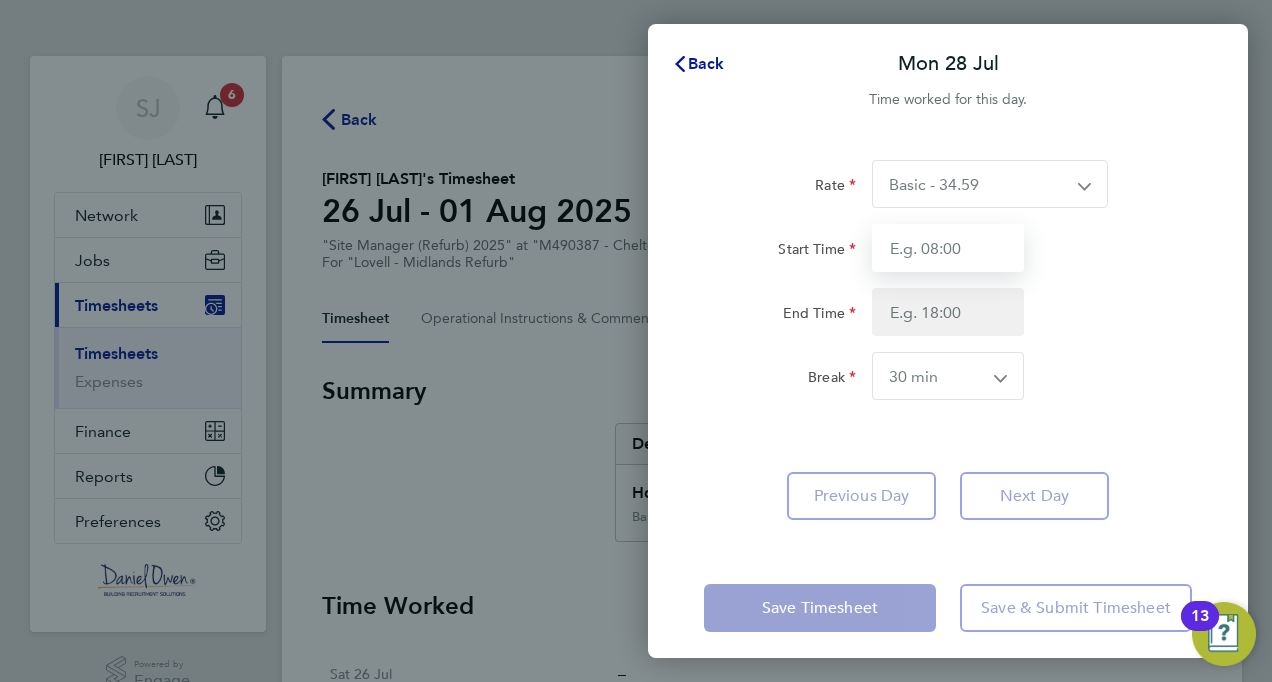 click on "Start Time" at bounding box center [948, 248] 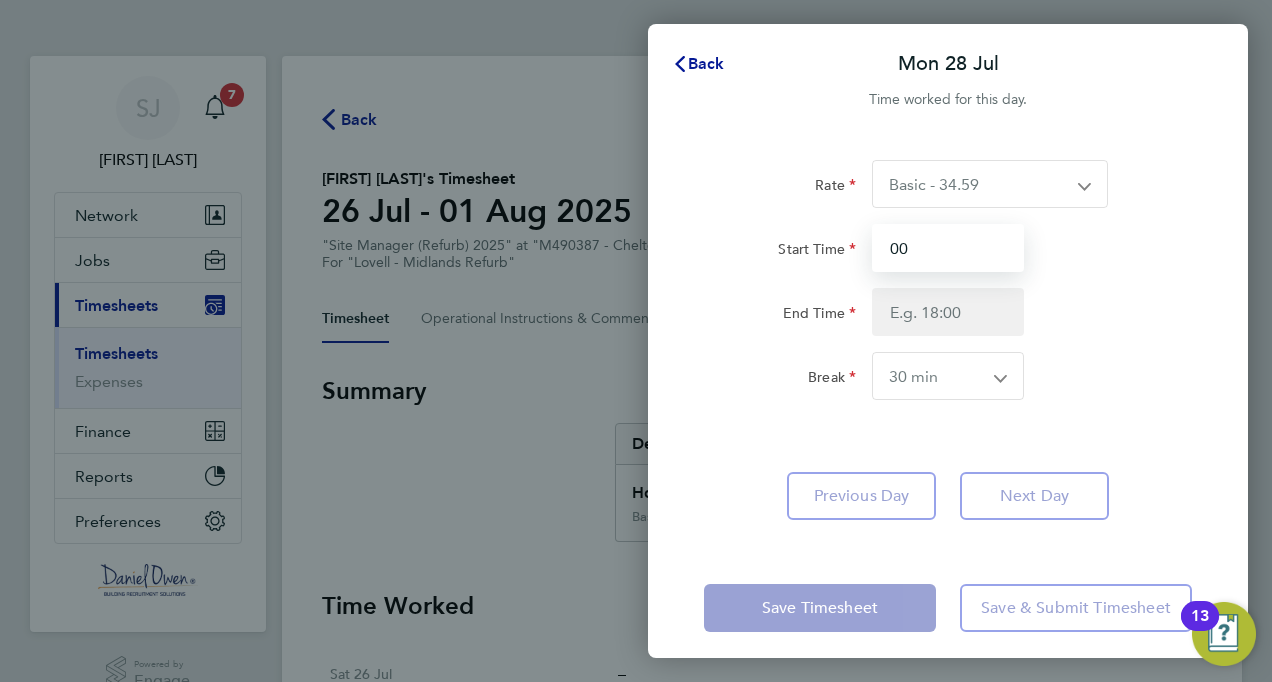 type on "0" 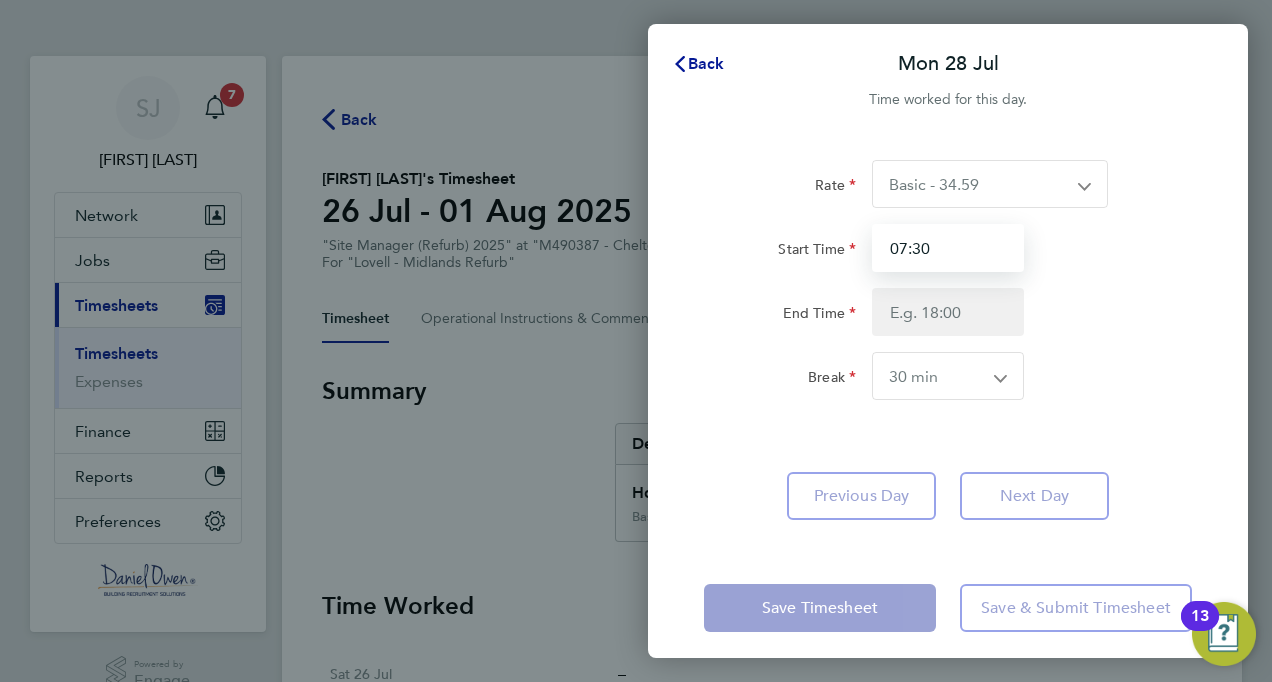 type on "07:30" 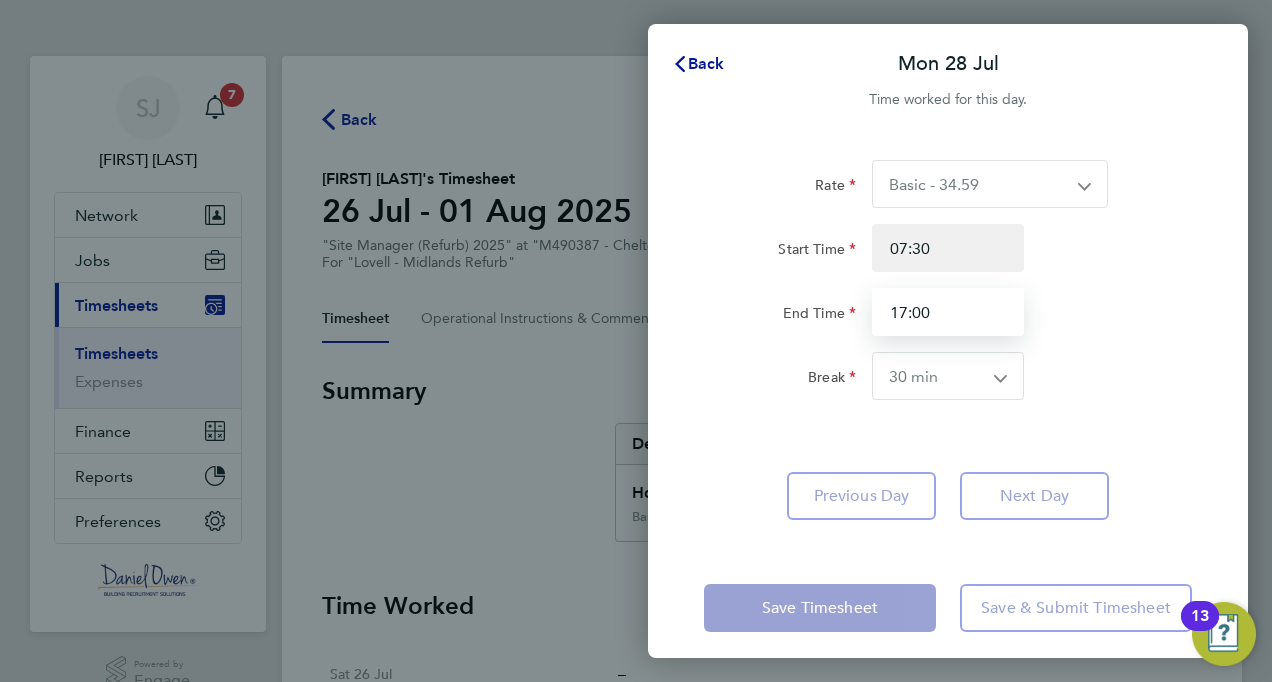type on "17:00" 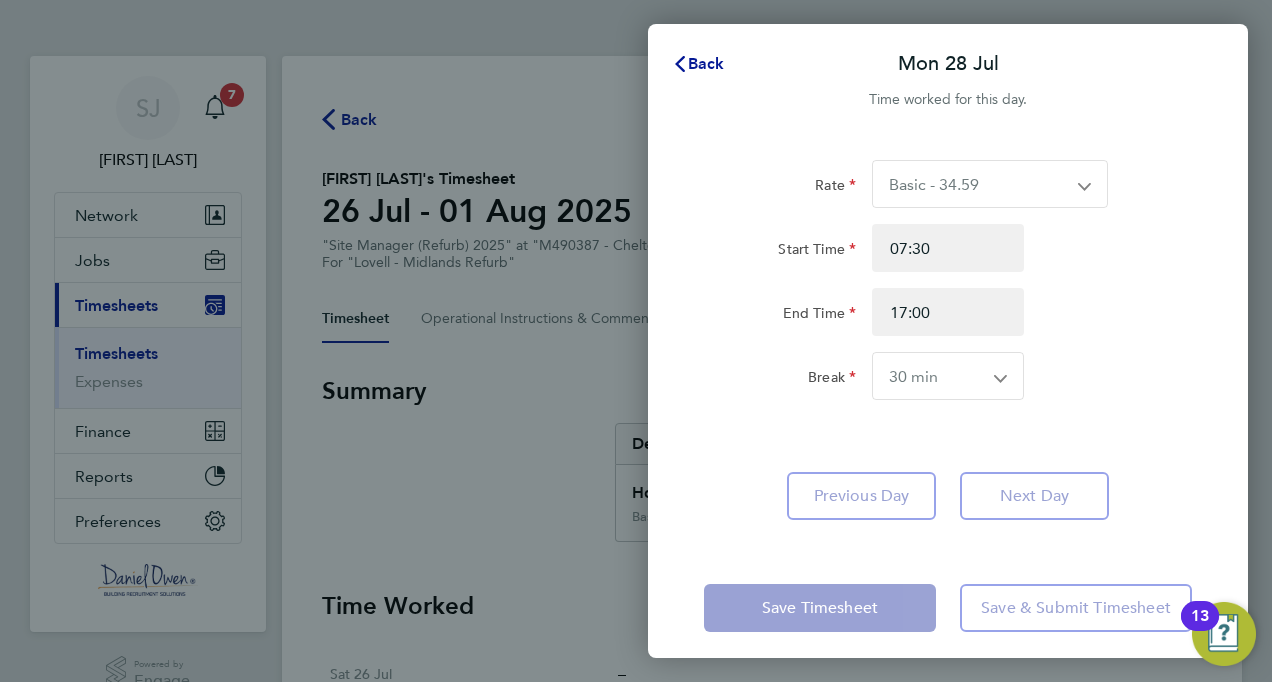 click 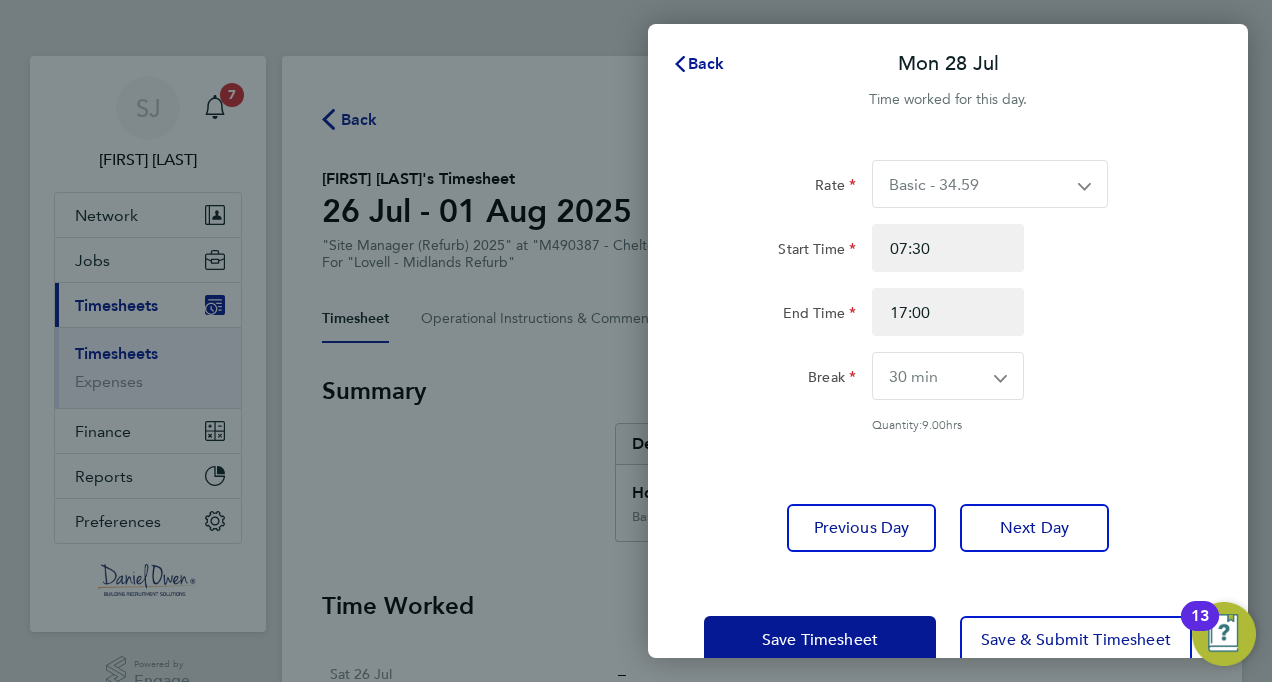 click on "0 min   15 min   30 min   45 min   60 min   75 min   90 min" at bounding box center (936, 376) 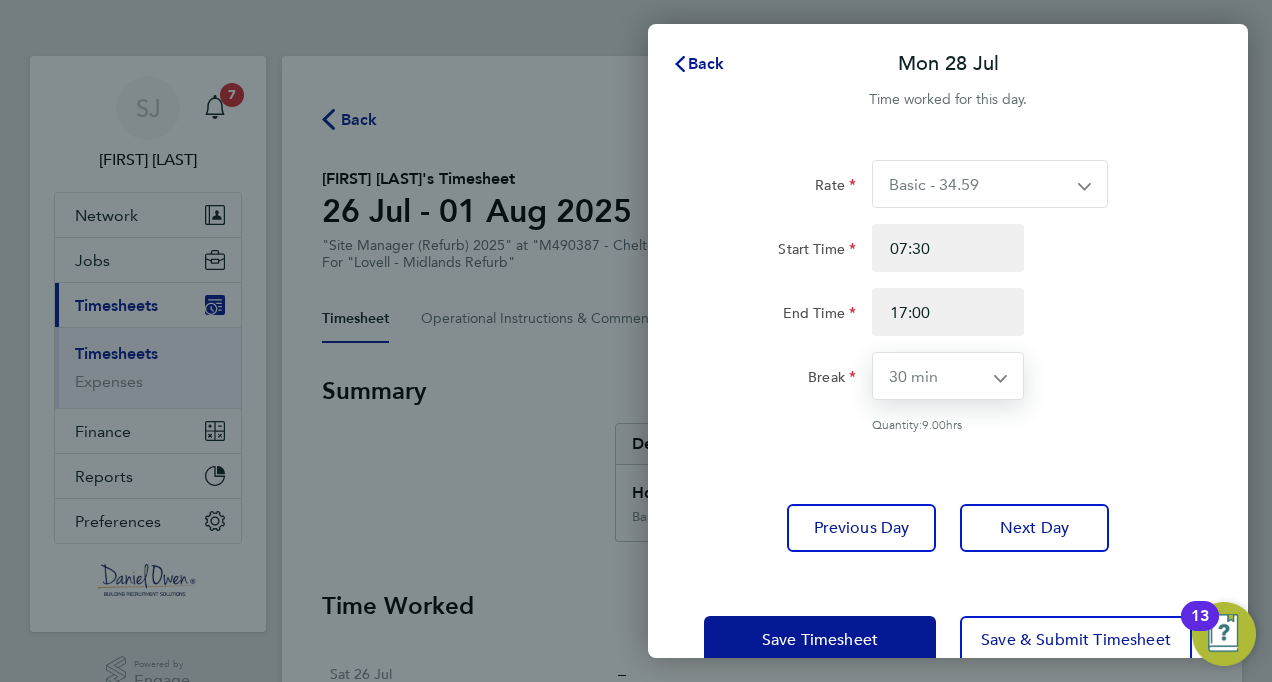 click on "0 min   15 min   30 min   45 min   60 min   75 min   90 min" at bounding box center (936, 376) 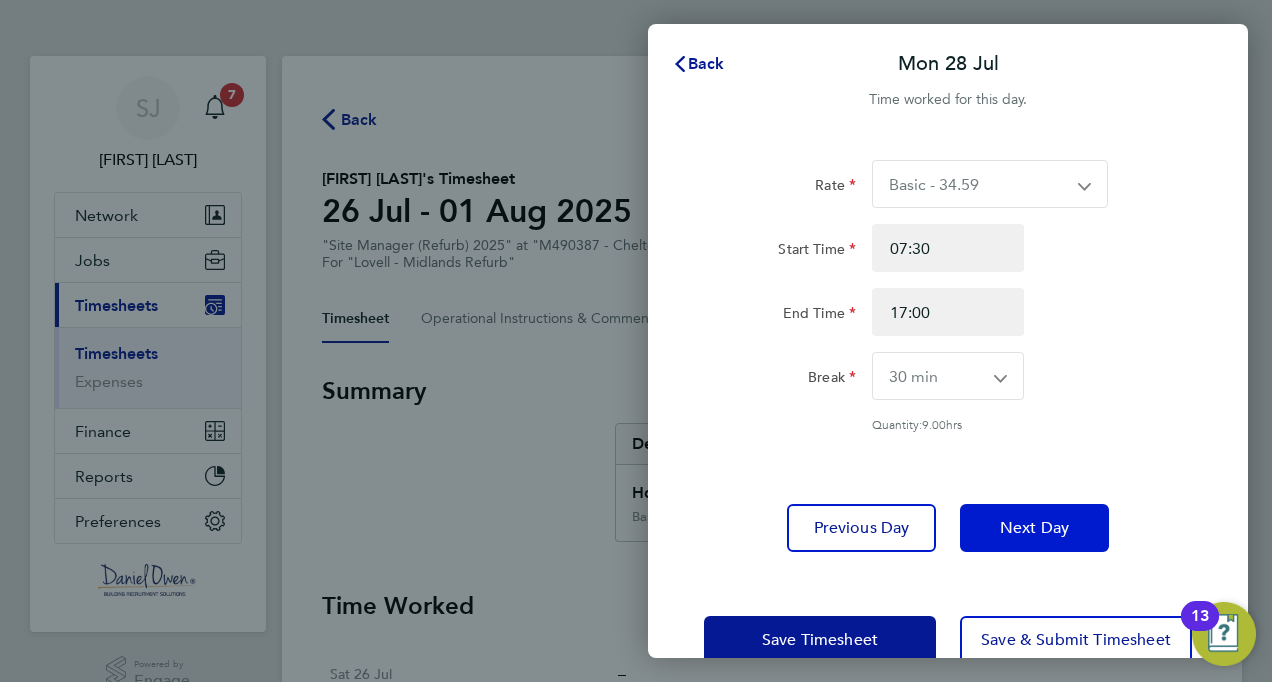 click on "Next Day" 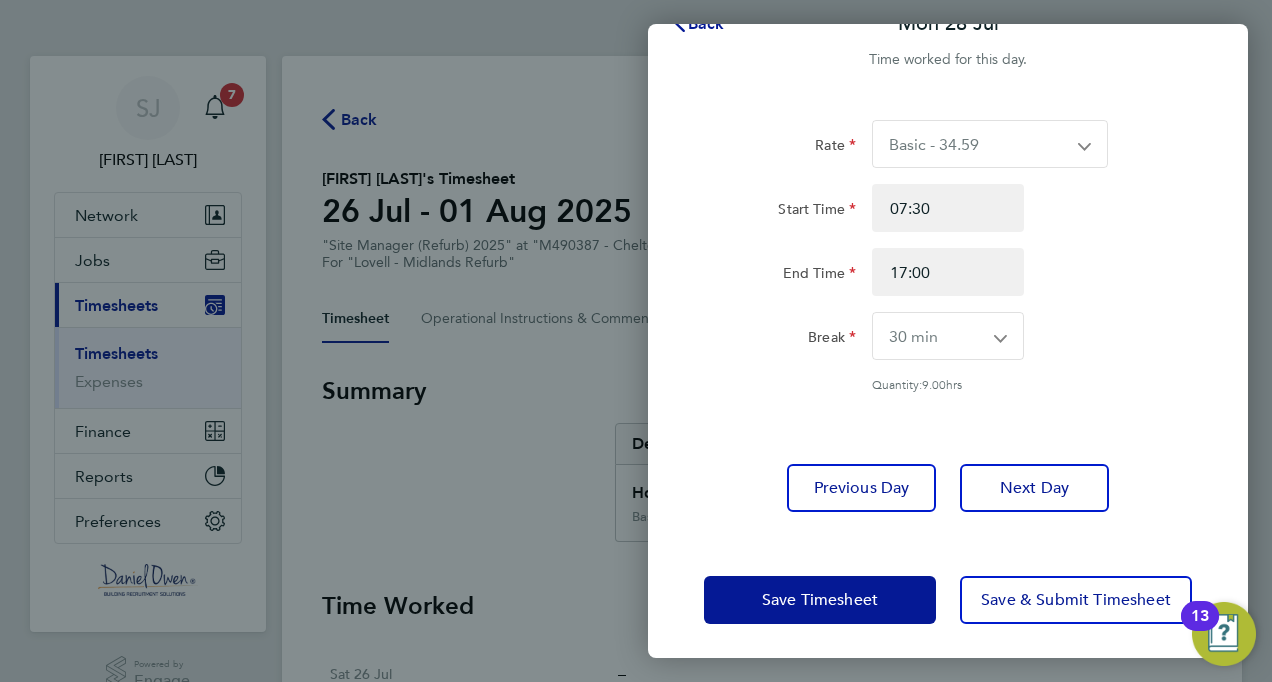 scroll, scrollTop: 44, scrollLeft: 0, axis: vertical 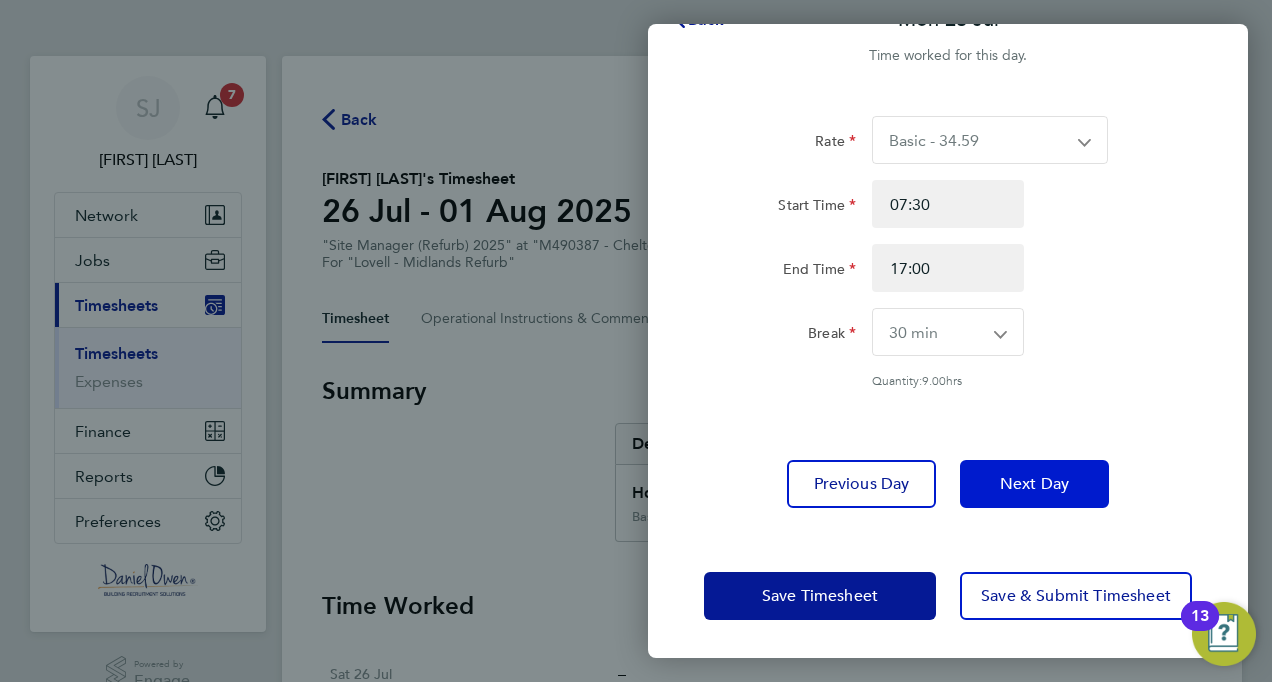click on "Next Day" 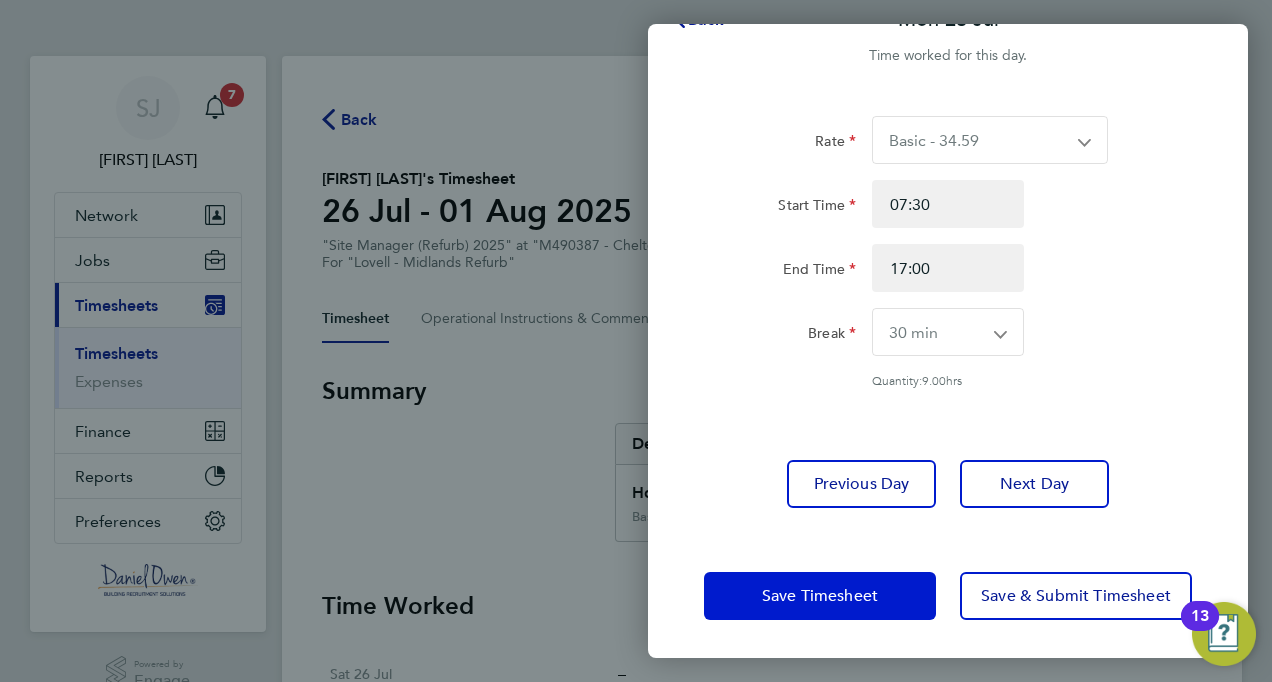 click on "Save Timesheet" 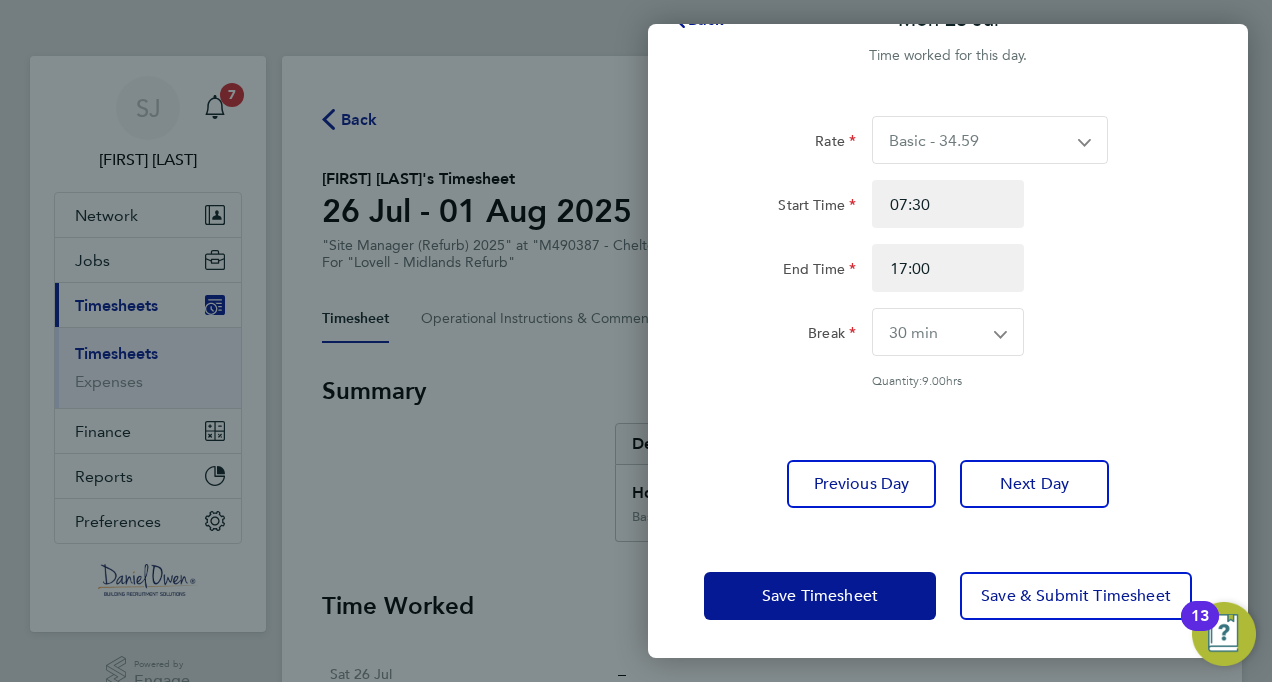 click on "Back  Mon 28 Jul   Time worked for this day.  Rate  Basic - 34.59
Start Time 07:30 End Time 17:00 Break  0 min   15 min   30 min   45 min   60 min   75 min   90 min
Quantity:  9.00  hrs   Previous Day   Next Day   Save Timesheet   Save & Submit Timesheet" 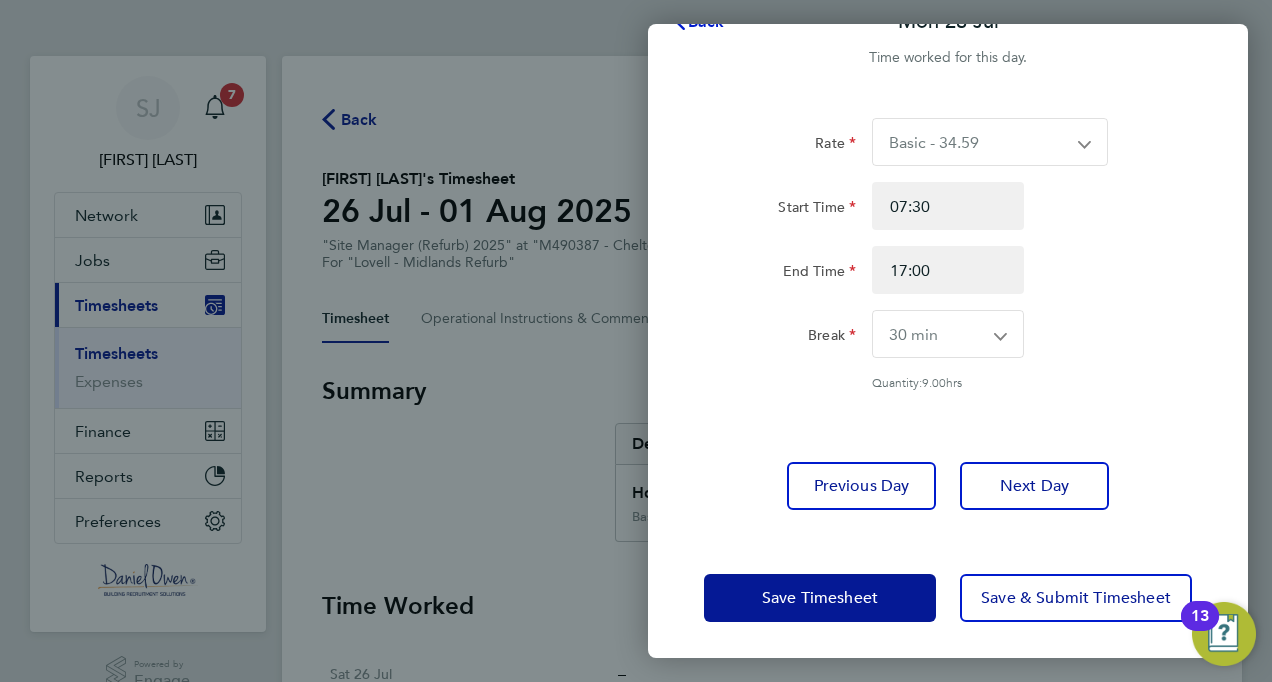 click on "Back" 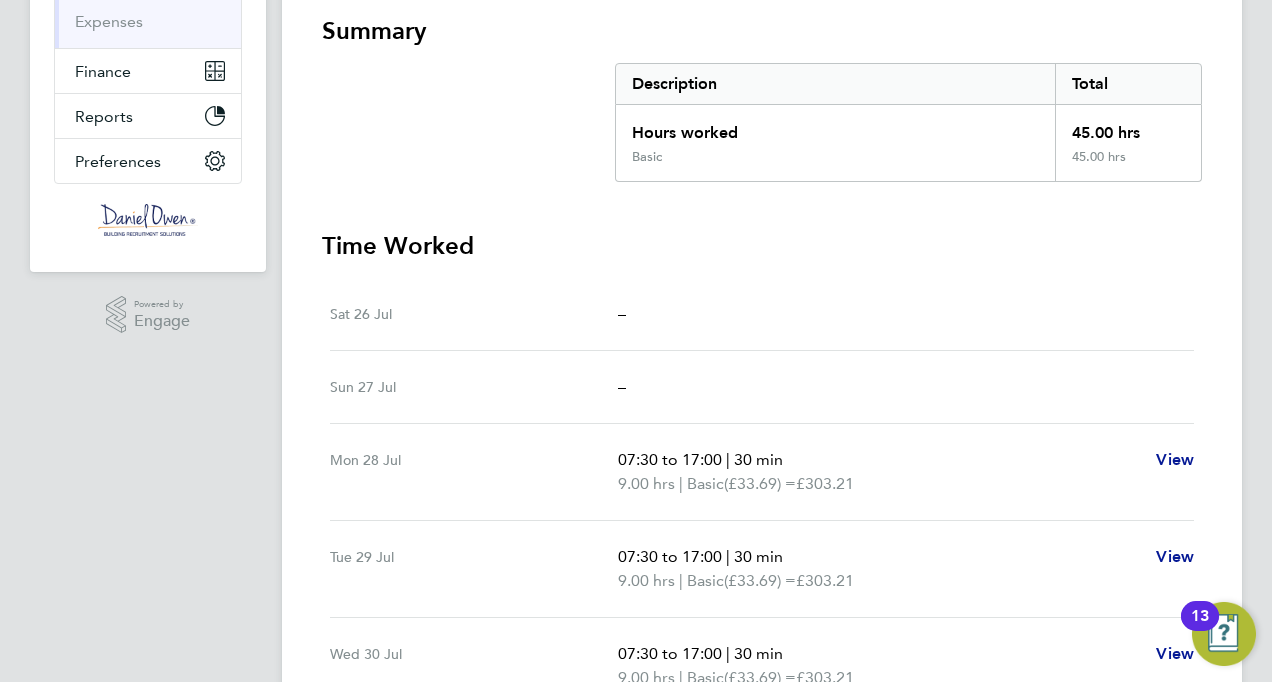 scroll, scrollTop: 600, scrollLeft: 0, axis: vertical 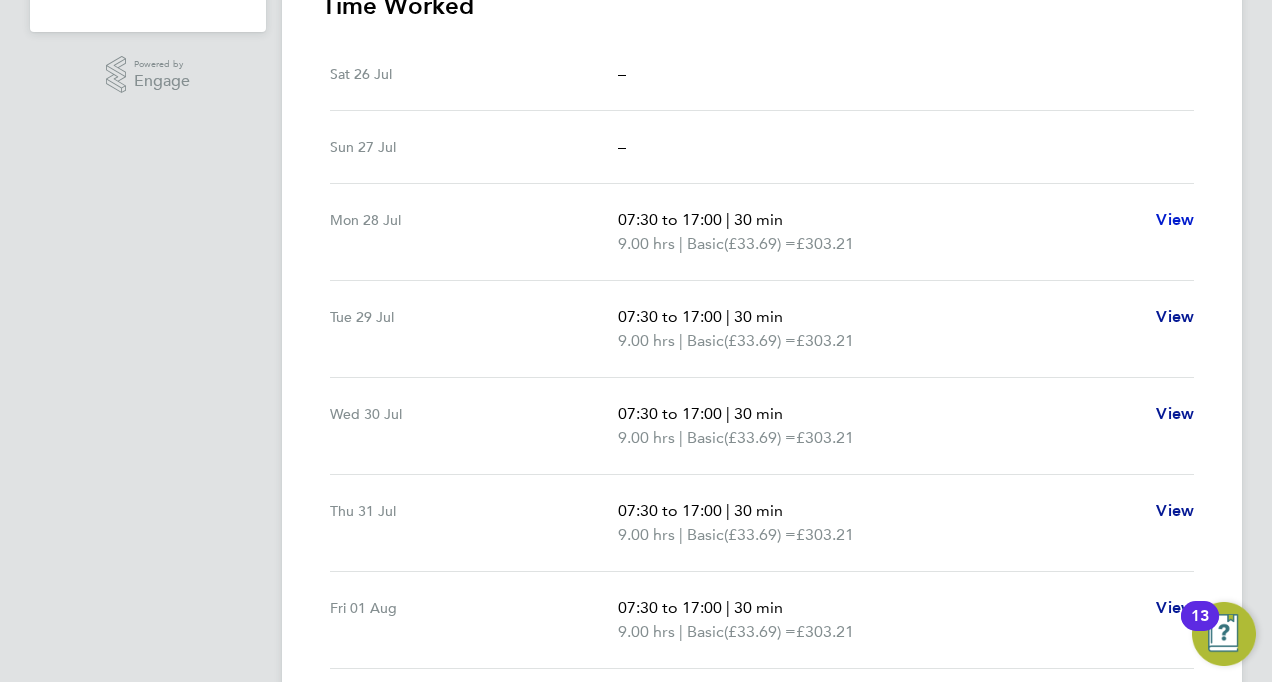 click on "View" at bounding box center (1175, 219) 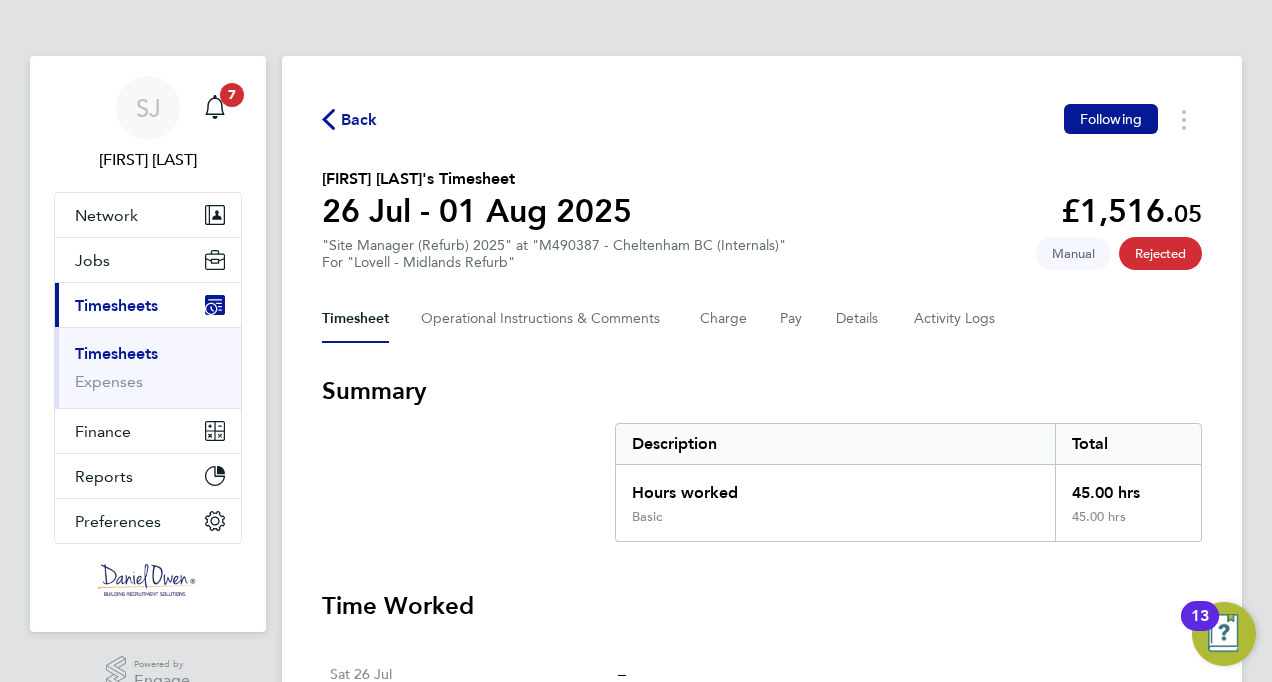 select on "30" 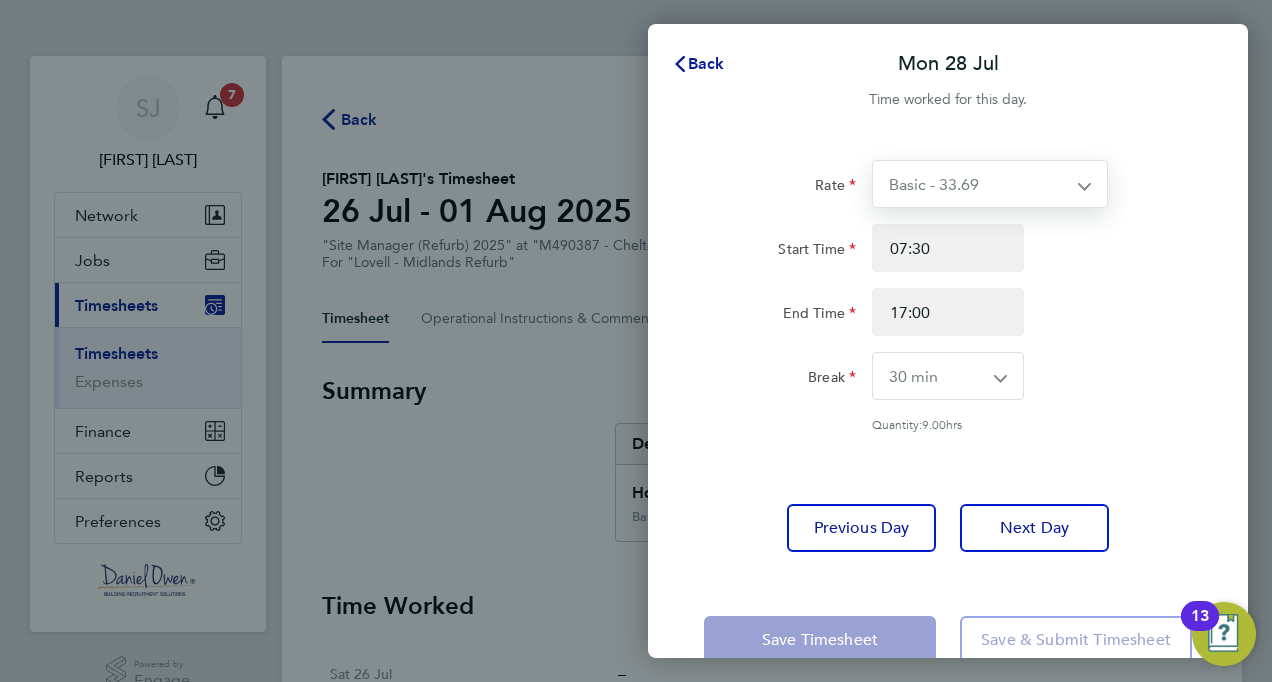 click on "Basic - 33.69   Basic - 34.59" at bounding box center [978, 184] 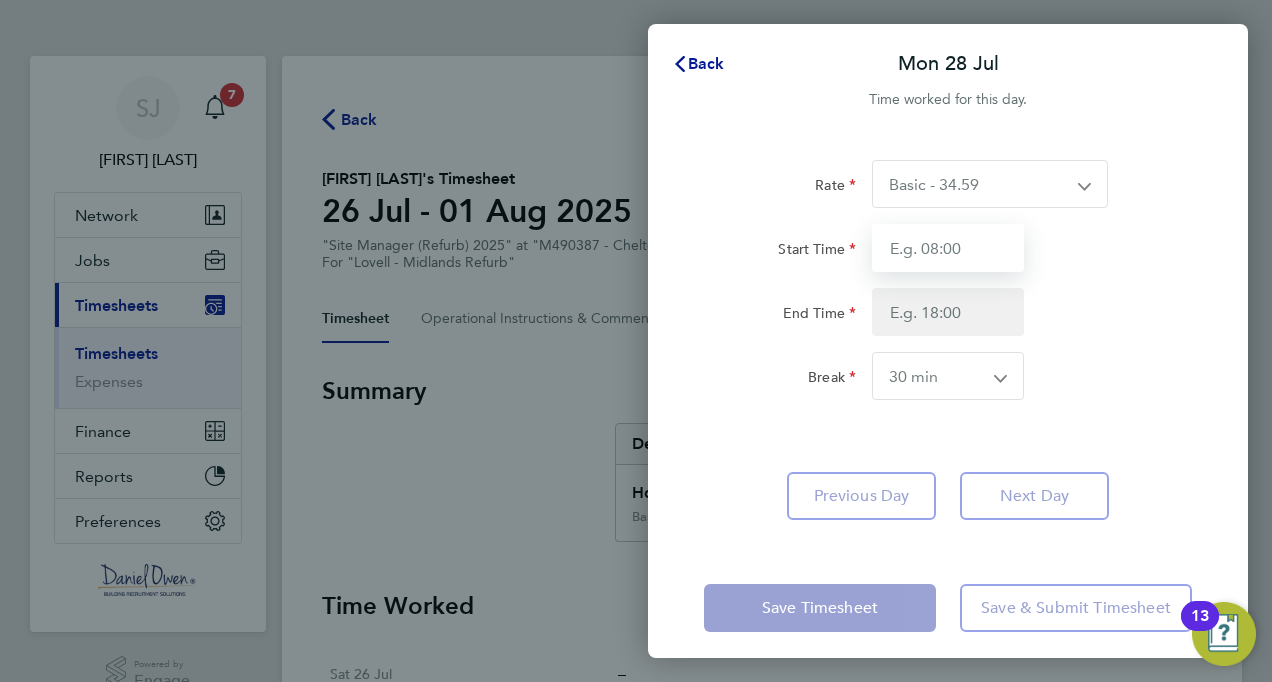 click on "Start Time" at bounding box center (948, 248) 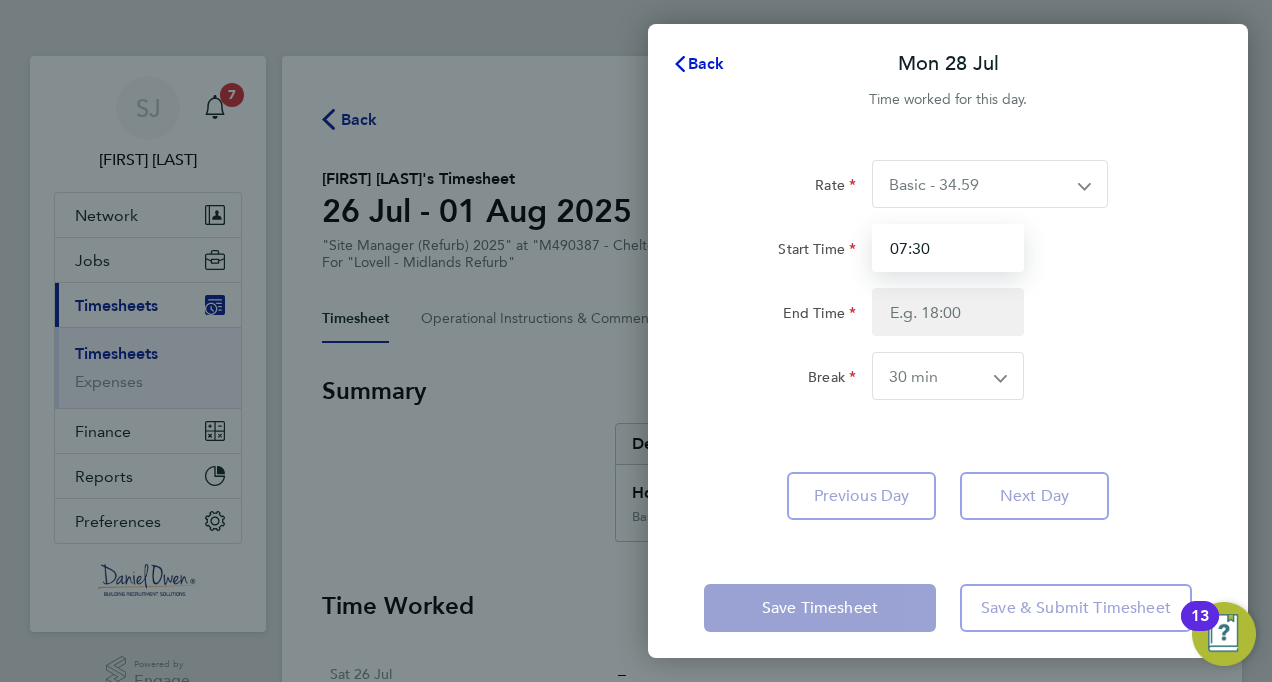 type on "07:30" 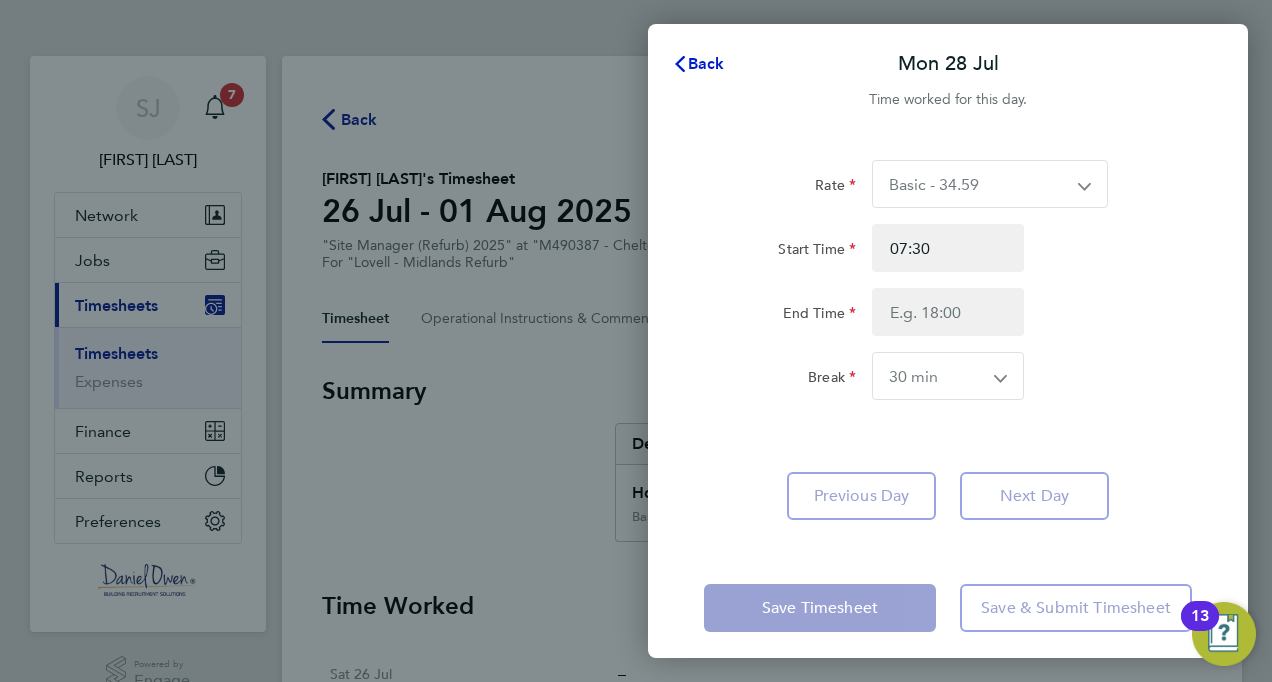 click on "Back" 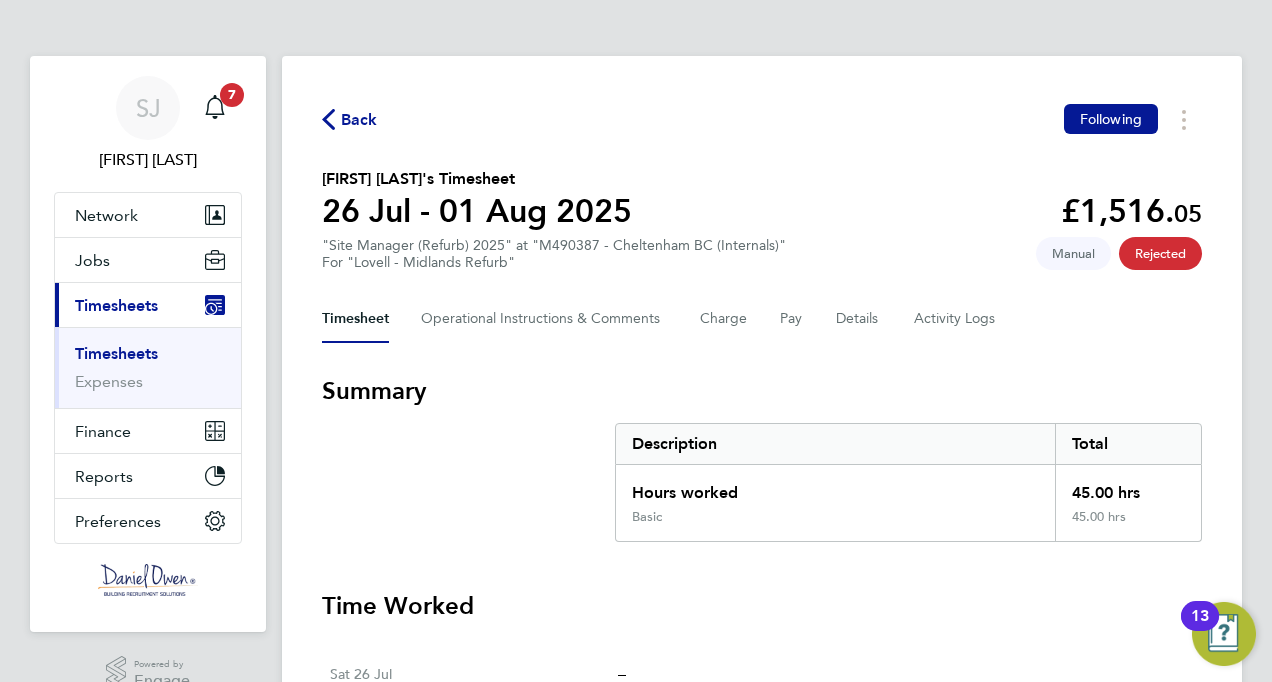 click on "Back" 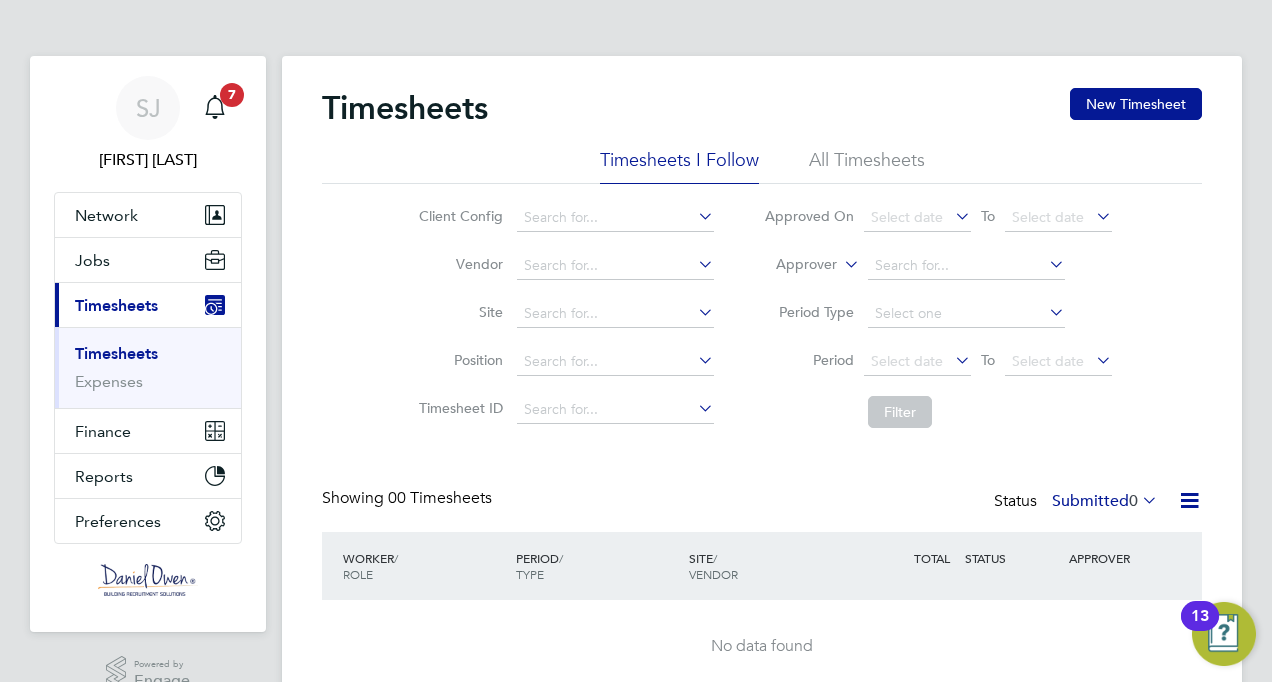 scroll, scrollTop: 40, scrollLeft: 0, axis: vertical 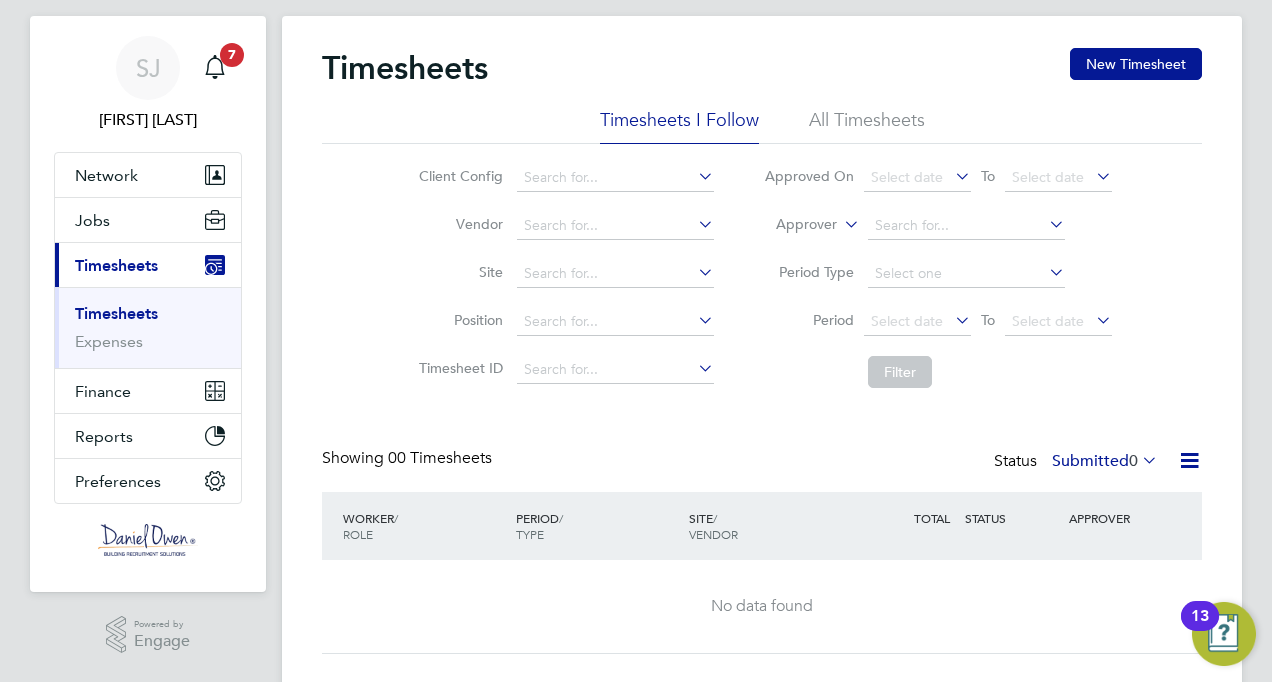 click on "Timesheets I Follow" 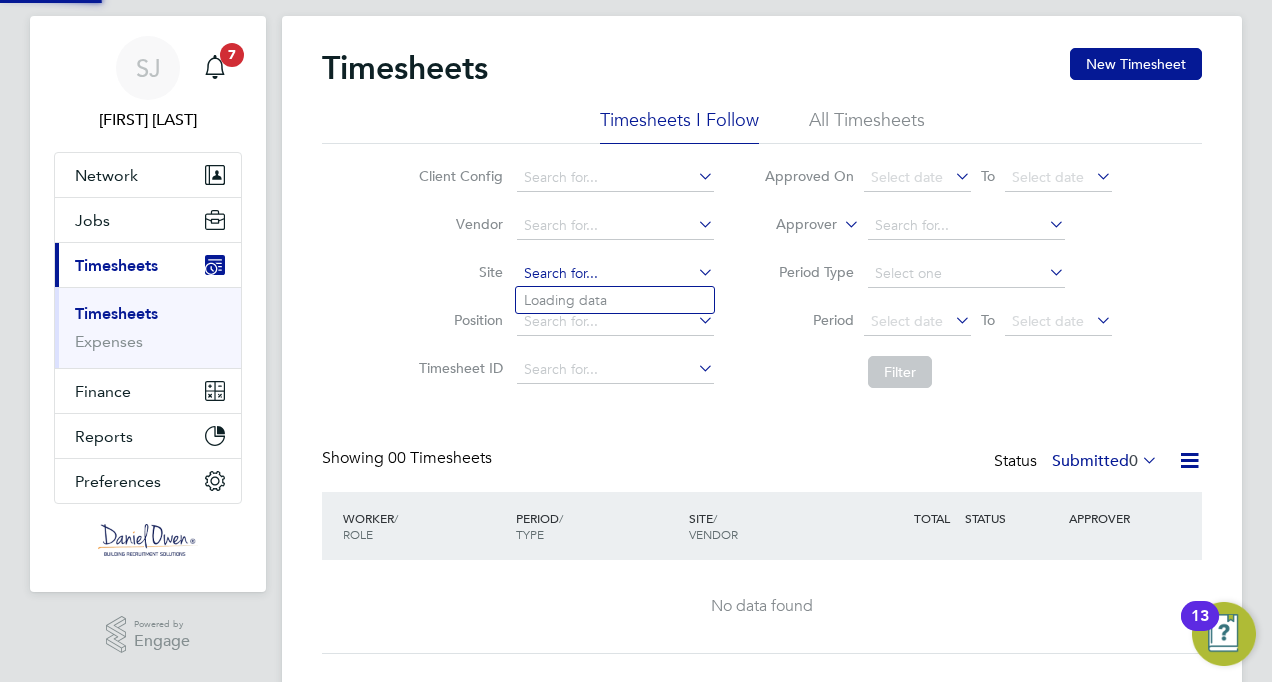 click 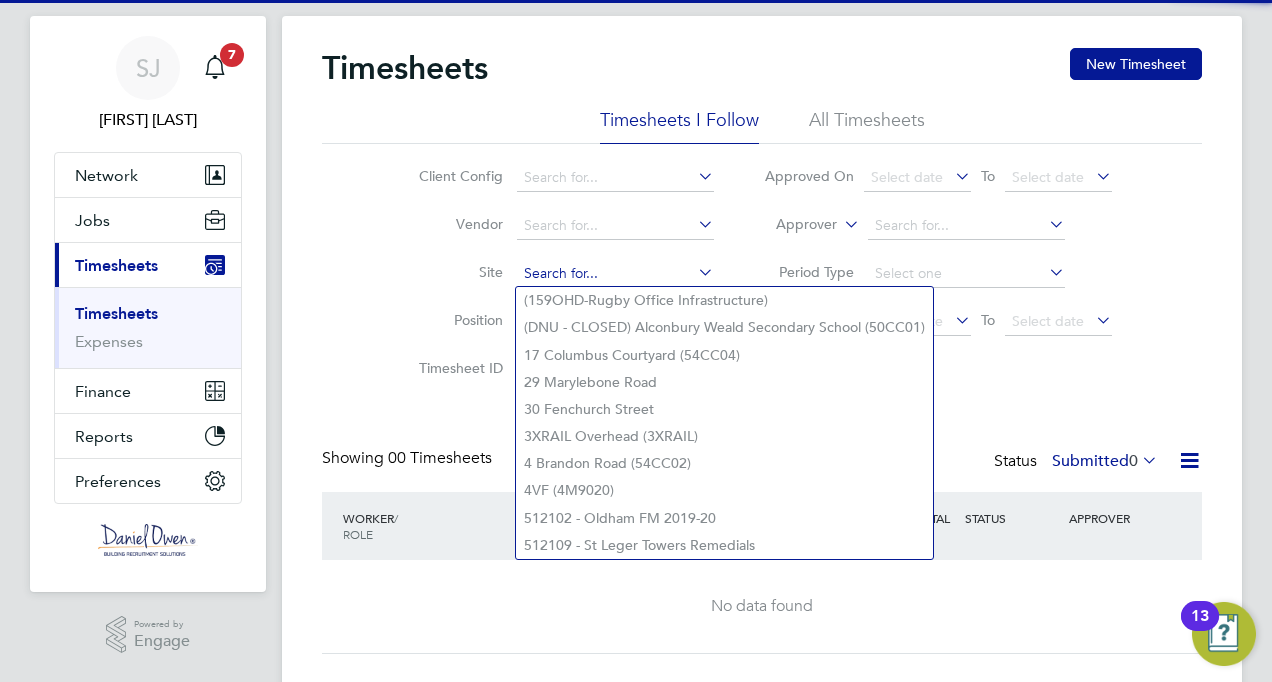 click 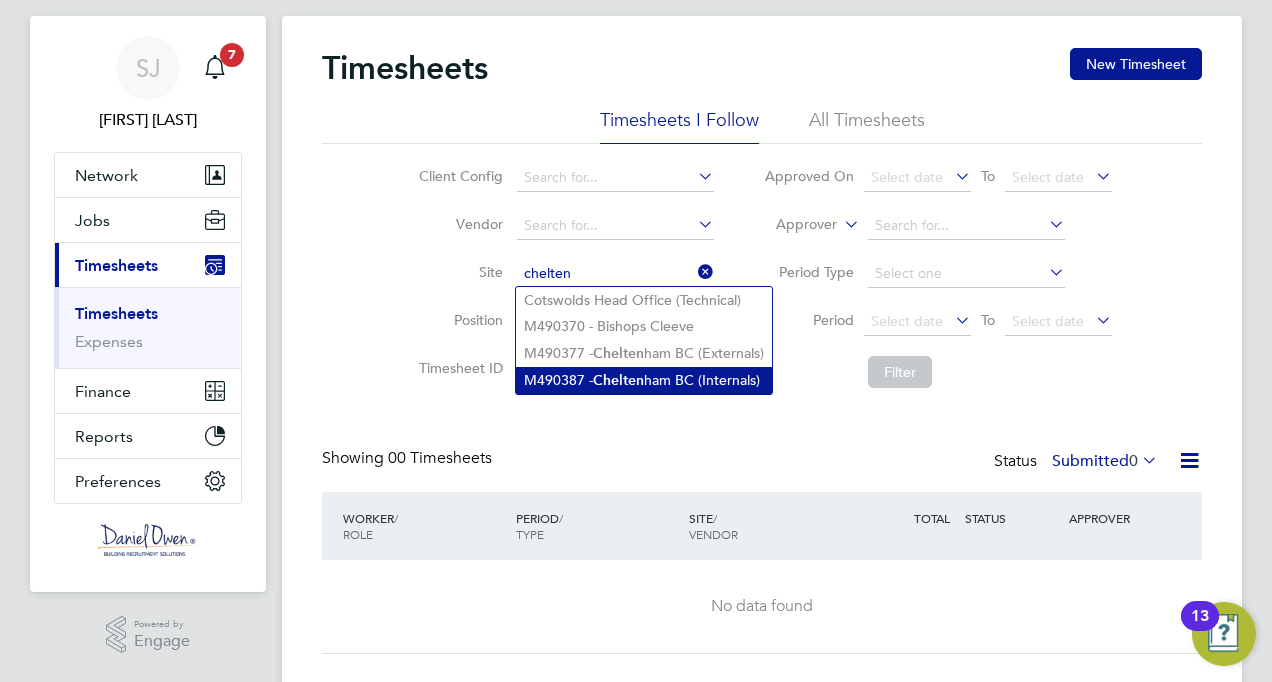 click on "M490387 -  Chelten ham BC (Internals)" 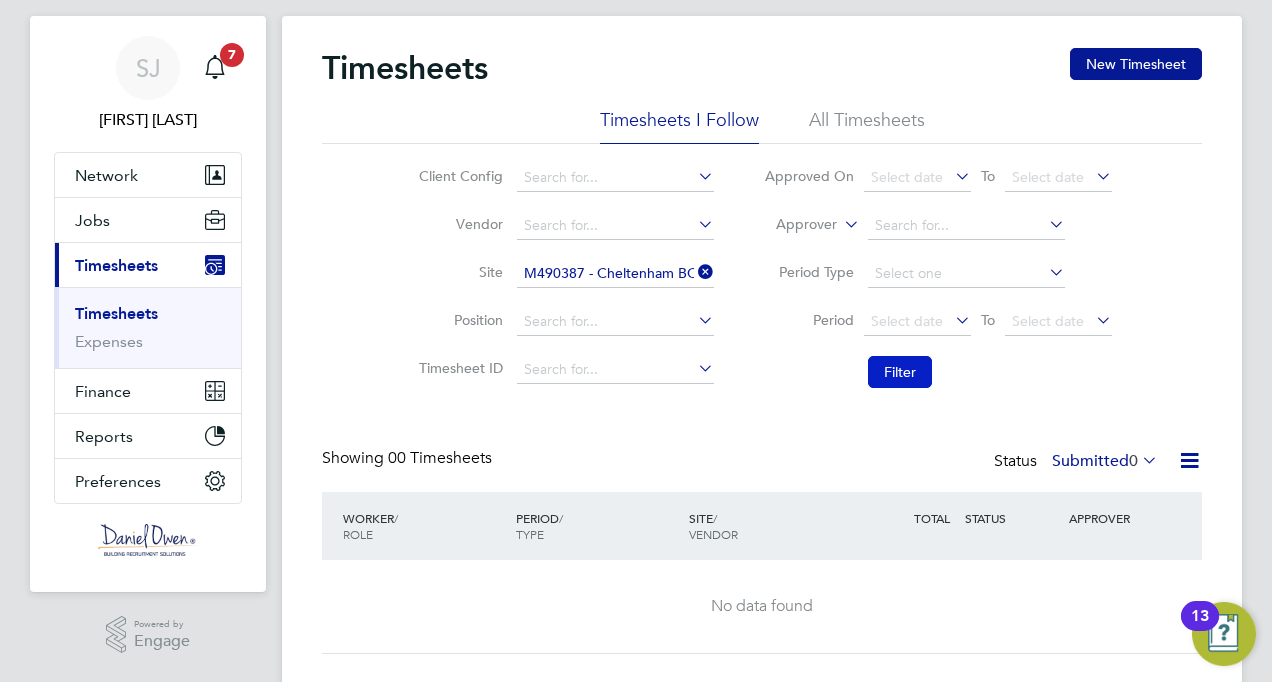 click on "Filter" 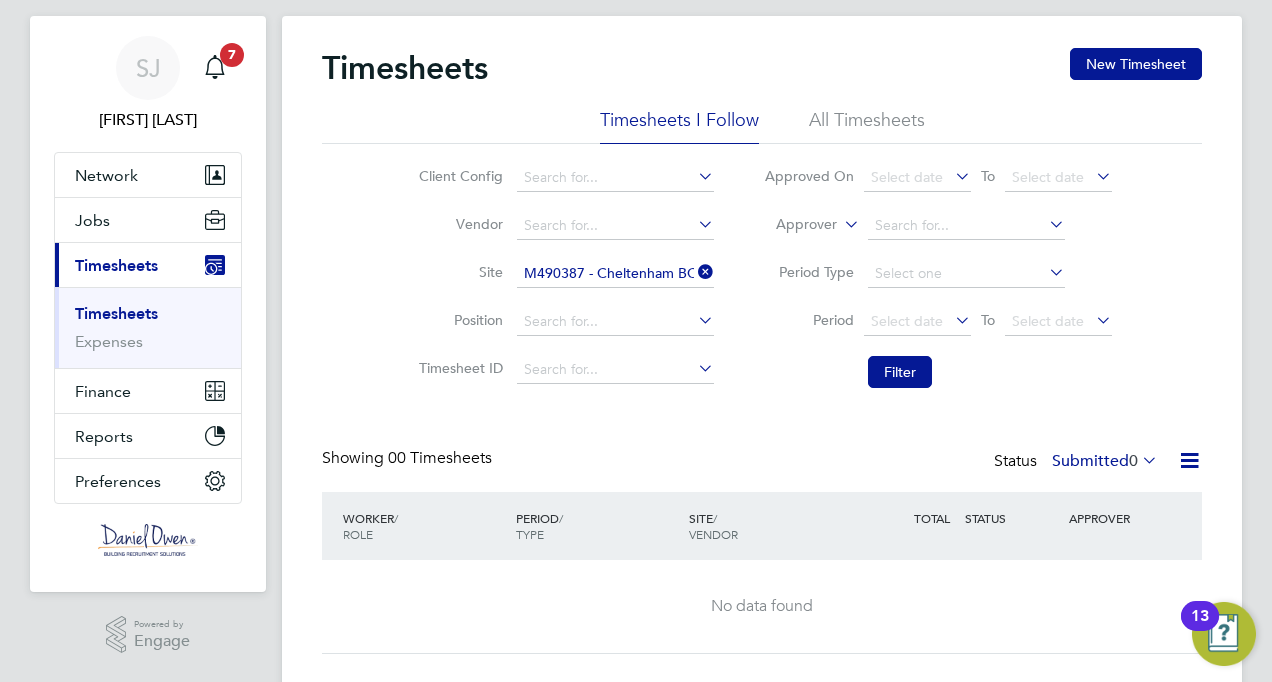 click 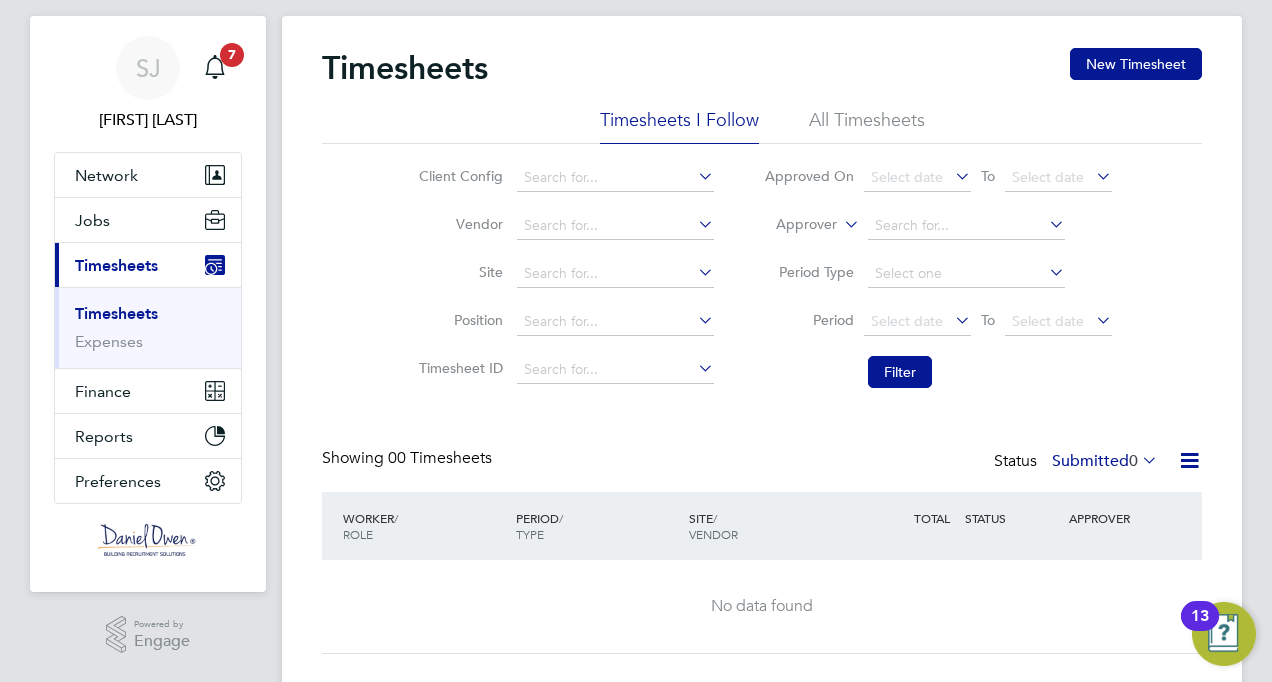 click on "Site" 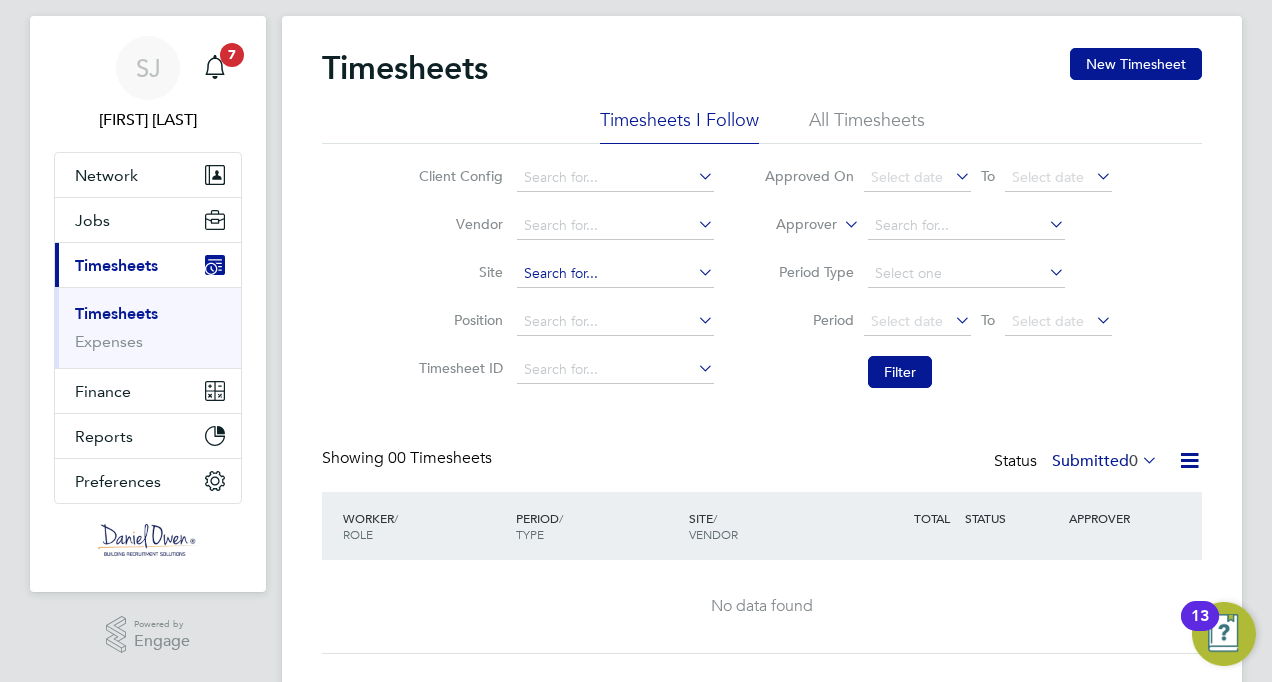 click 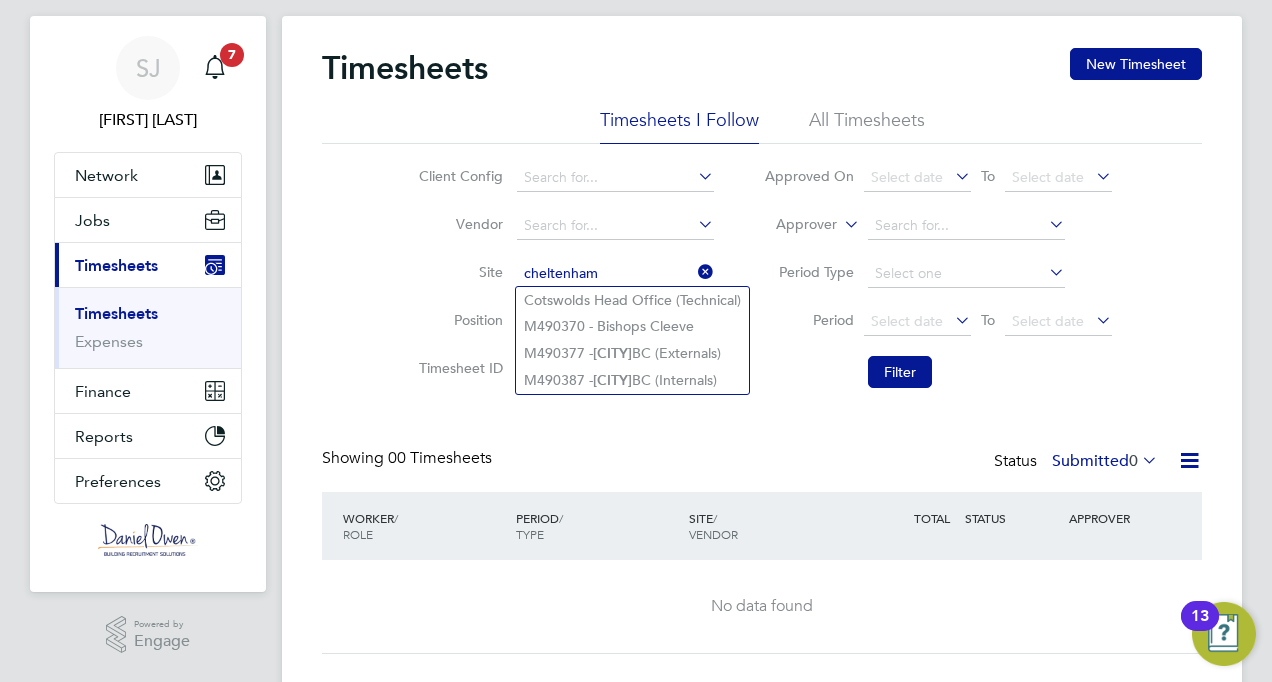 type on "cheltenham" 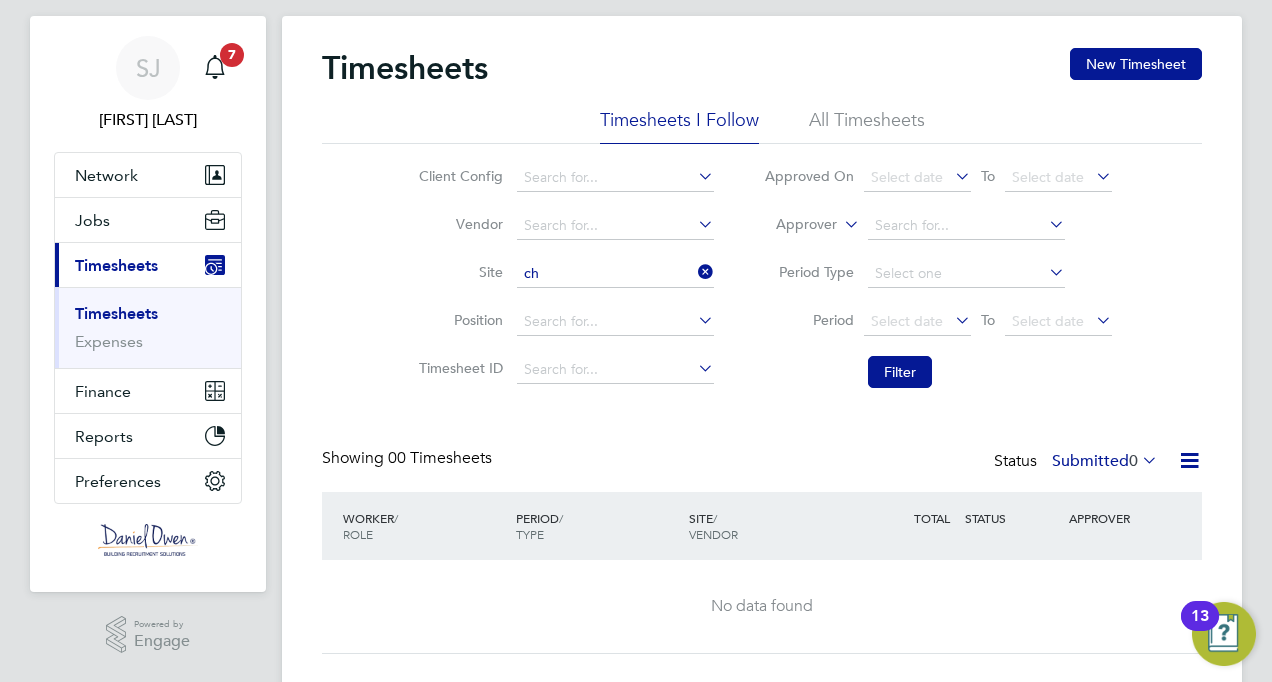 type on "c" 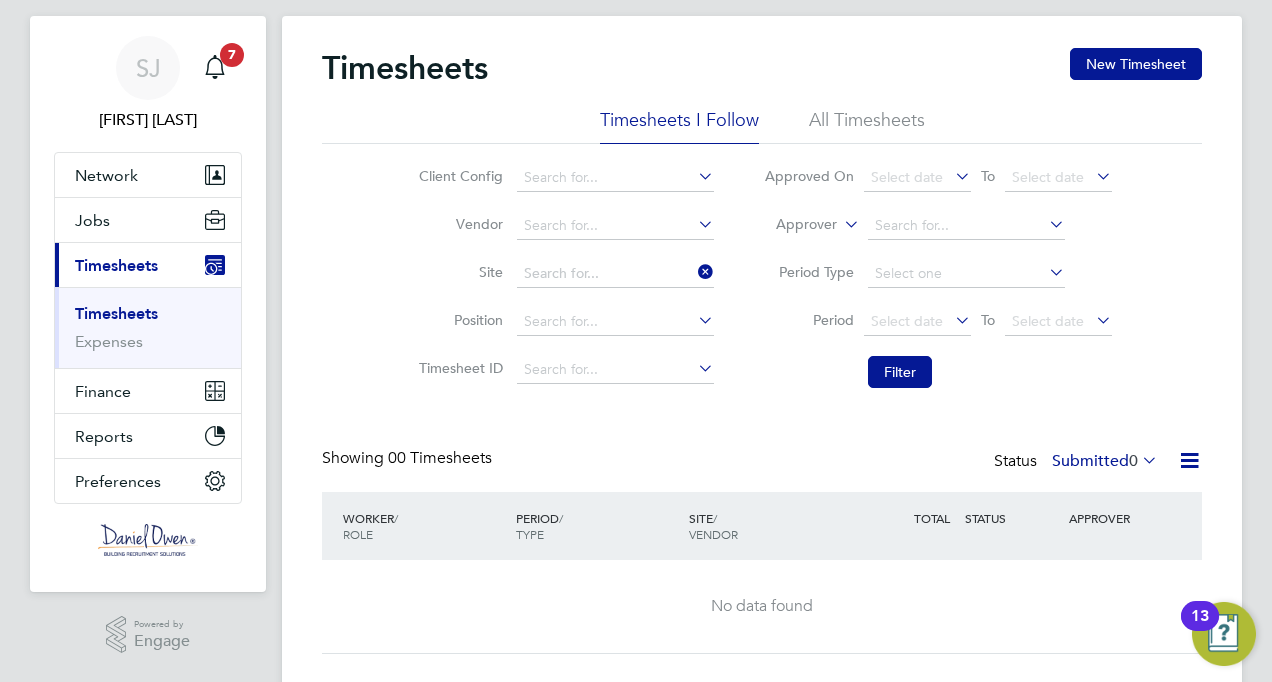 click on "Timesheets" at bounding box center [116, 313] 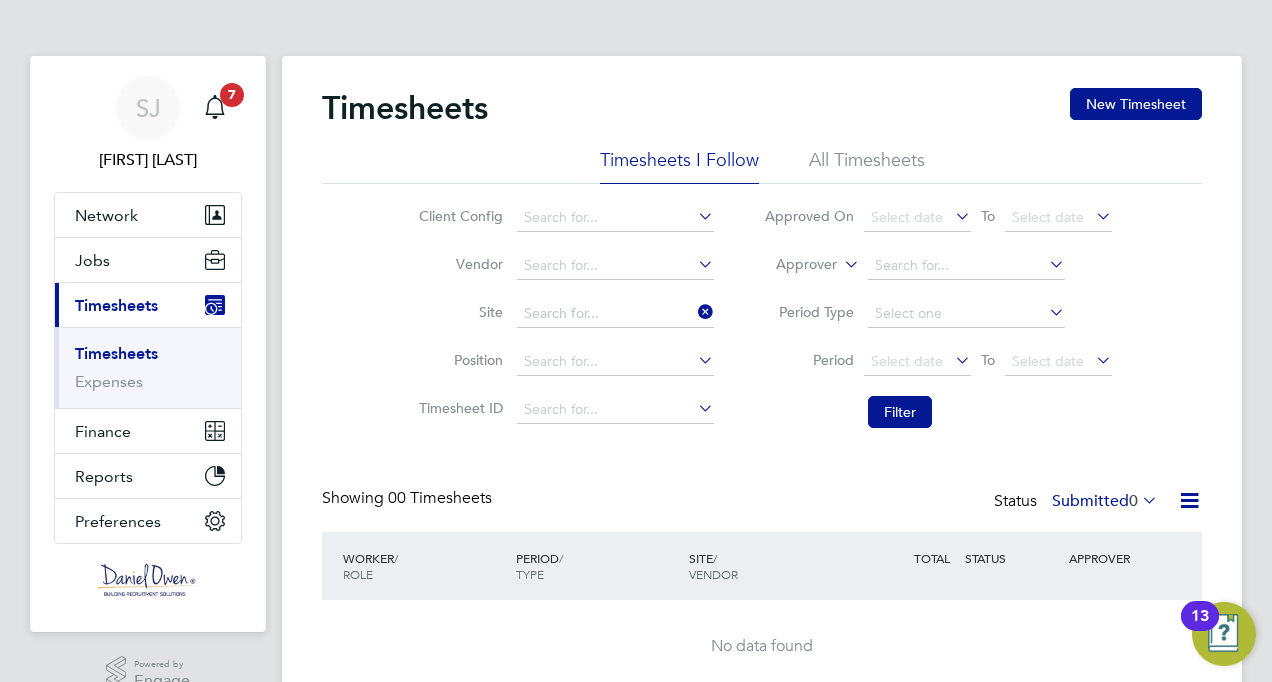 click on "All Timesheets" 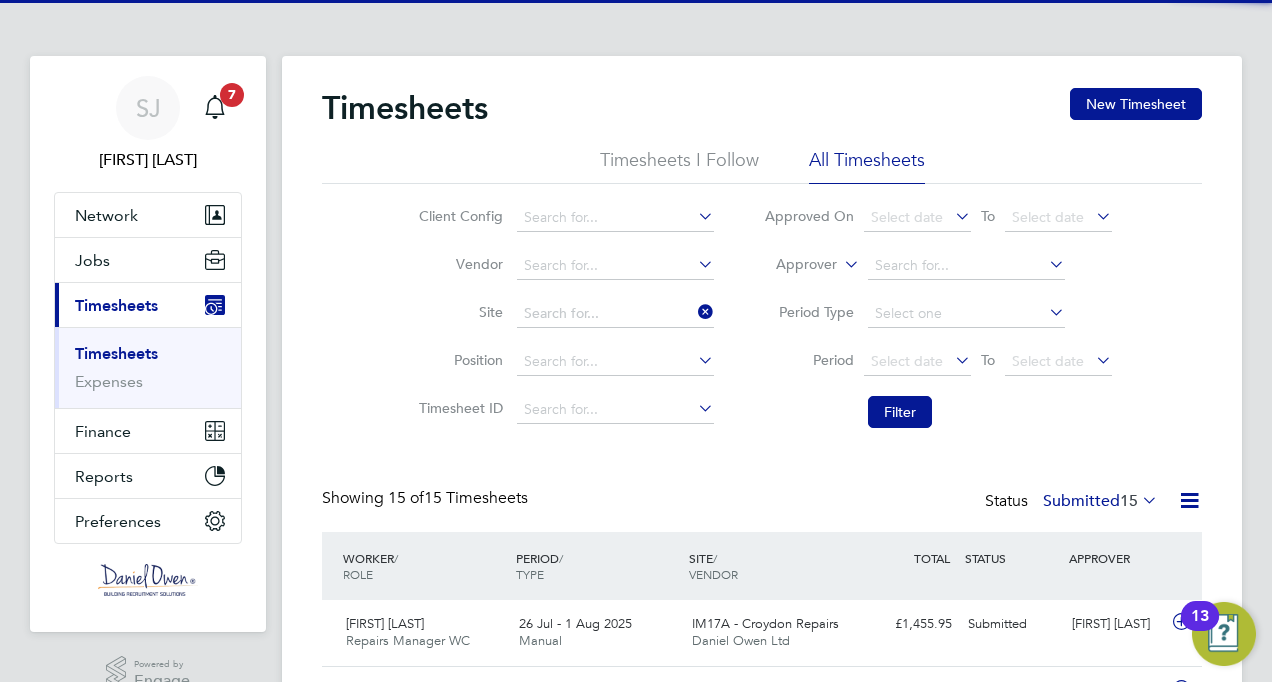 scroll, scrollTop: 10, scrollLeft: 10, axis: both 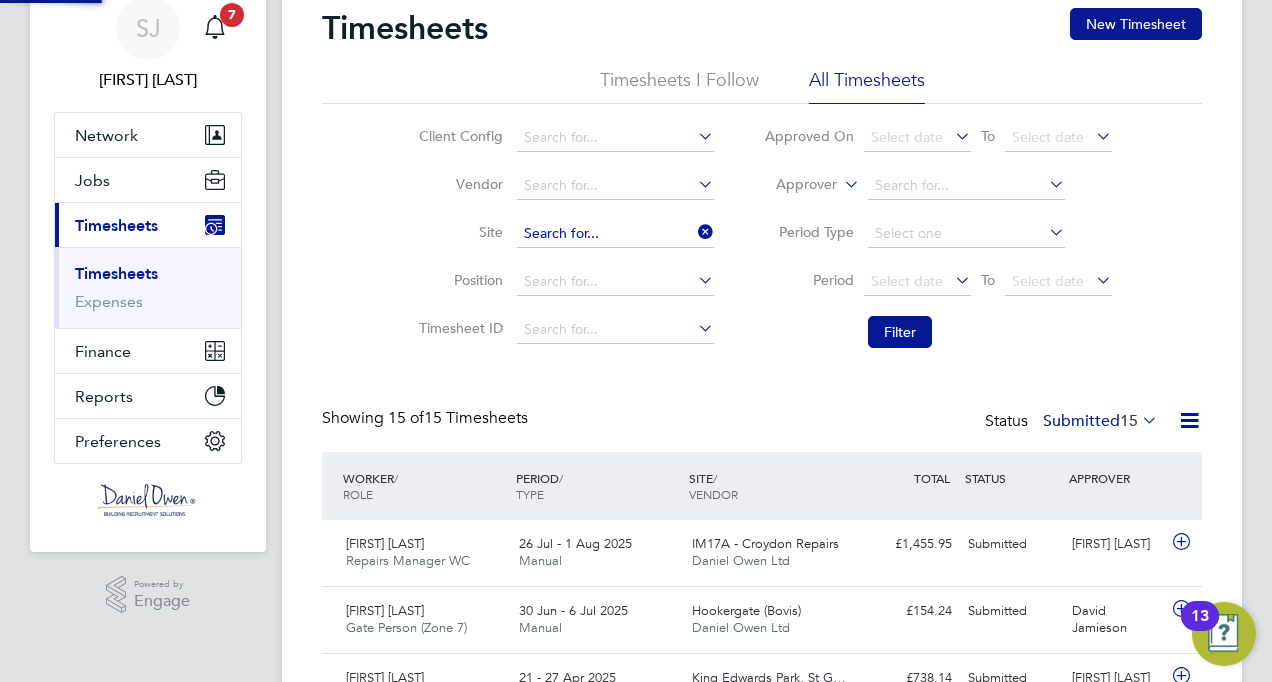 click 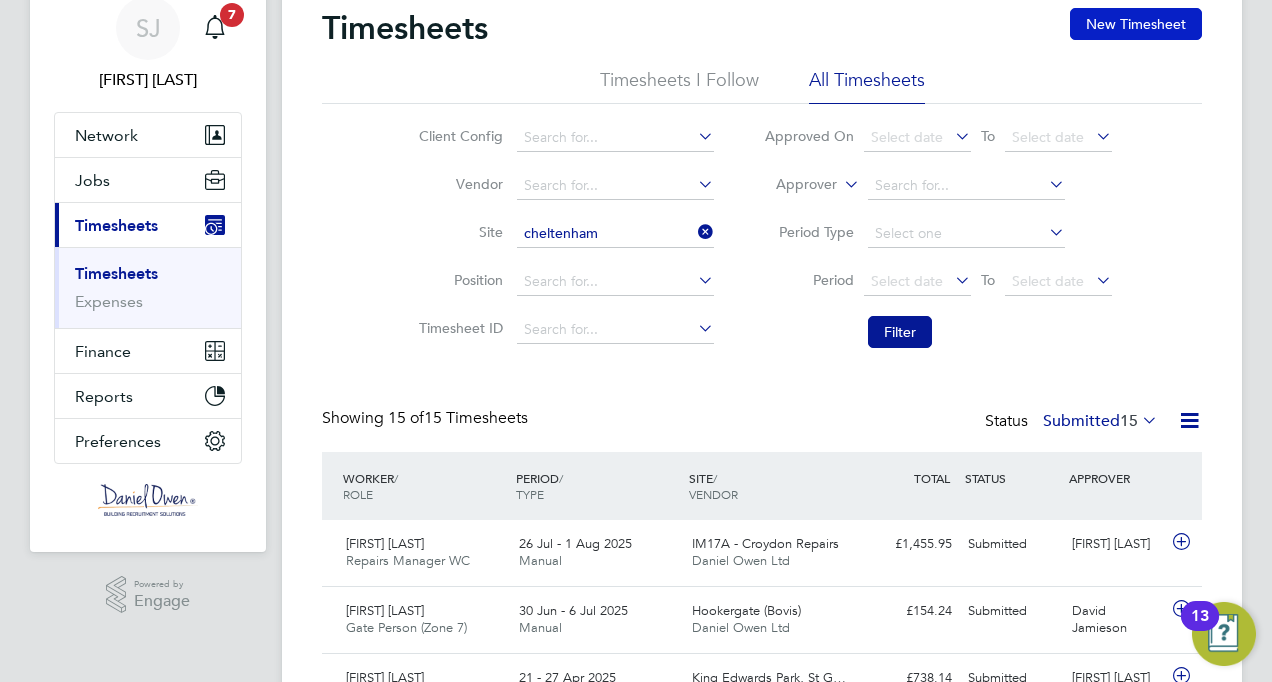 type on "cheltenham" 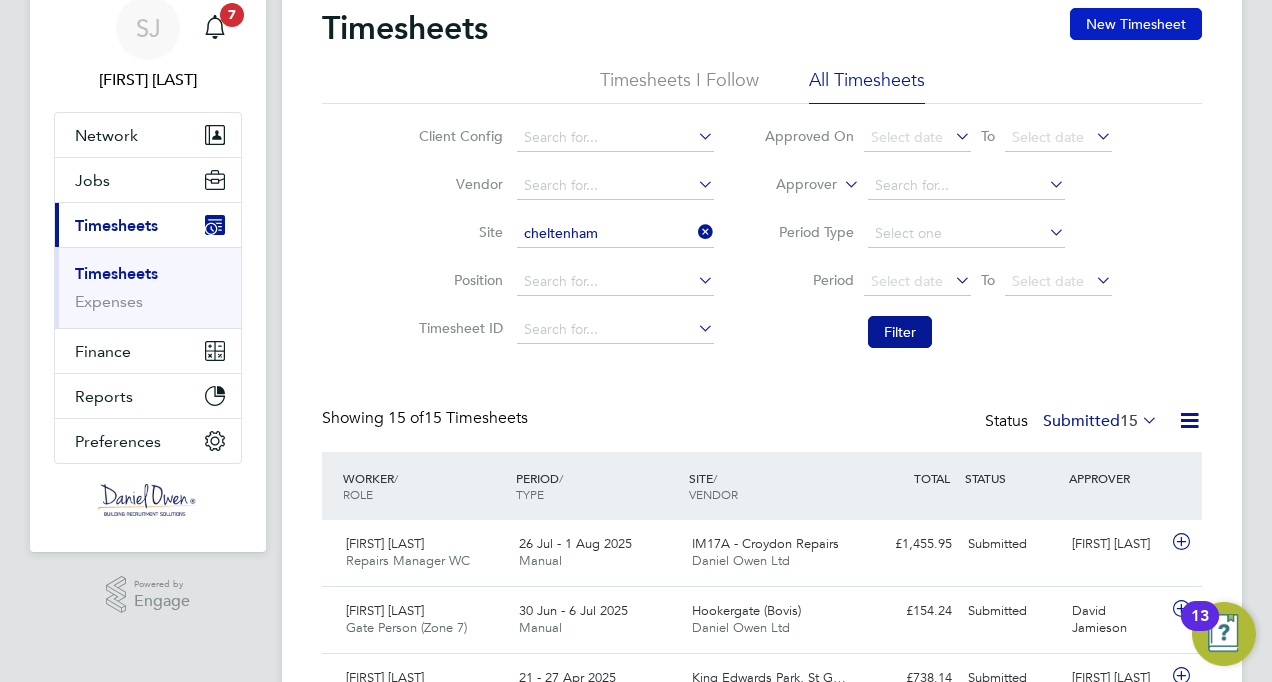 click on "New Timesheet" 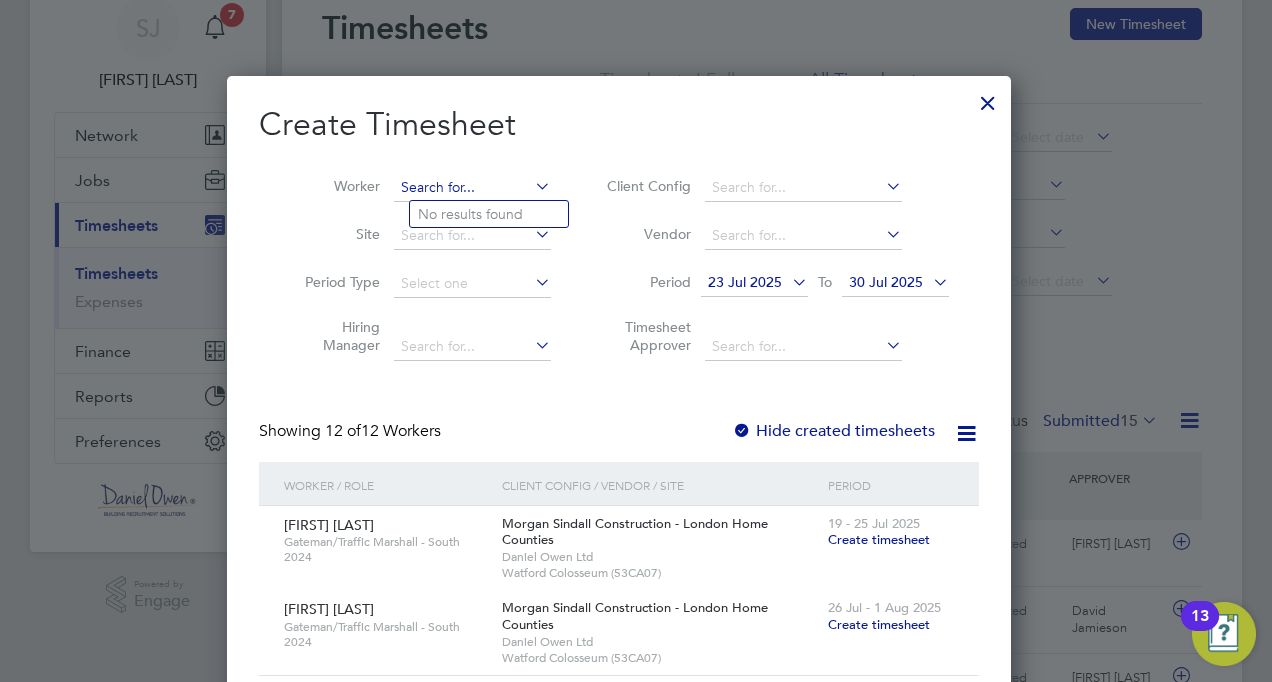 click at bounding box center [472, 188] 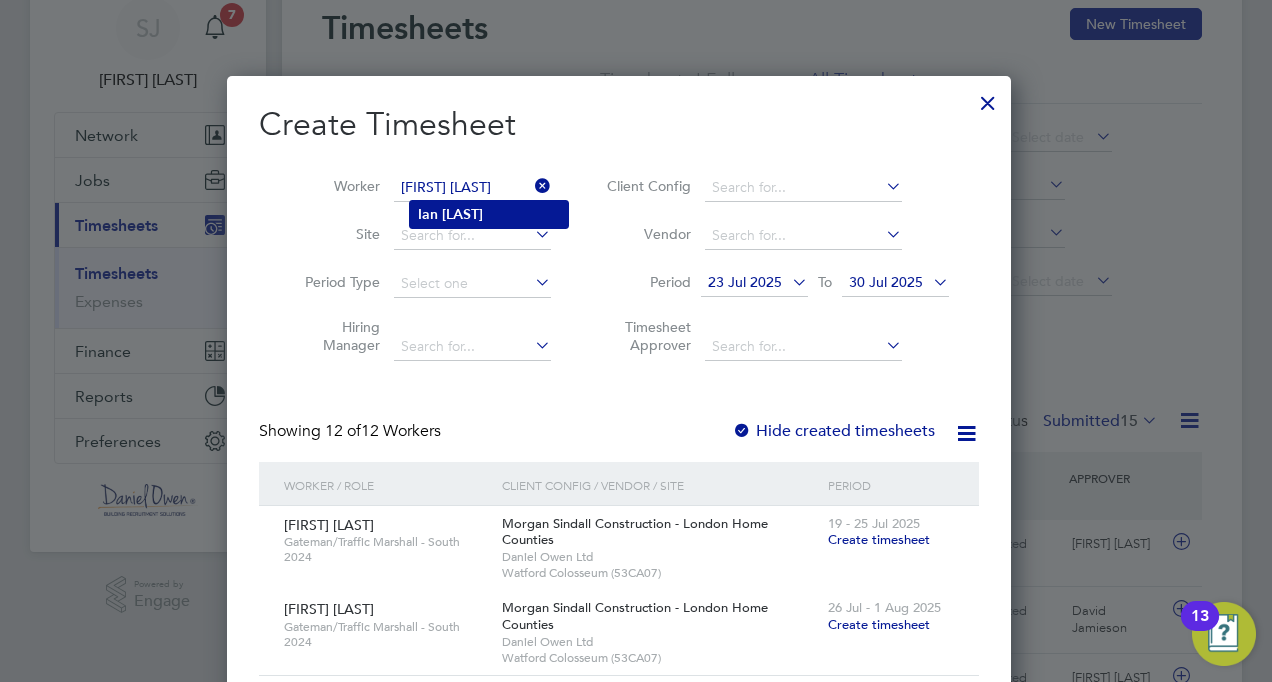 click on "Campbell" 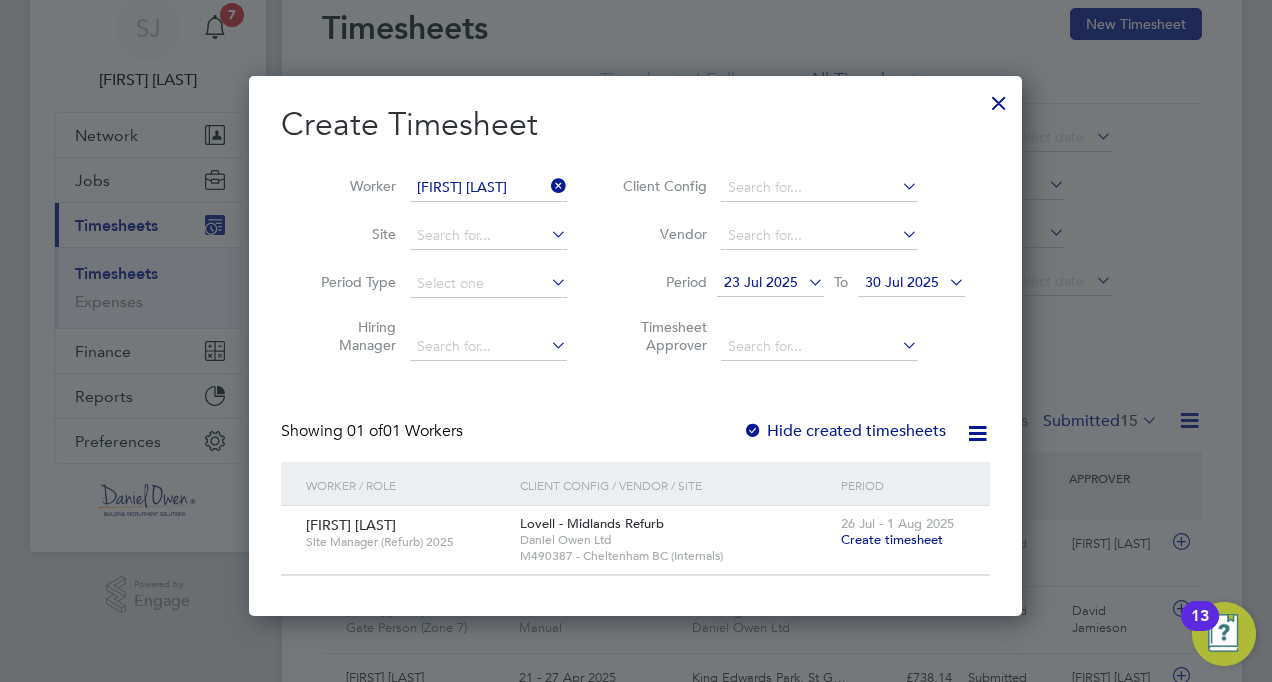 click on "Create timesheet" at bounding box center (892, 539) 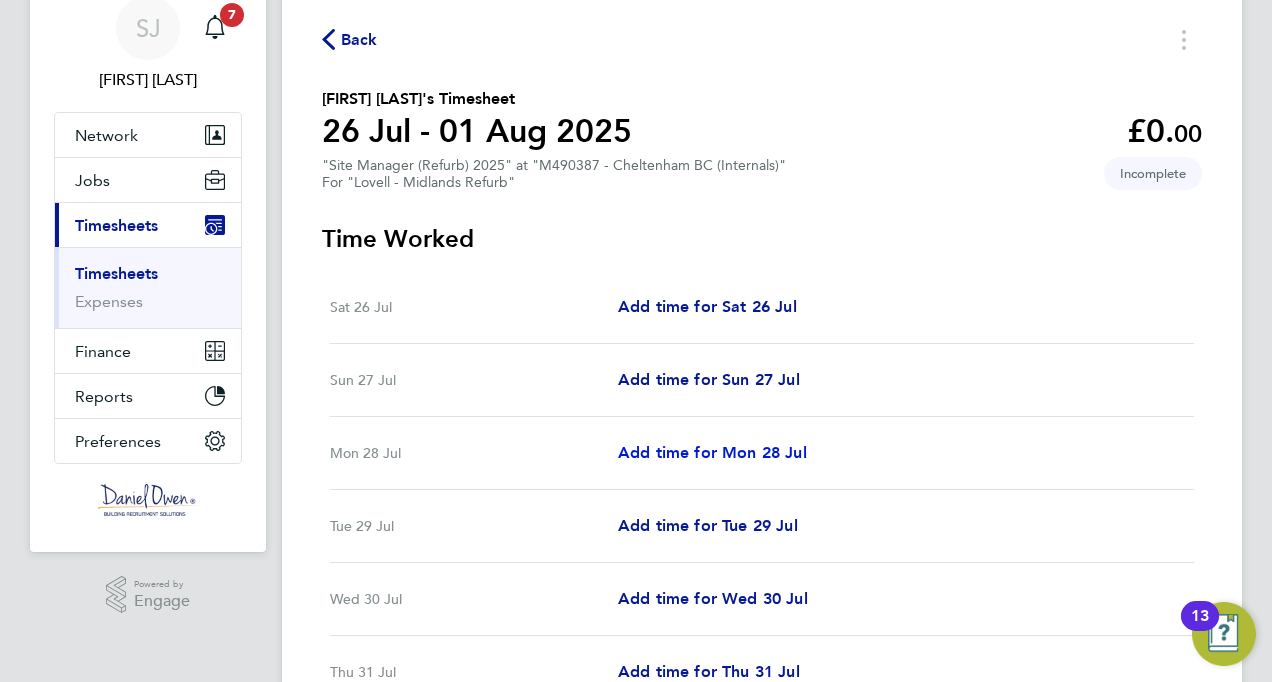 click on "Add time for Mon 28 Jul" at bounding box center (712, 452) 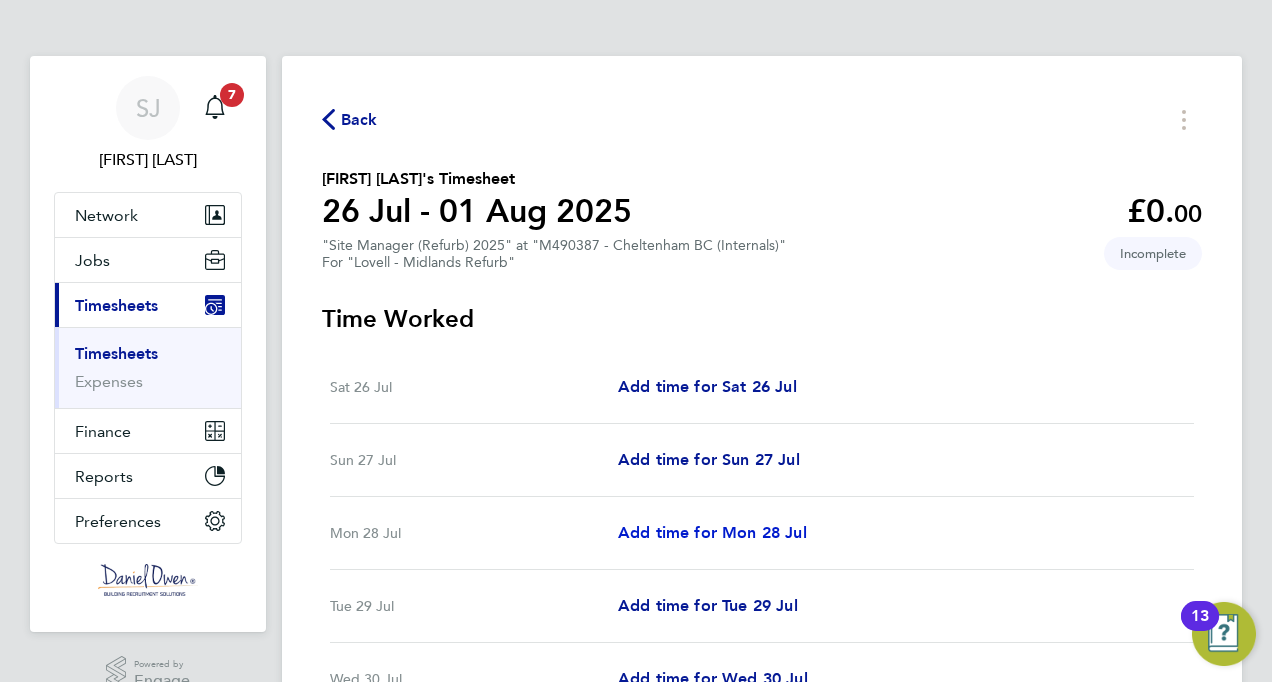 select on "30" 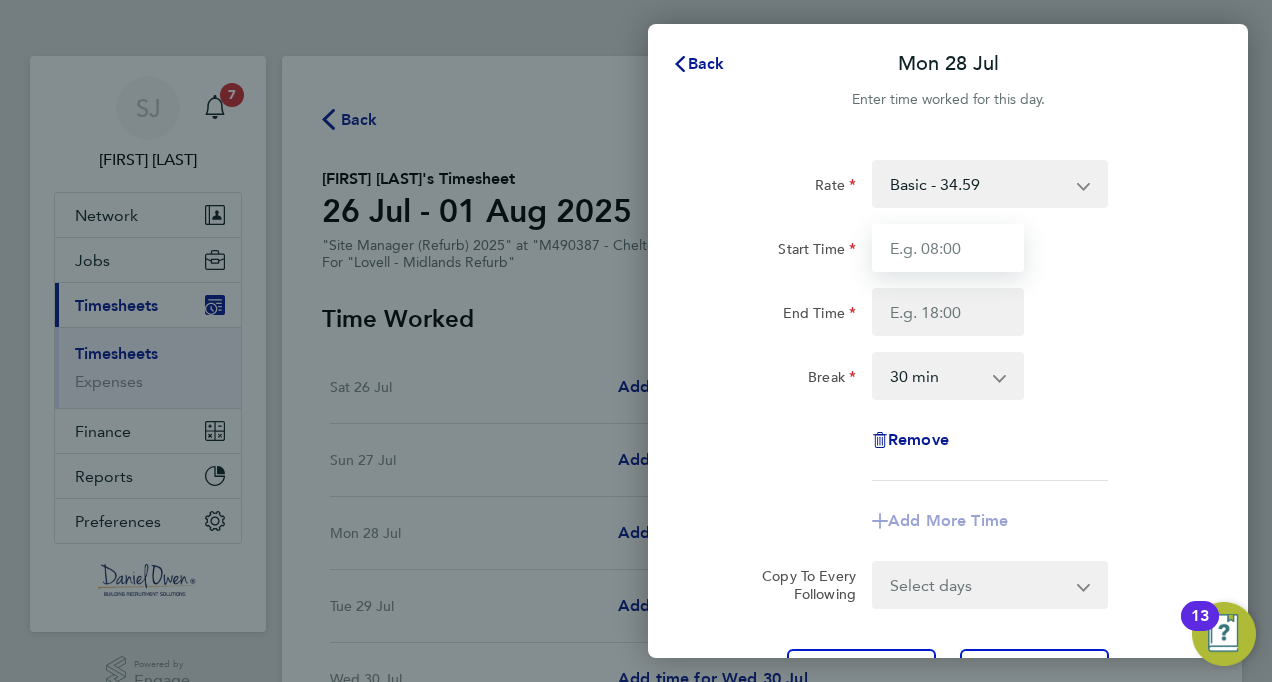 click on "Start Time" at bounding box center (948, 248) 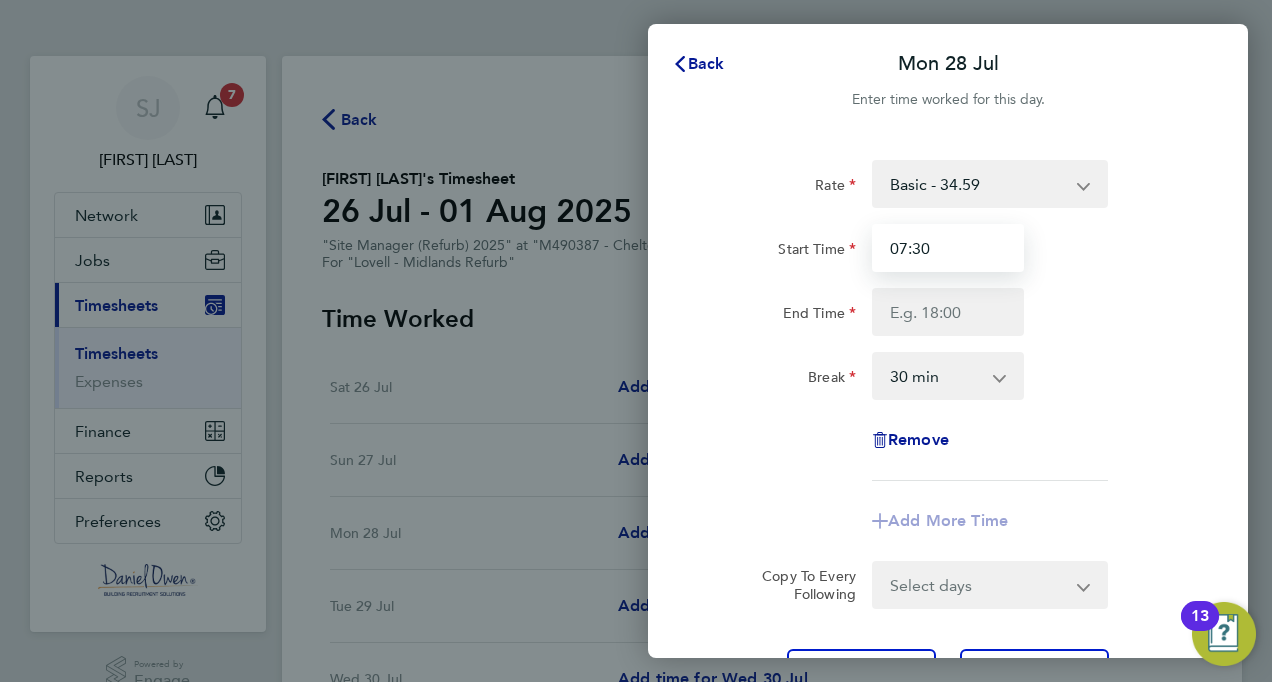 type on "07:30" 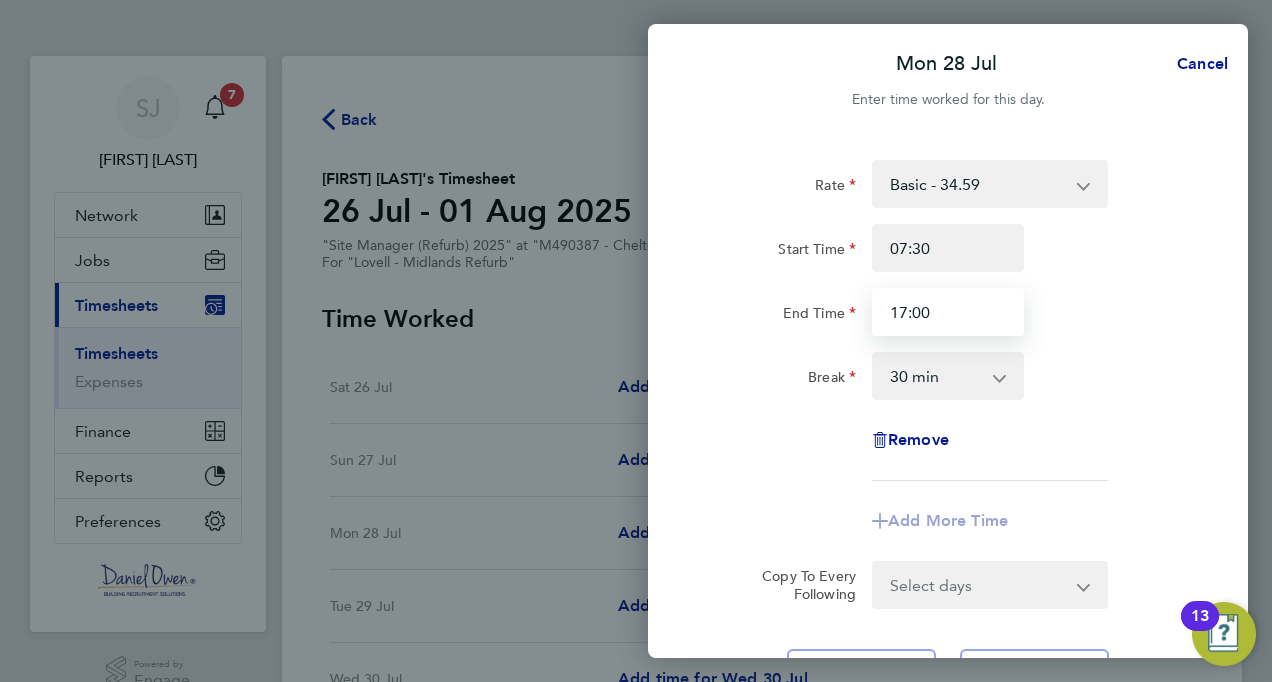 type on "17:00" 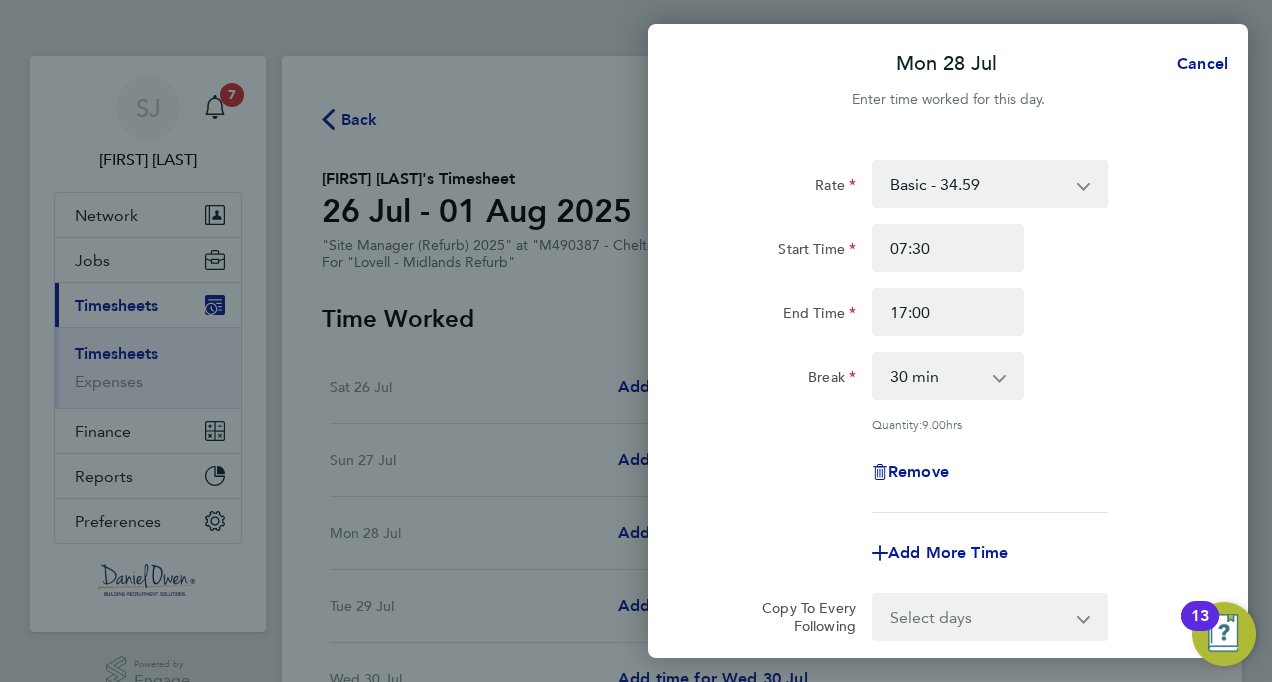 click on "Rate  Basic - 34.59
Start Time 07:30 End Time 17:00 Break  0 min   15 min   30 min   45 min   60 min   75 min   90 min
Quantity:  9.00  hrs
Remove
Add More Time" 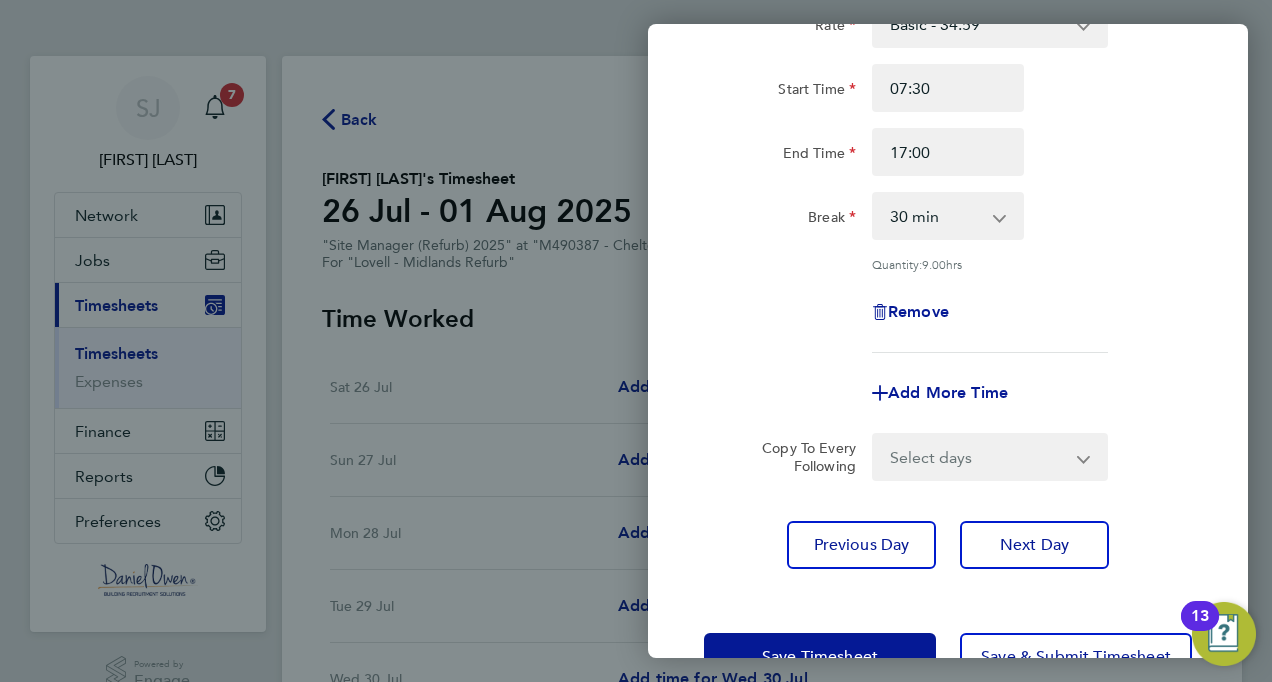 click on "Select days   Day   Tuesday   Wednesday   Thursday   Friday" at bounding box center (979, 457) 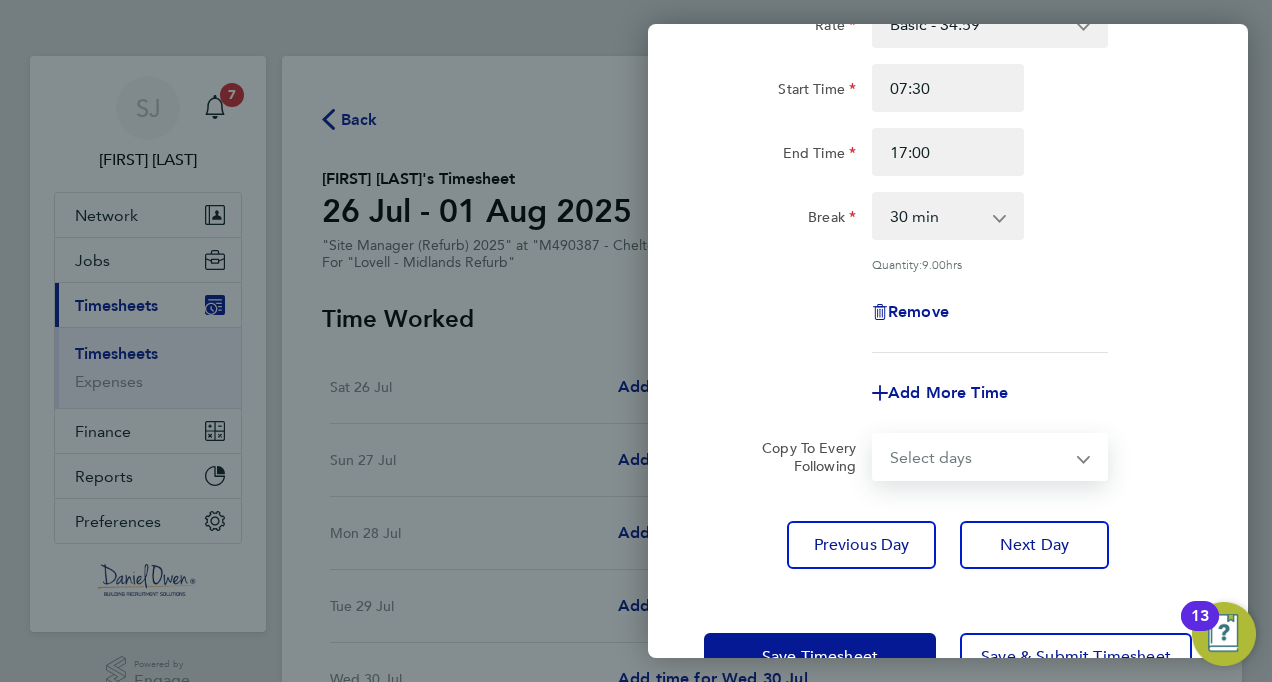 select on "DAY" 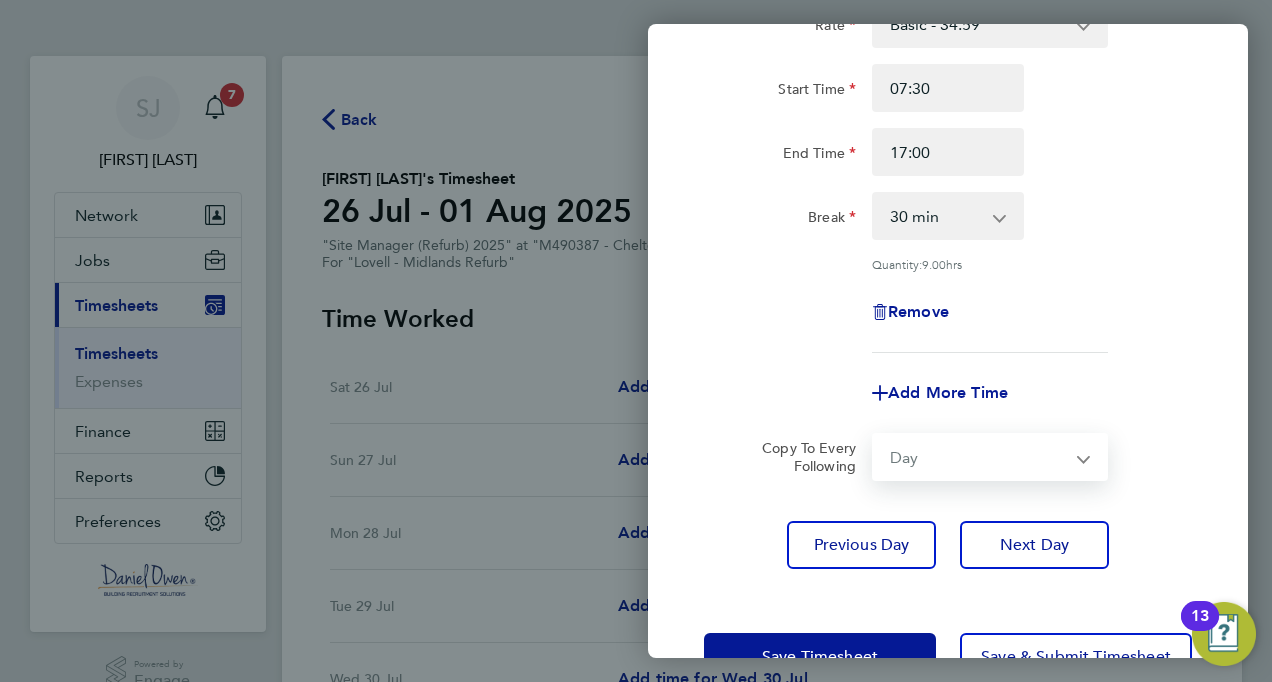 click on "Select days   Day   Tuesday   Wednesday   Thursday   Friday" at bounding box center [979, 457] 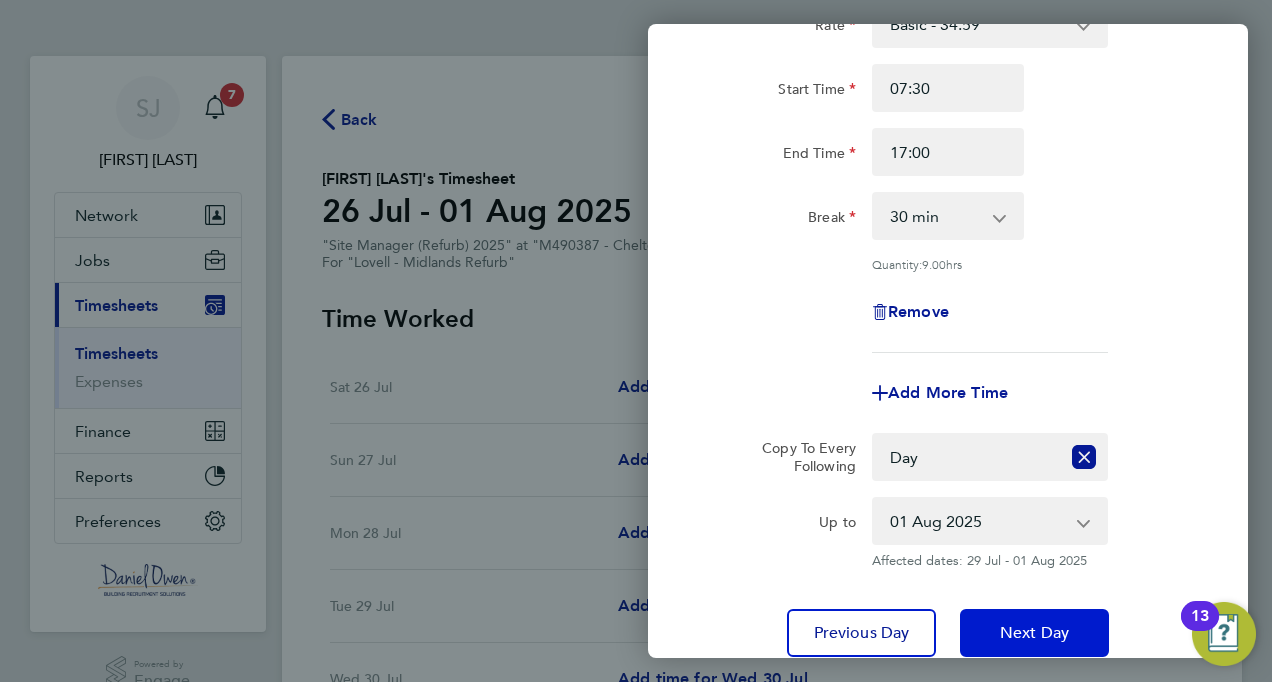 click on "Next Day" 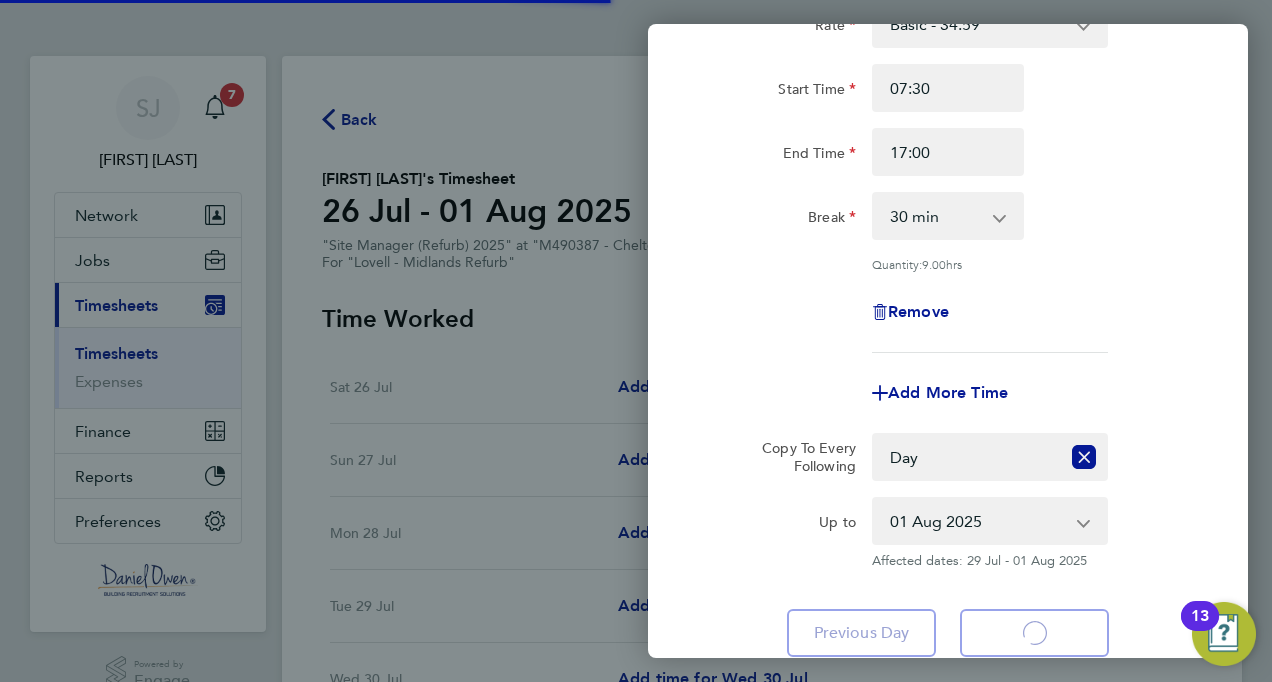 select on "30" 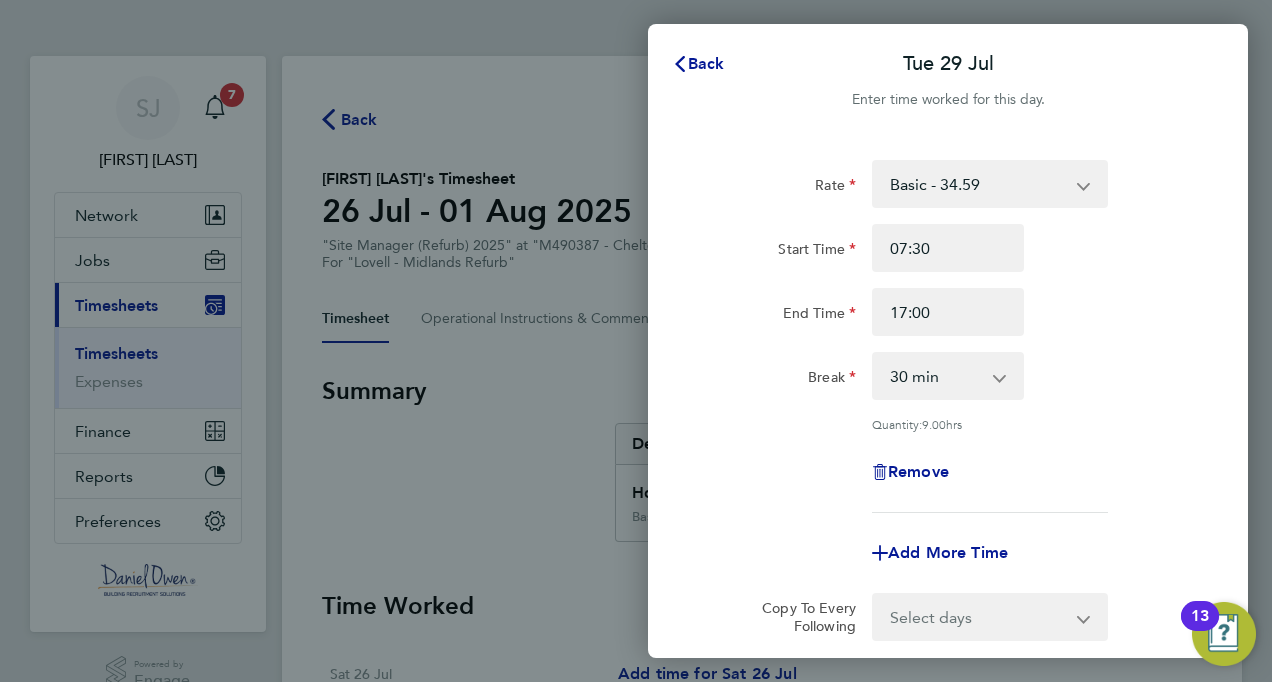 click on "Rate  Basic - 34.59
Start Time 07:30 End Time 17:00 Break  0 min   15 min   30 min   45 min   60 min   75 min   90 min
Quantity:  9.00  hrs
Remove" 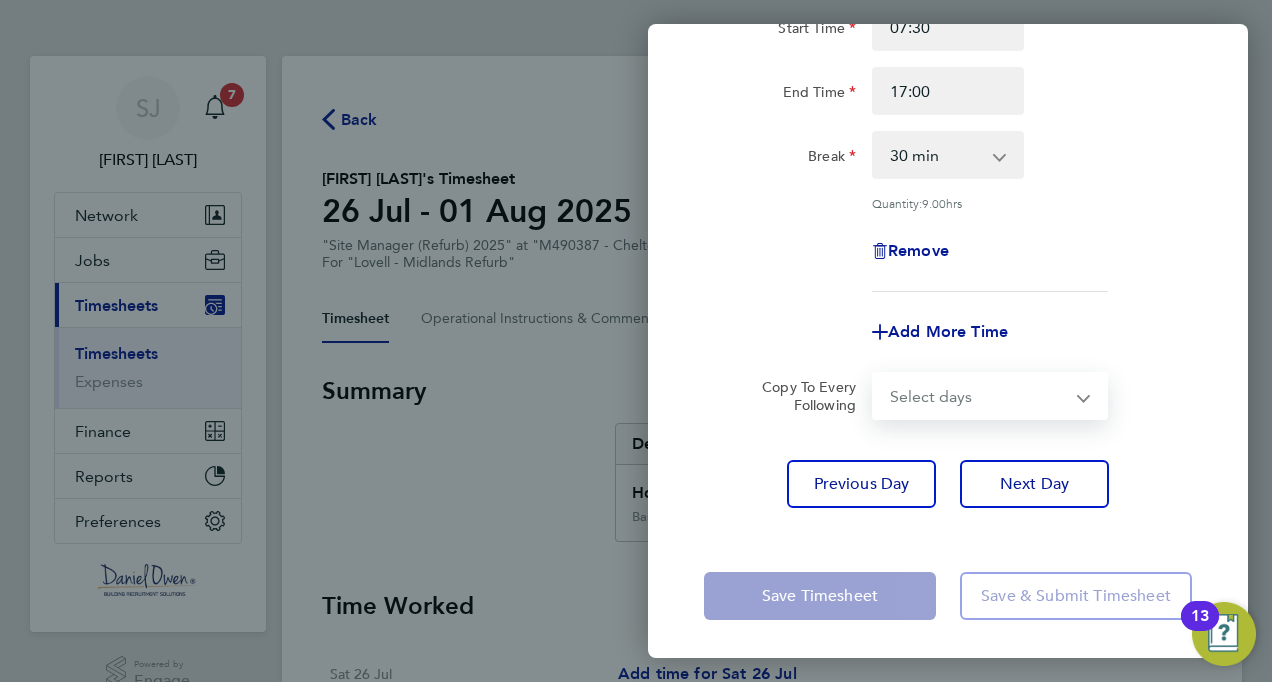 click on "Select days   Day   Wednesday   Thursday   Friday" at bounding box center (979, 396) 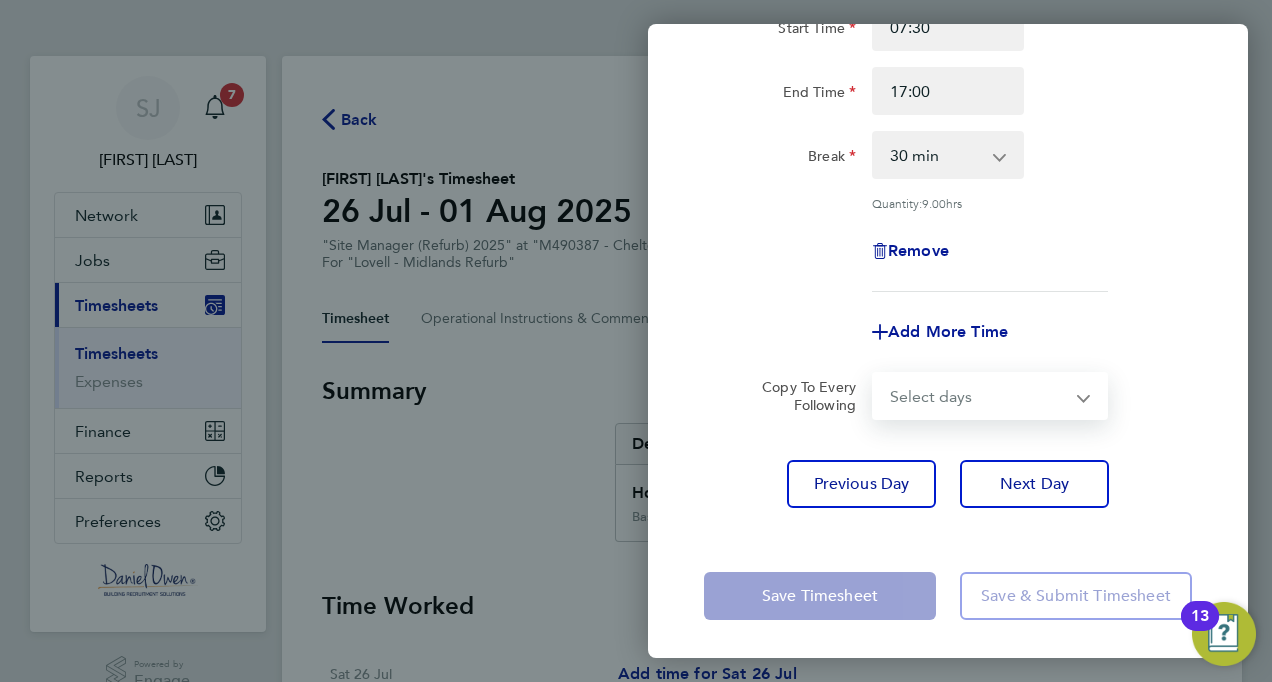 select on "DAY" 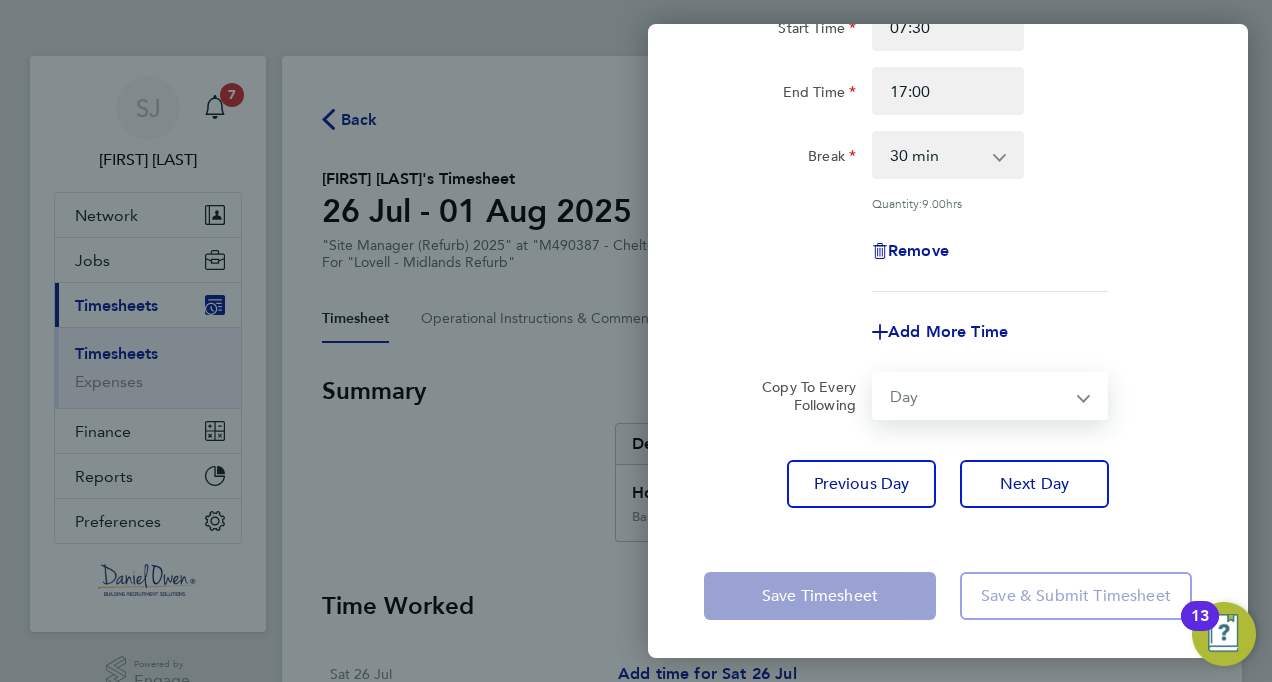 click on "Select days   Day   Wednesday   Thursday   Friday" at bounding box center (979, 396) 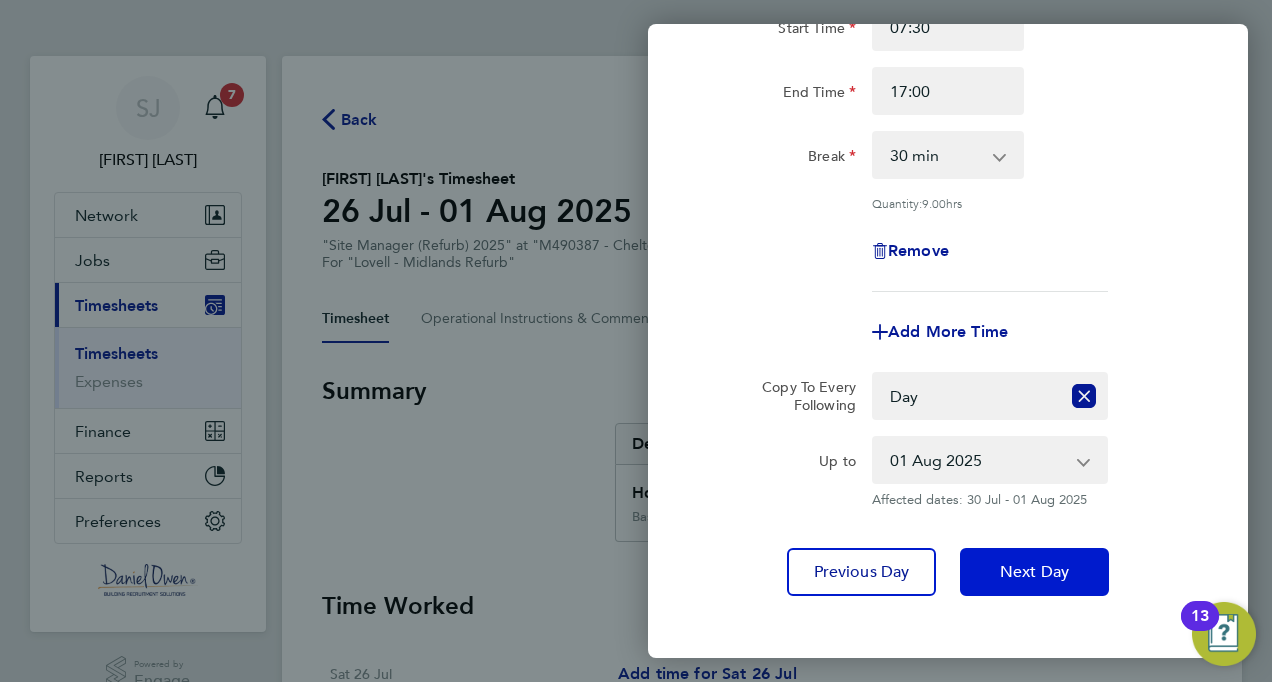 click on "Next Day" 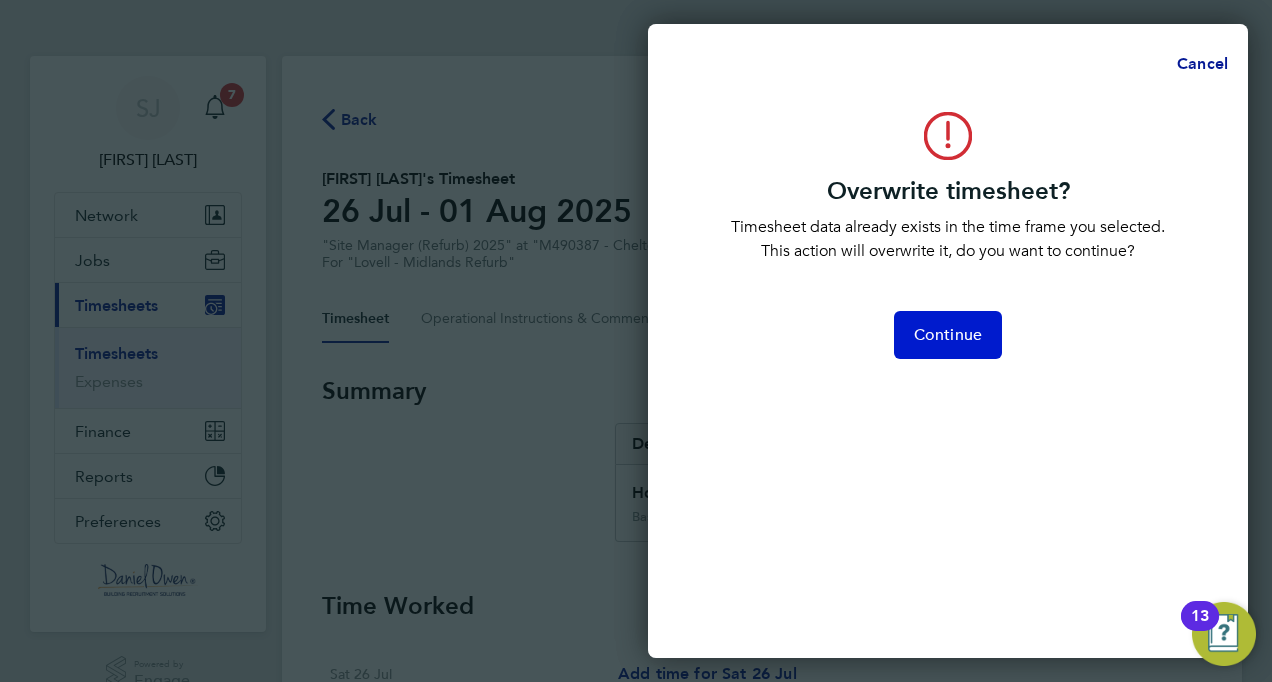 click on "Continue" 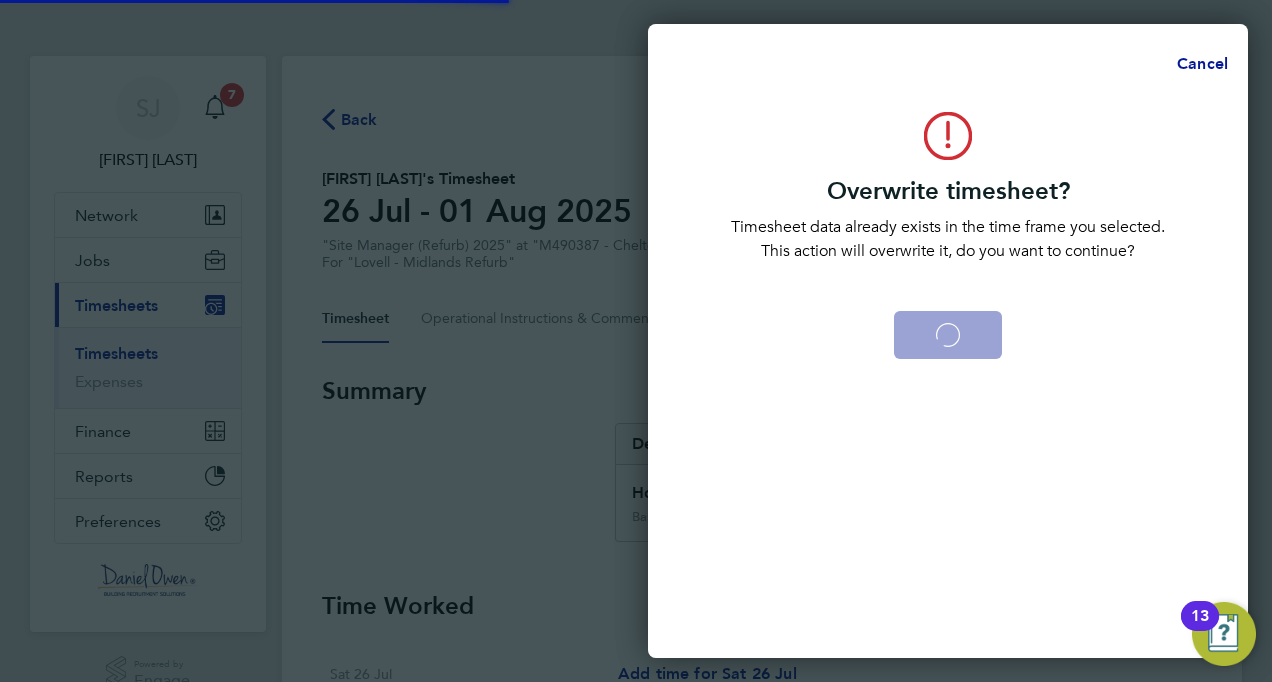 select on "0: null" 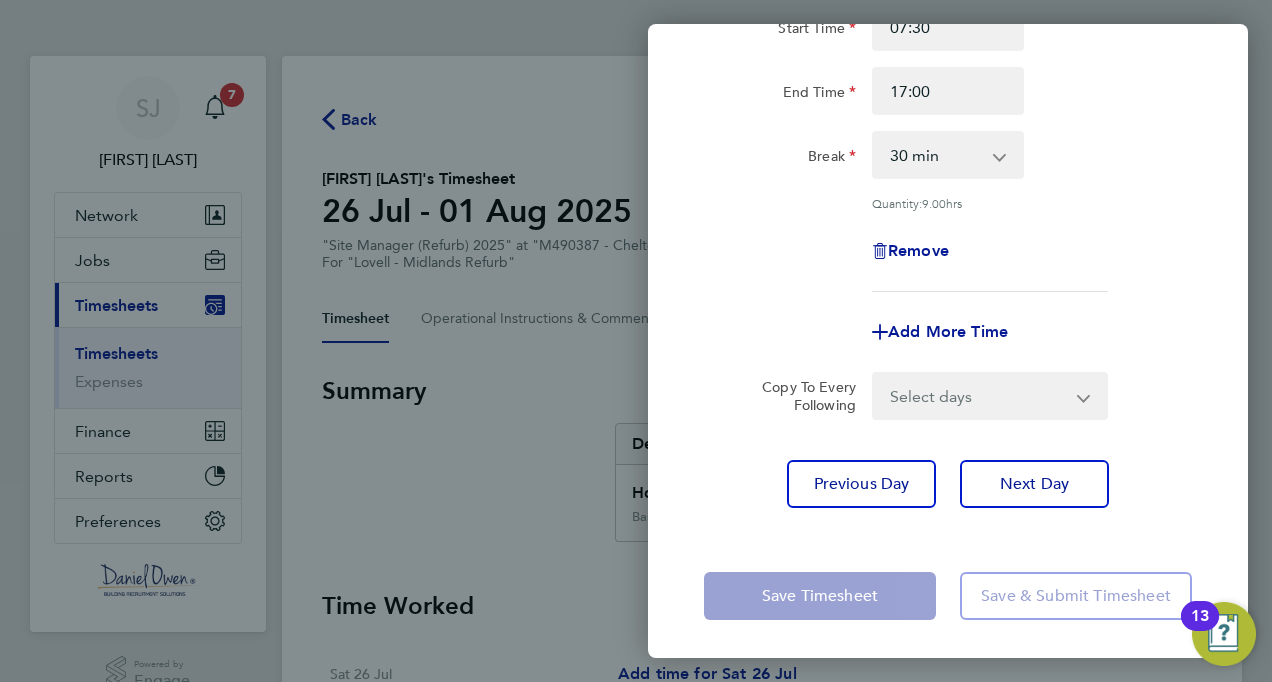 click on "Save Timesheet   Save & Submit Timesheet" 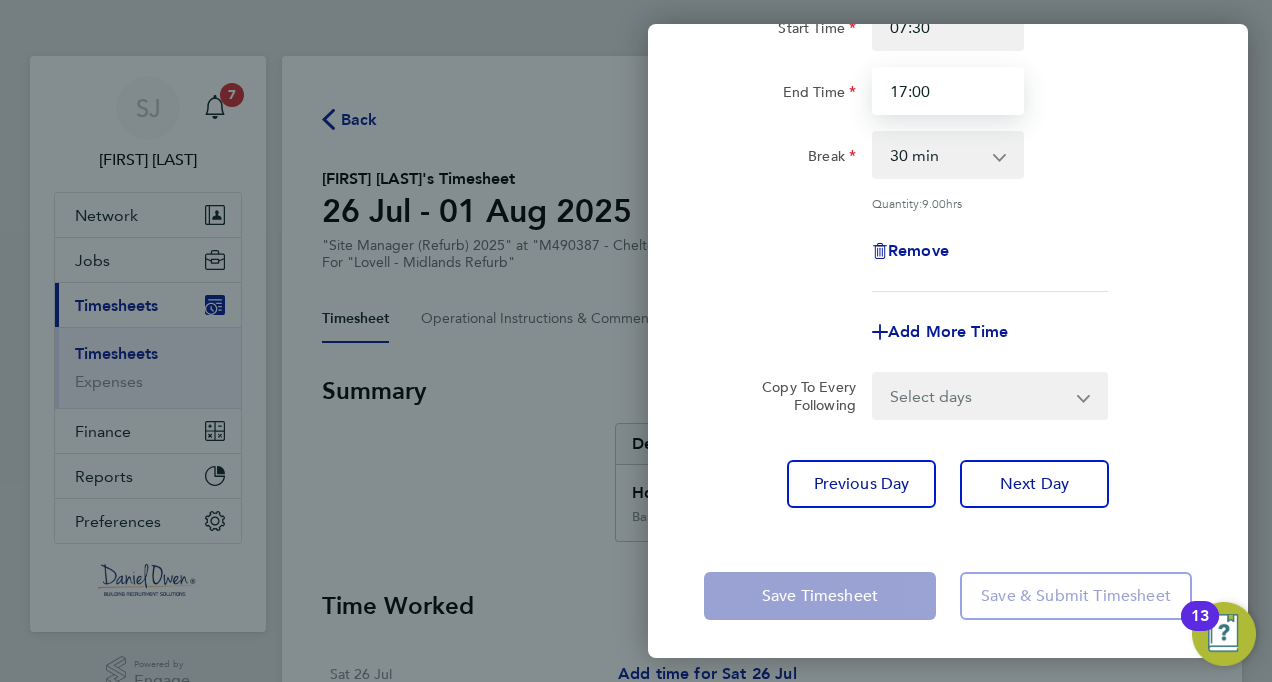 click on "17:00" at bounding box center (948, 91) 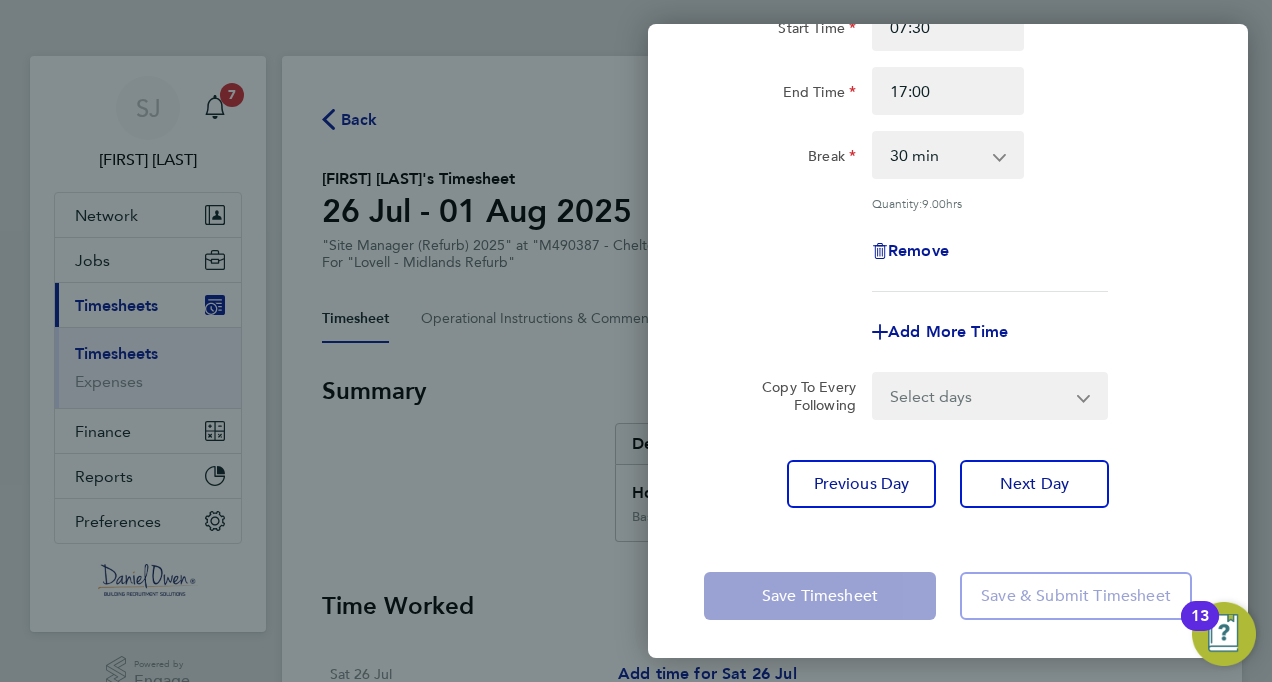 click on "Add More Time" 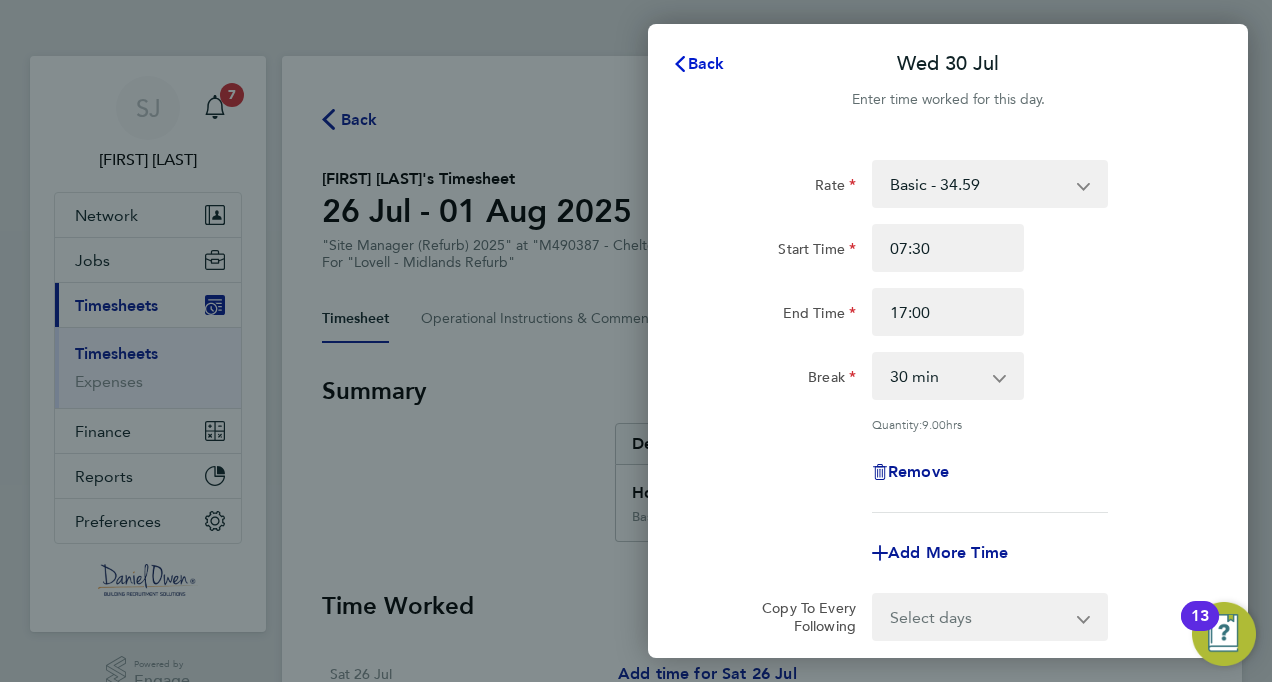 click on "Back" 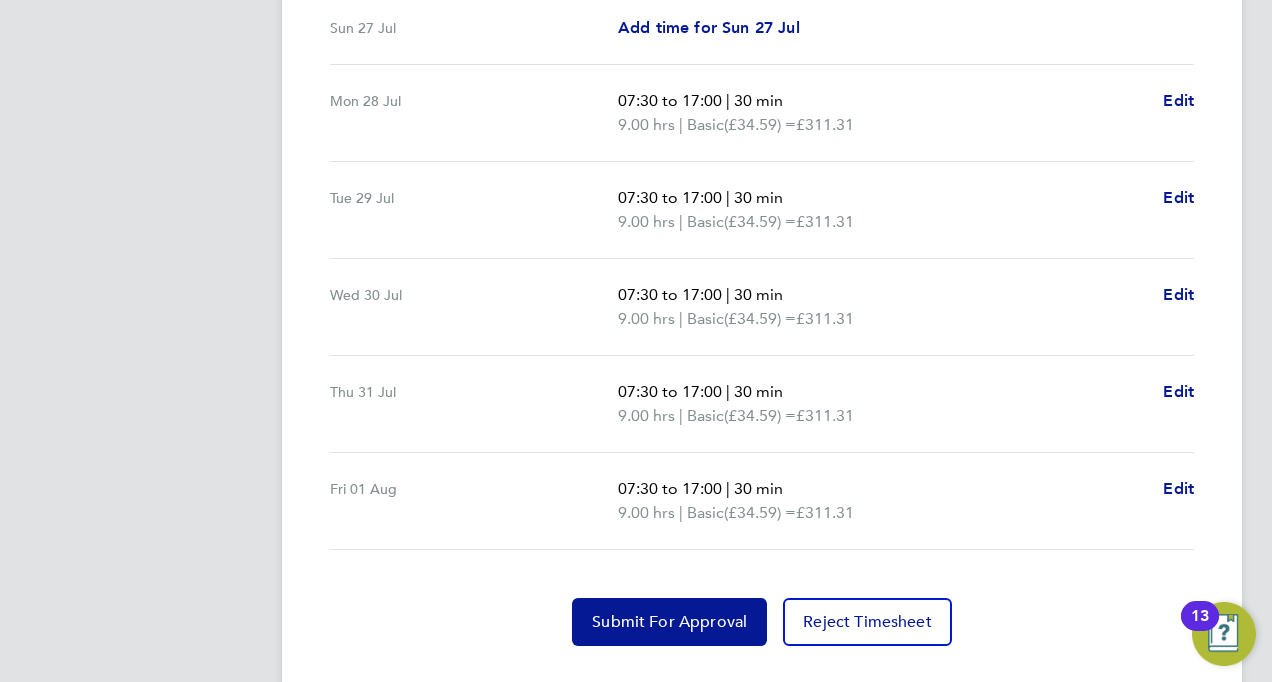 scroll, scrollTop: 759, scrollLeft: 0, axis: vertical 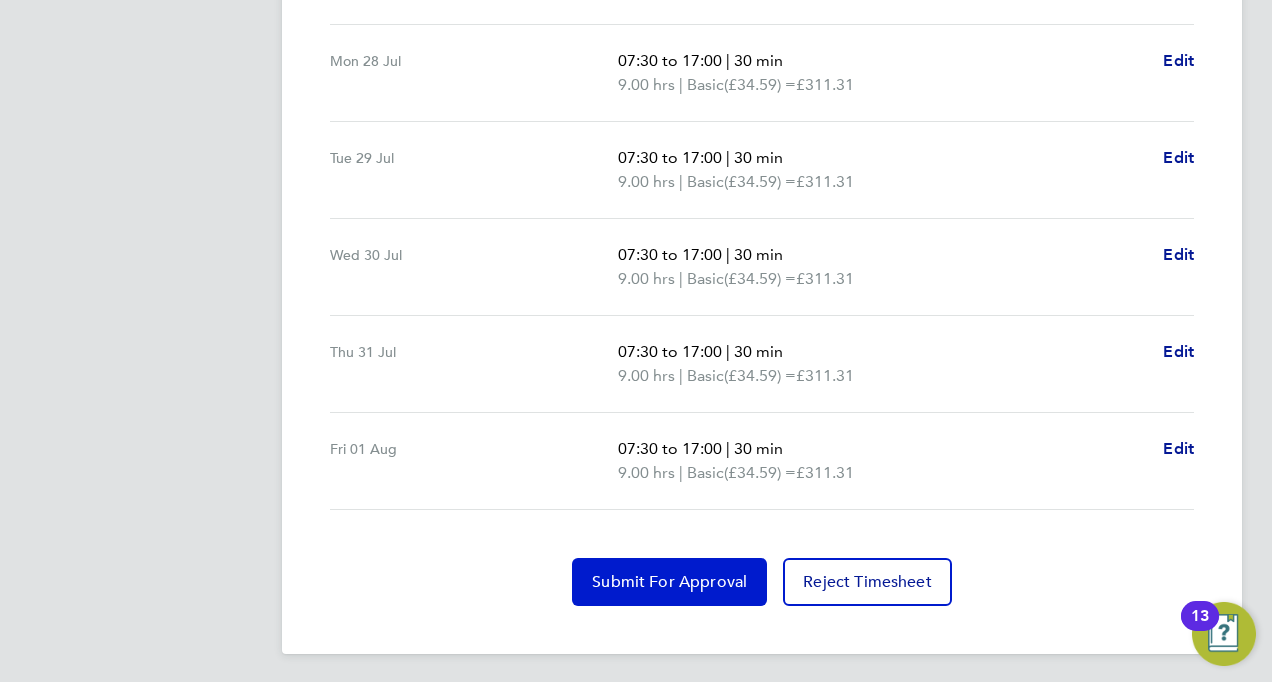 click on "Submit For Approval" 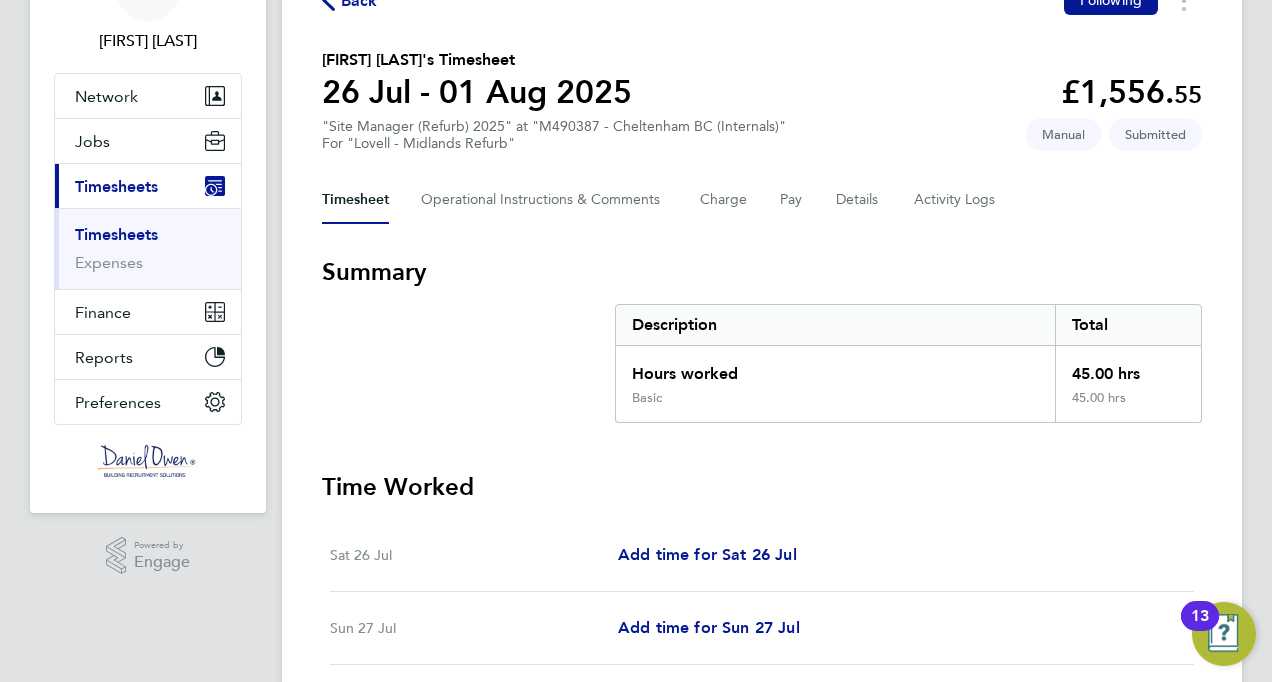 scroll, scrollTop: 0, scrollLeft: 0, axis: both 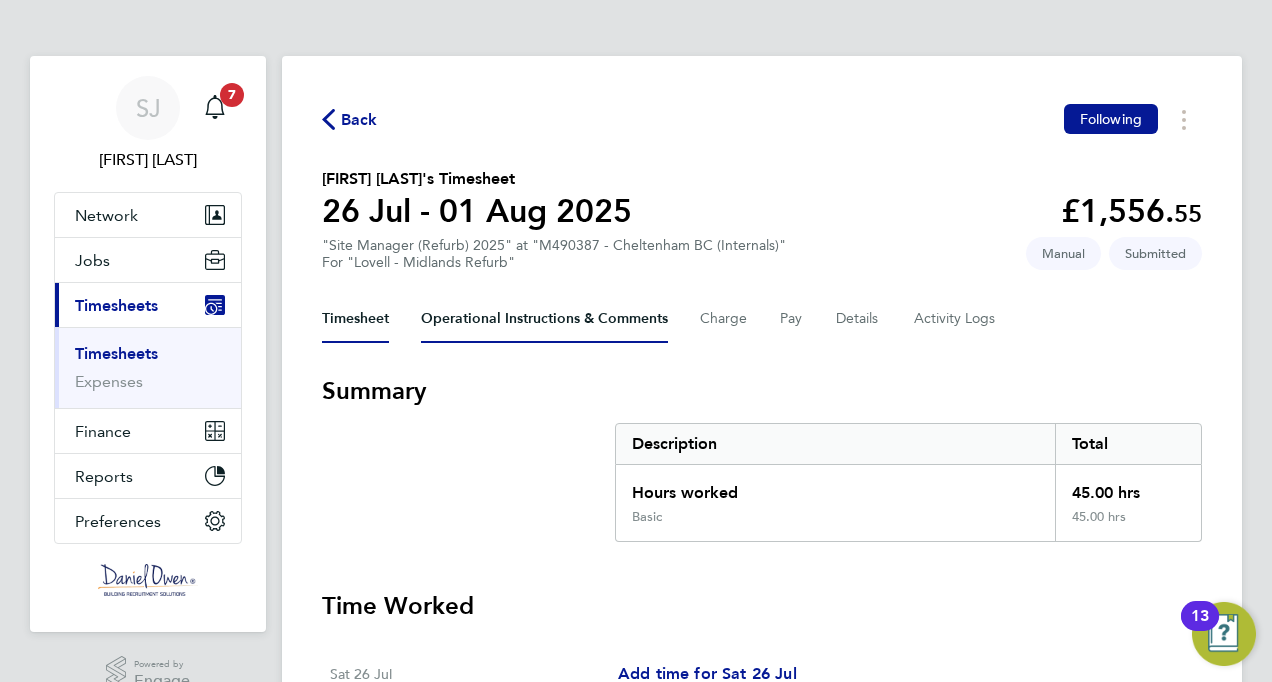 click on "Operational Instructions & Comments" at bounding box center [544, 319] 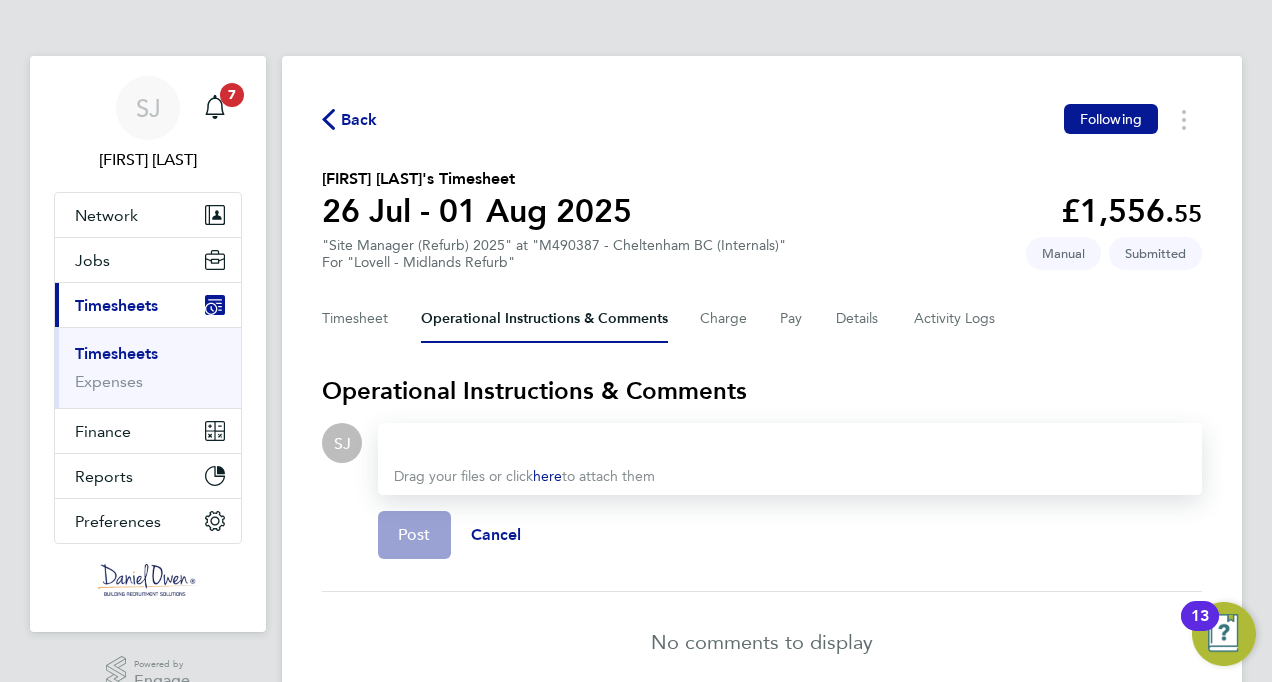 type 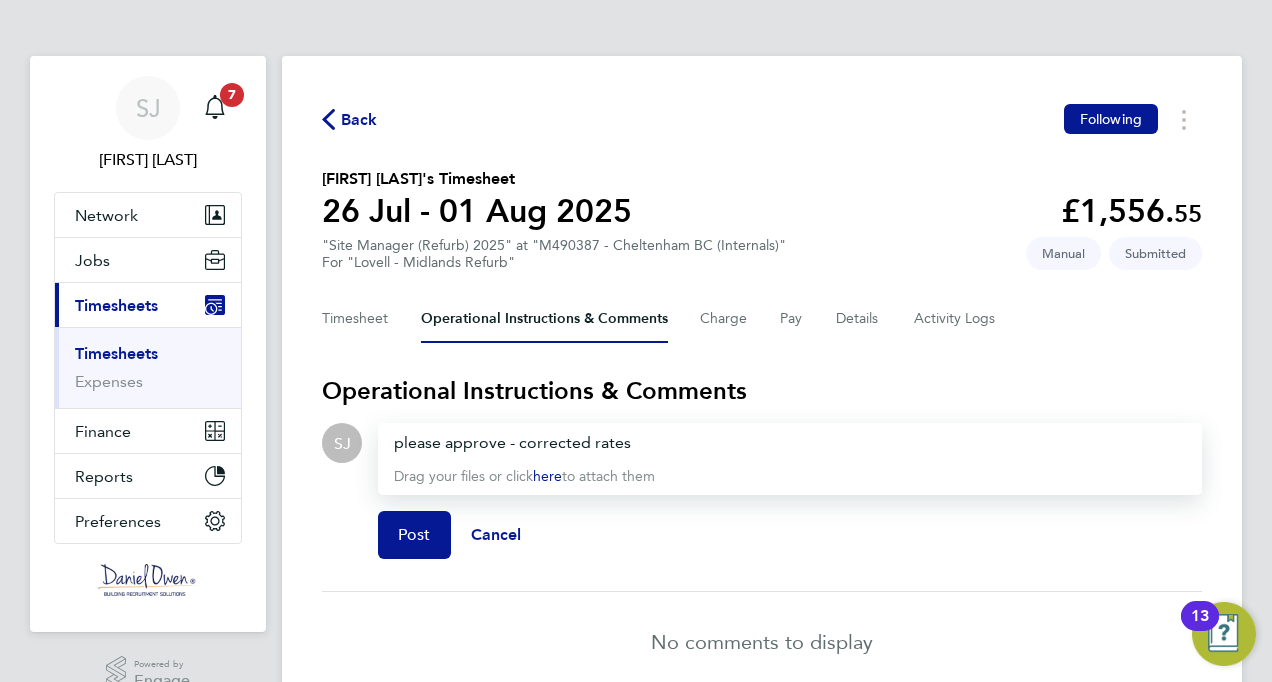 click on "please approve - corrected rates" at bounding box center (790, 443) 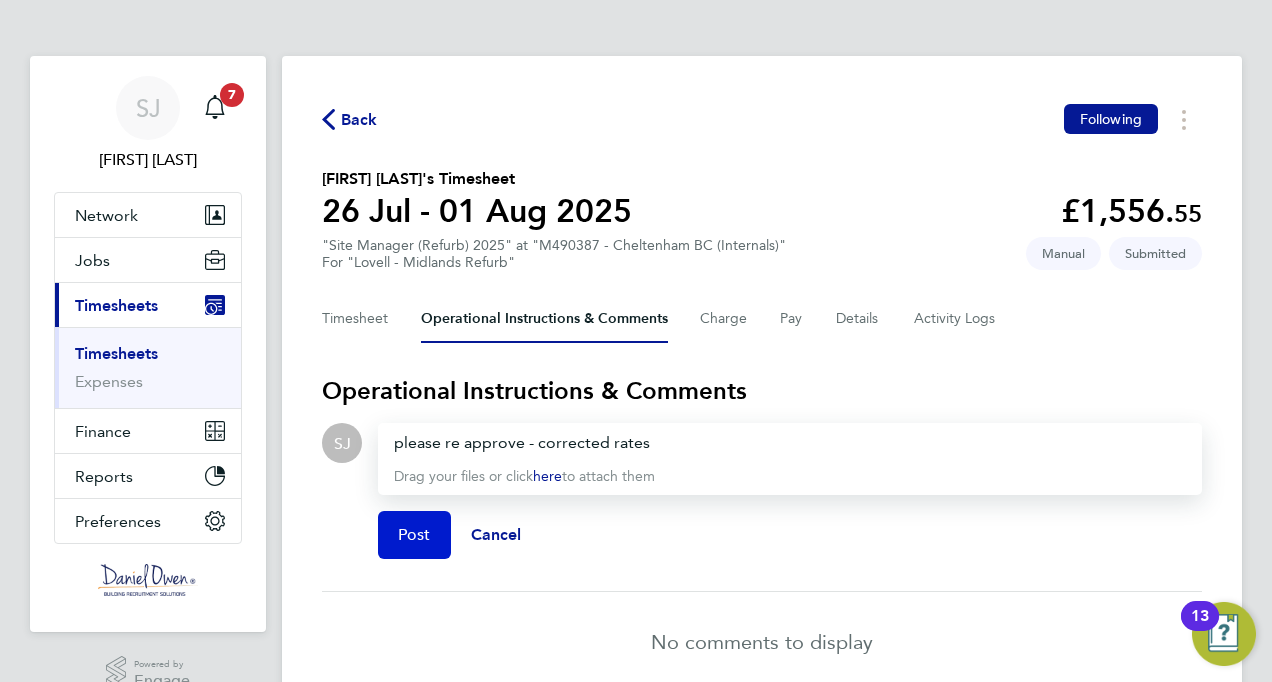 click on "Post" 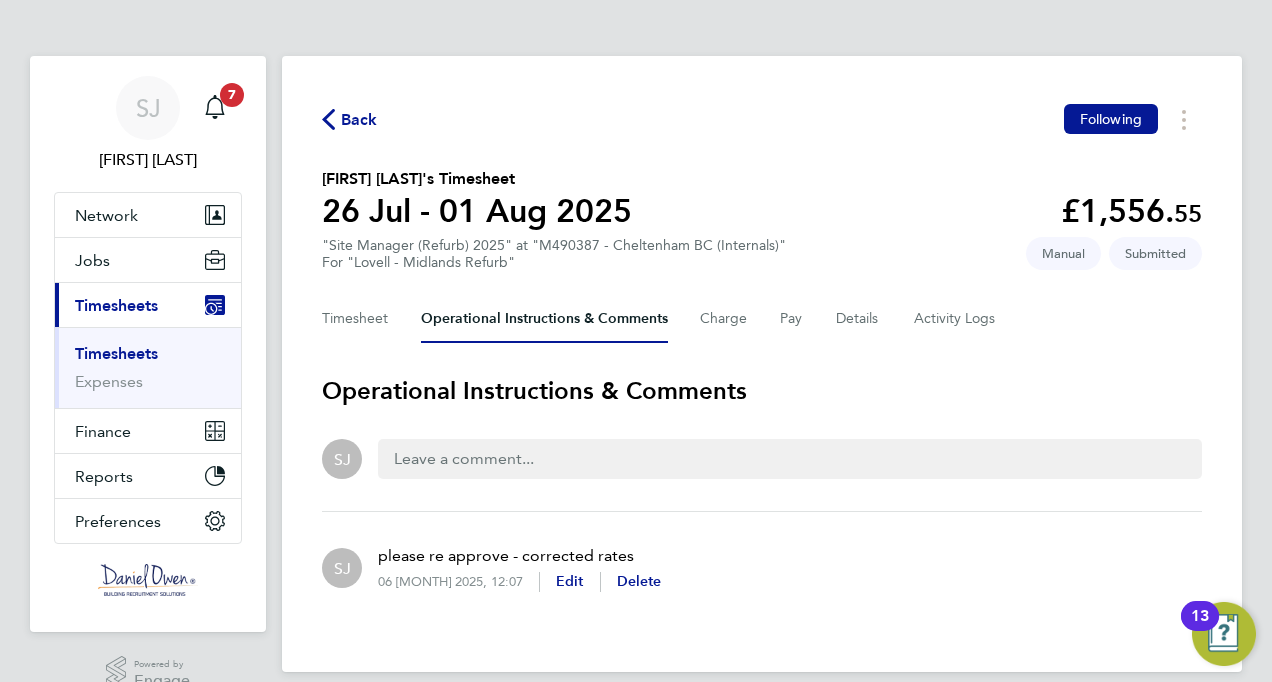 click on "Back" 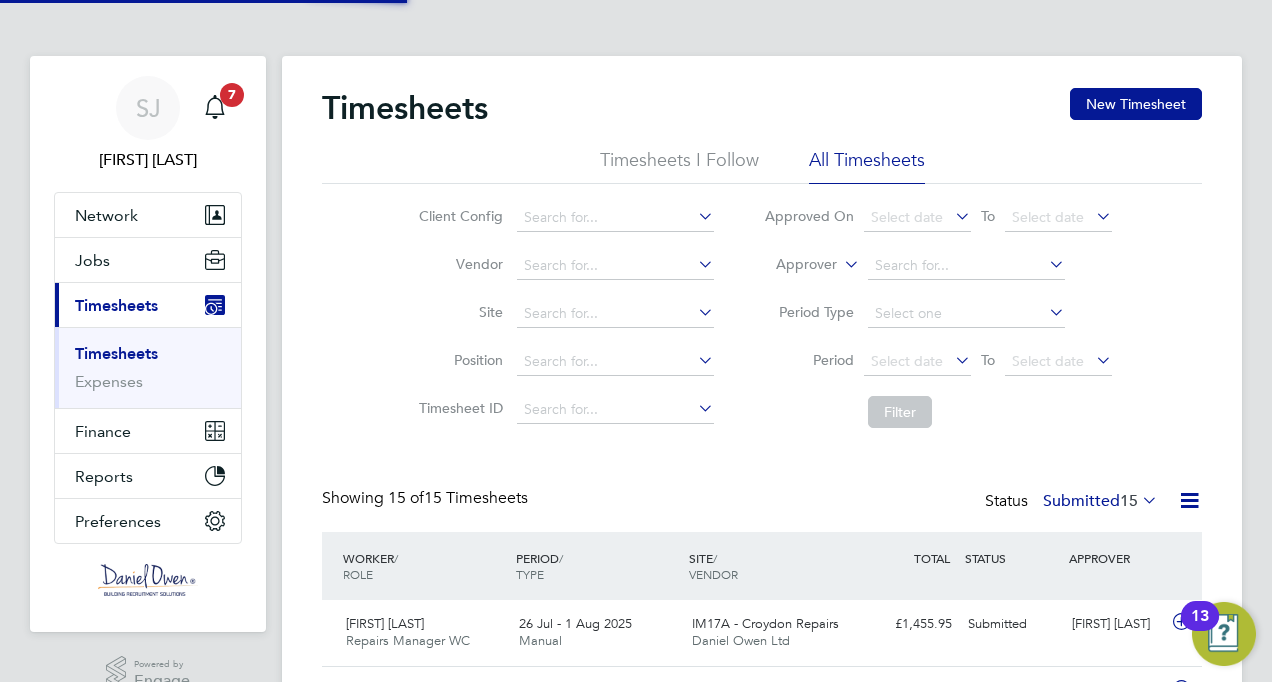 scroll, scrollTop: 10, scrollLeft: 10, axis: both 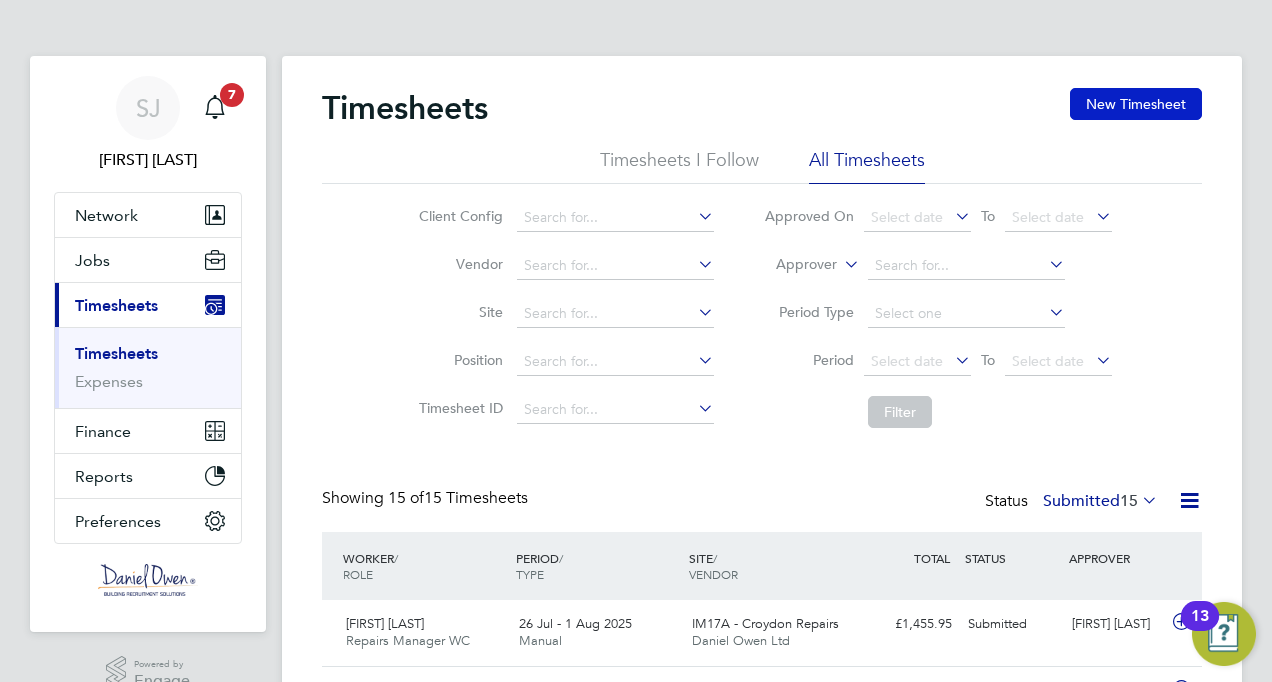 click on "New Timesheet" 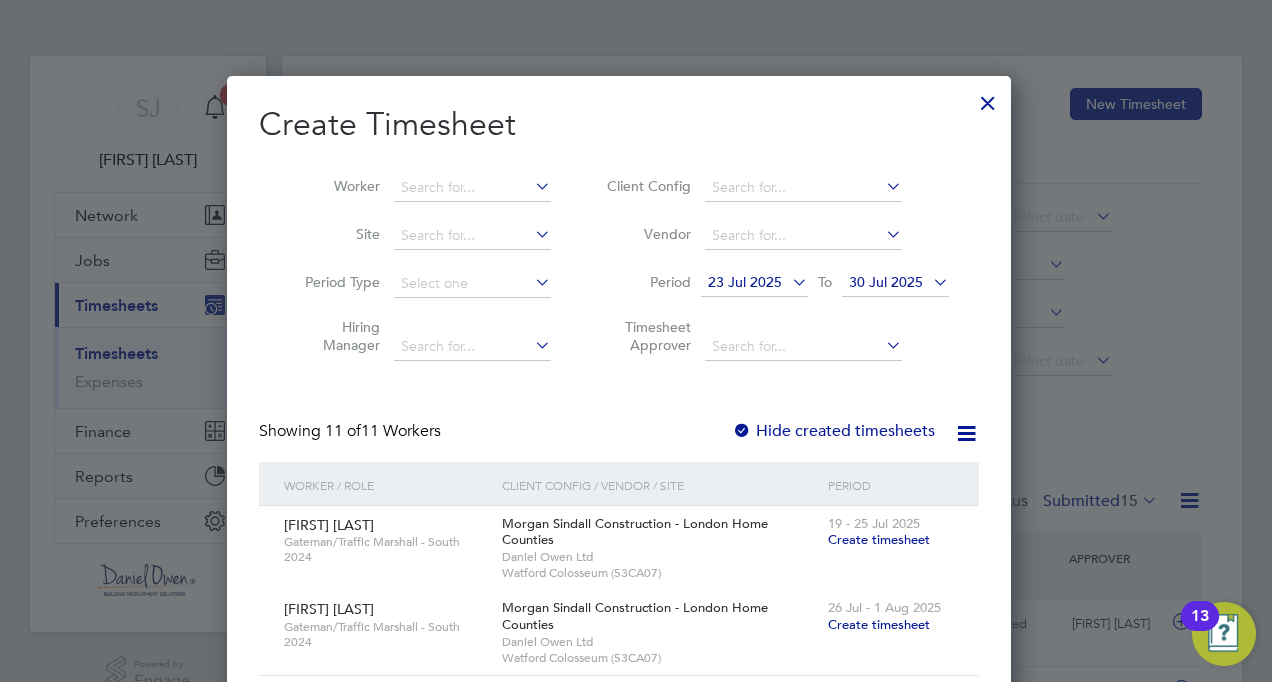 click at bounding box center (929, 282) 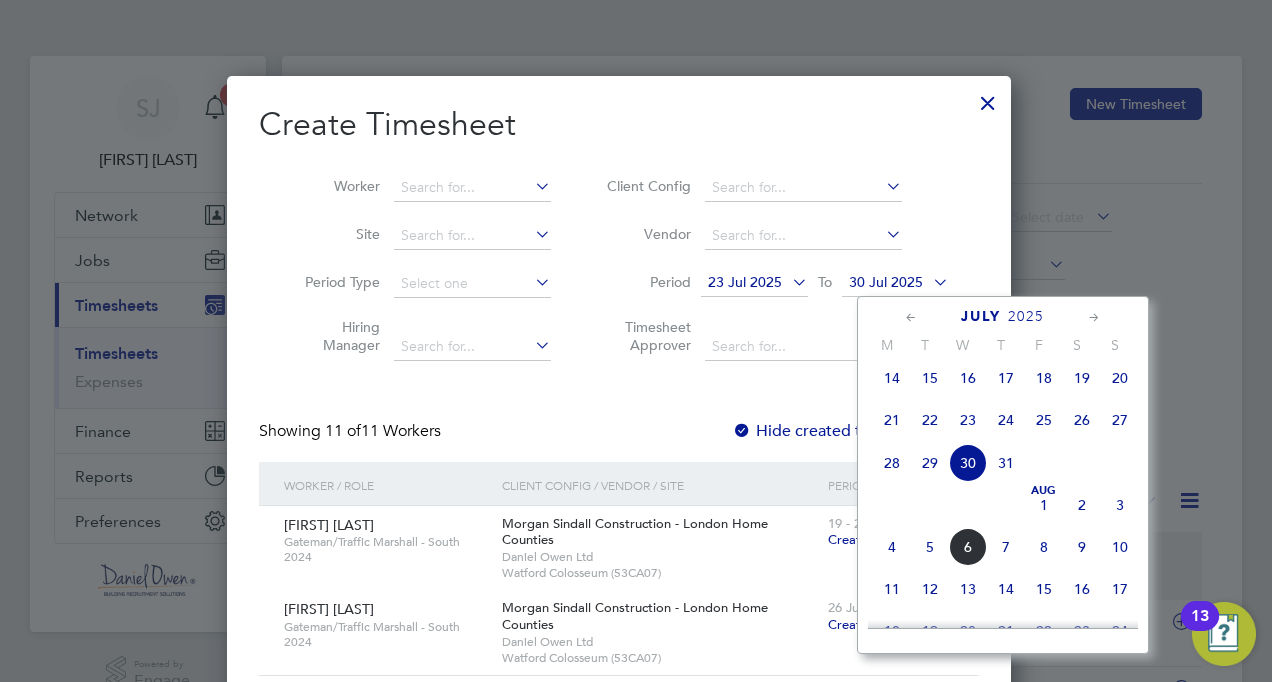 click at bounding box center [788, 282] 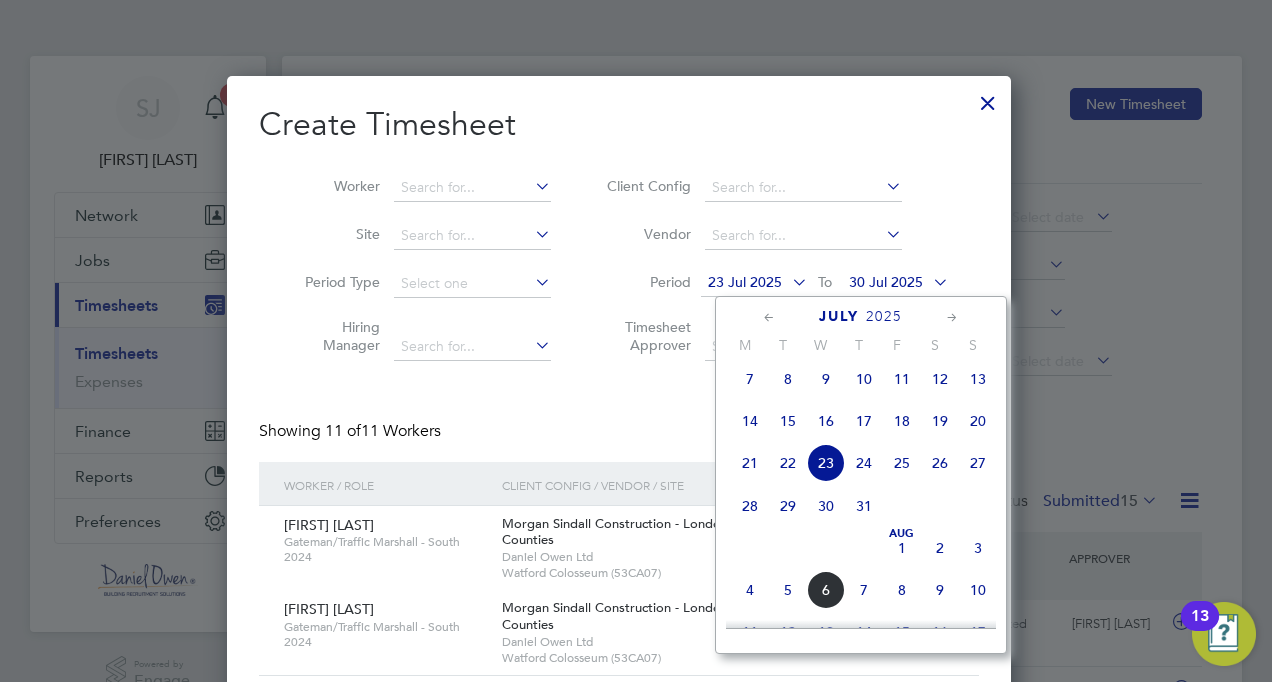 click on "17" 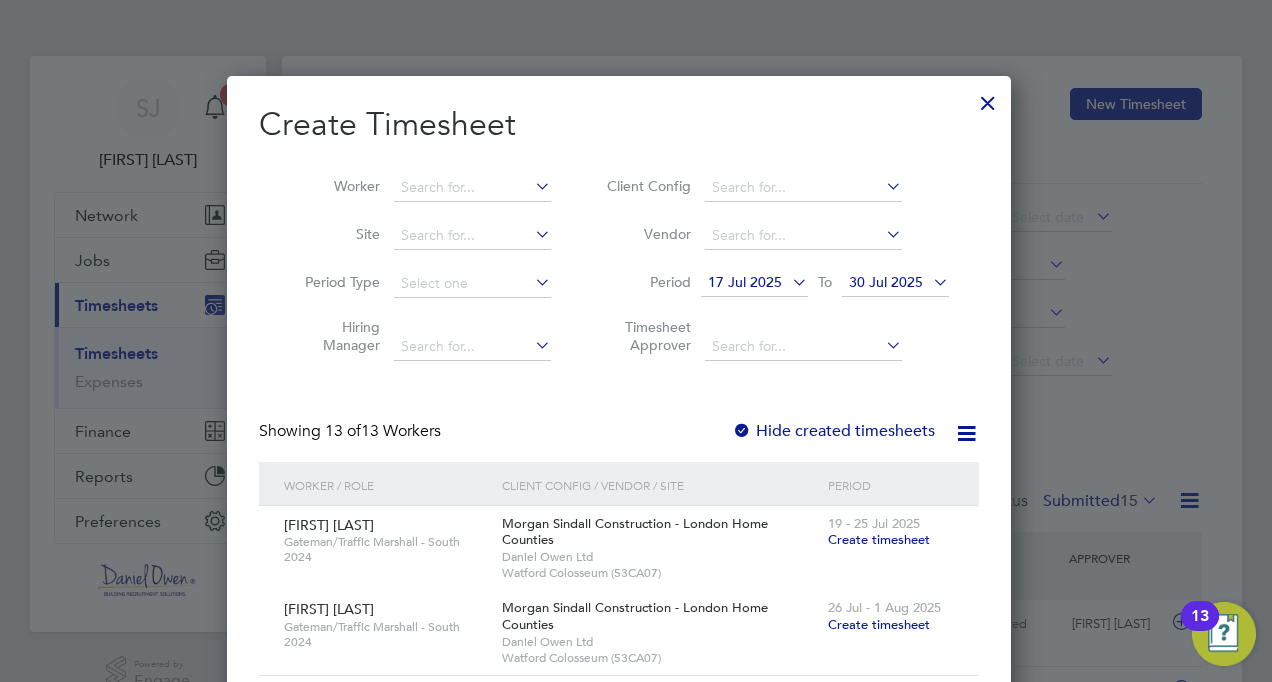 click at bounding box center (929, 282) 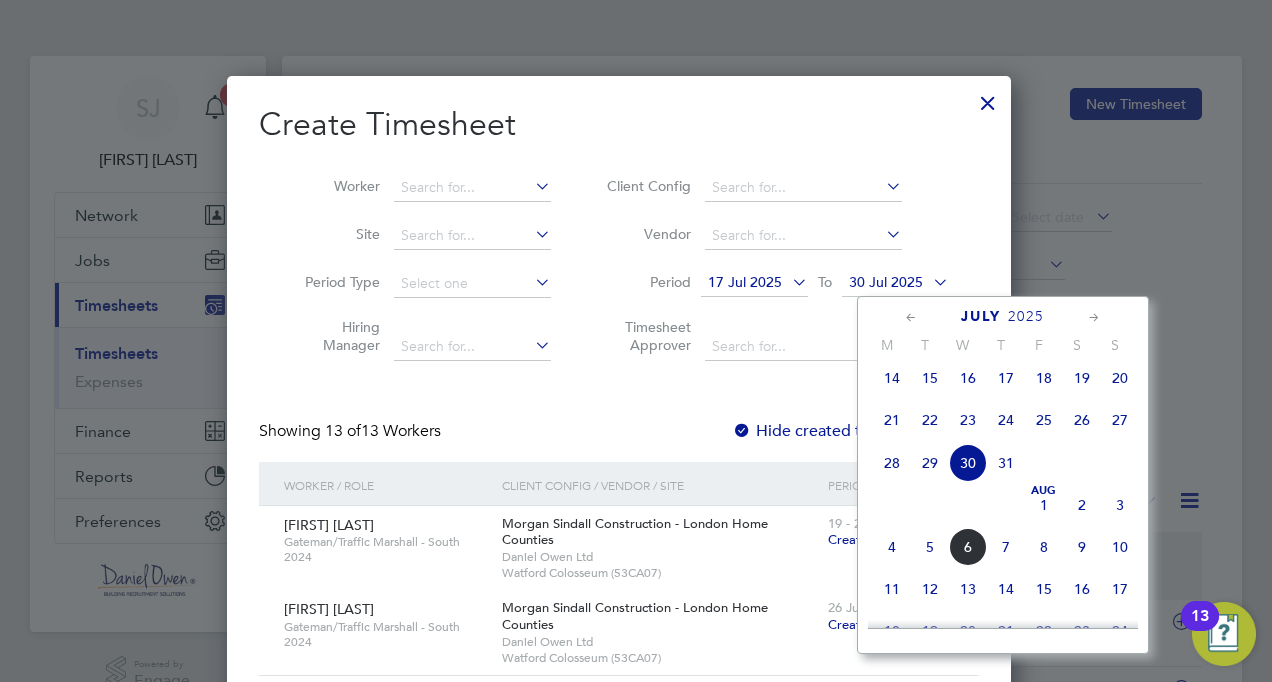 click at bounding box center (929, 282) 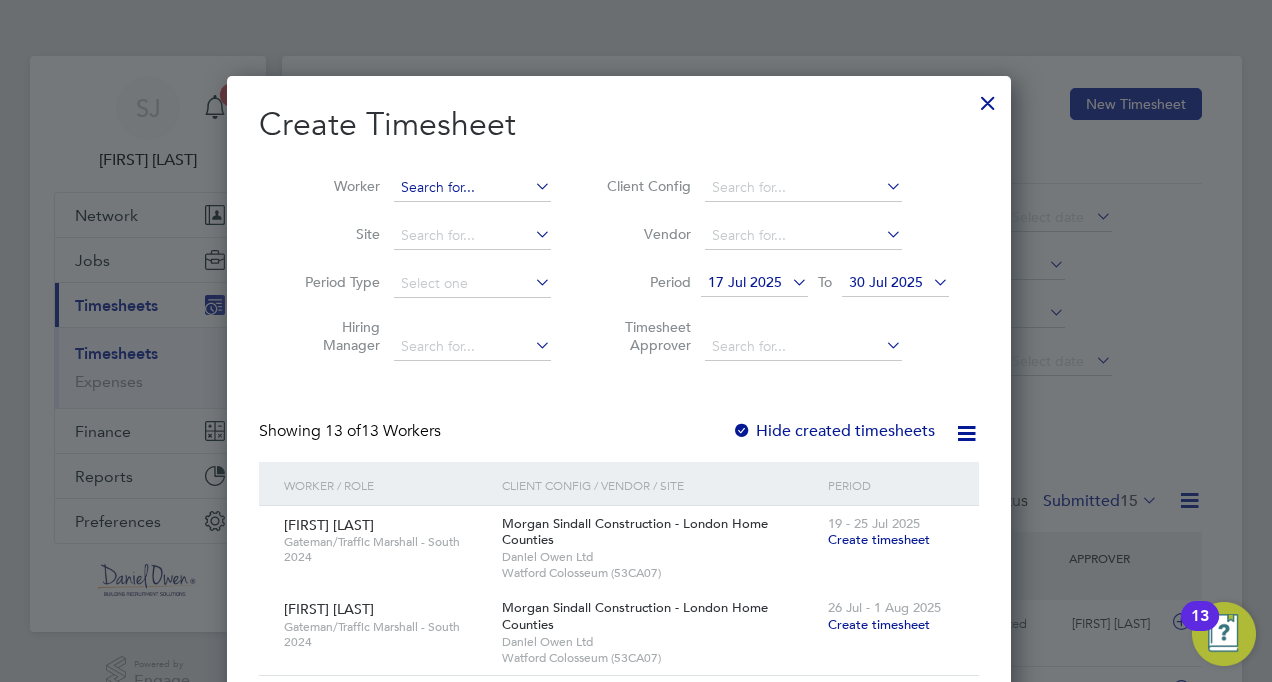 click at bounding box center [472, 188] 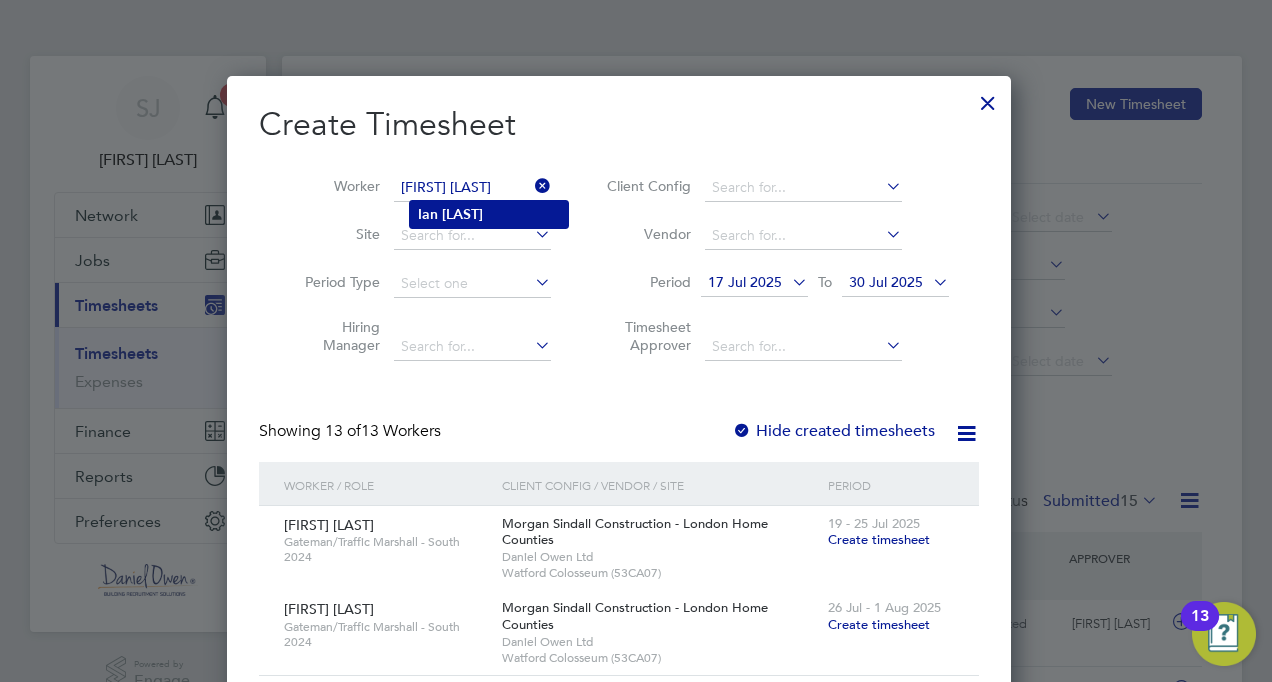 click on "Campbell" 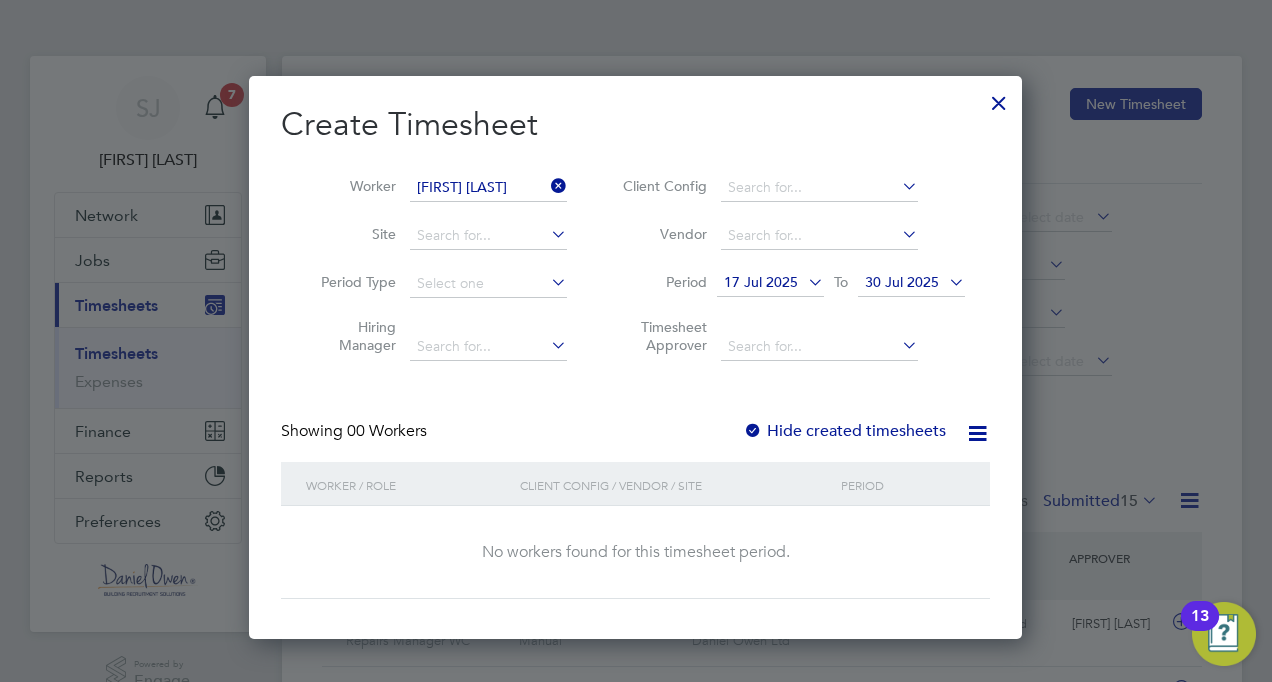 click at bounding box center [753, 432] 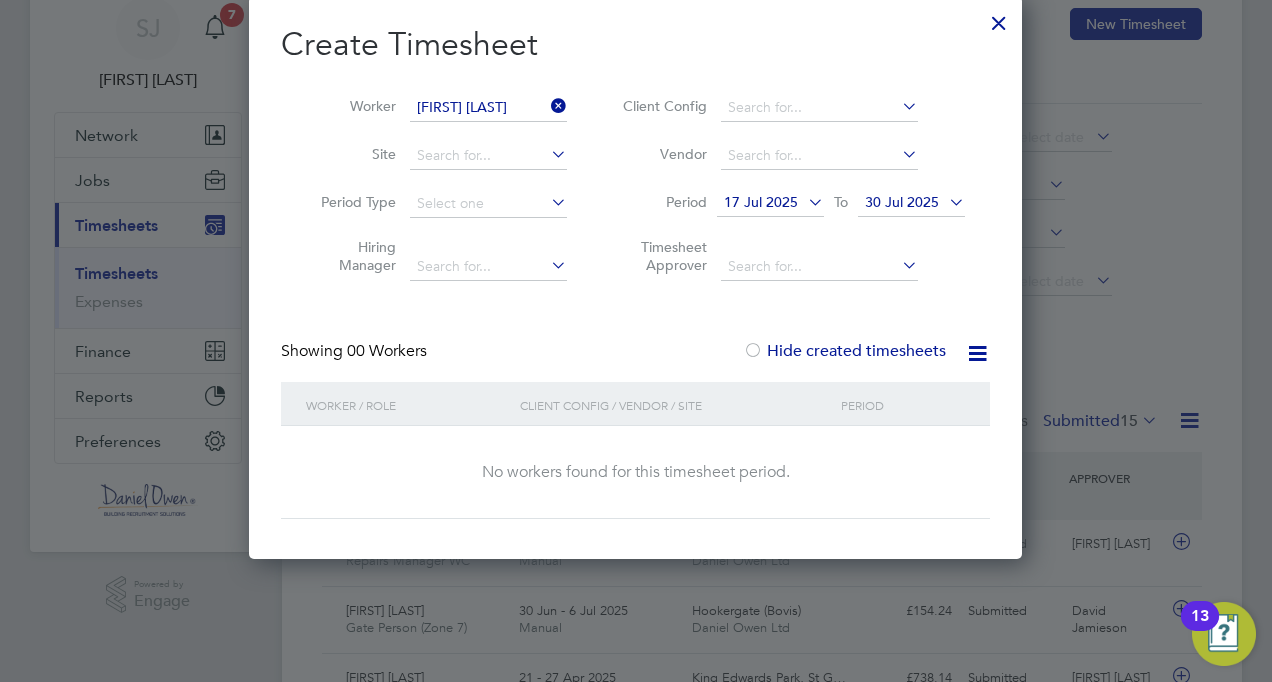 click at bounding box center [977, 353] 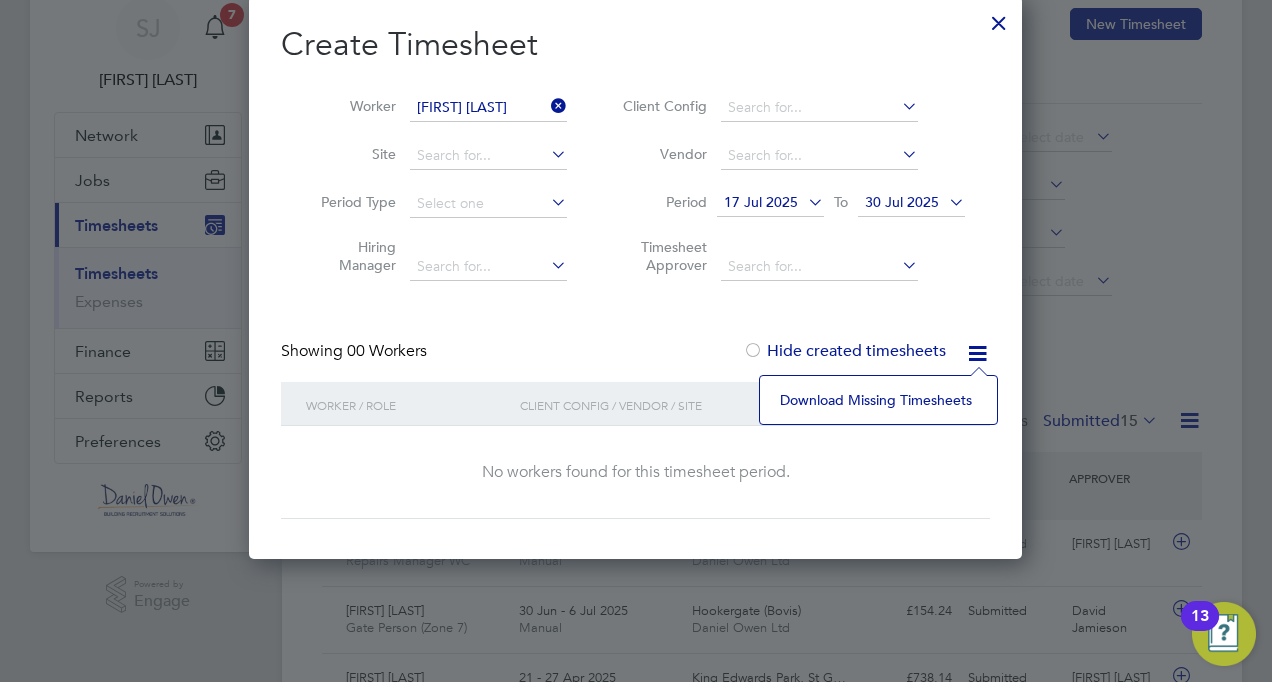 click on "Download missing timesheets" 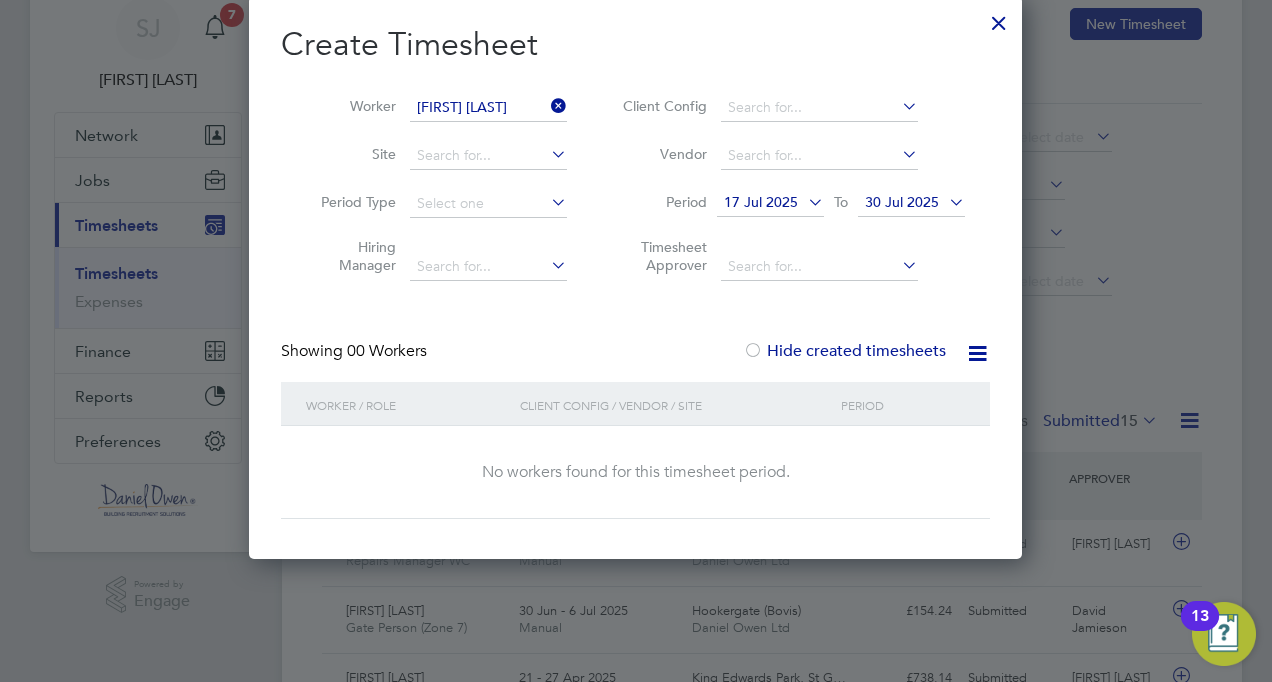 click on "Create Timesheet Worker   Ian Campbell Site   Period Type   Hiring Manager   Client Config   Vendor   Period
17 Jul 2025
To
30 Jul 2025
Timesheet Approver   Showing   00 Workers Hide created timesheets Worker / Role Client Config / Vendor / Site Period No workers found for this timesheet period. Show   more" at bounding box center [635, 271] 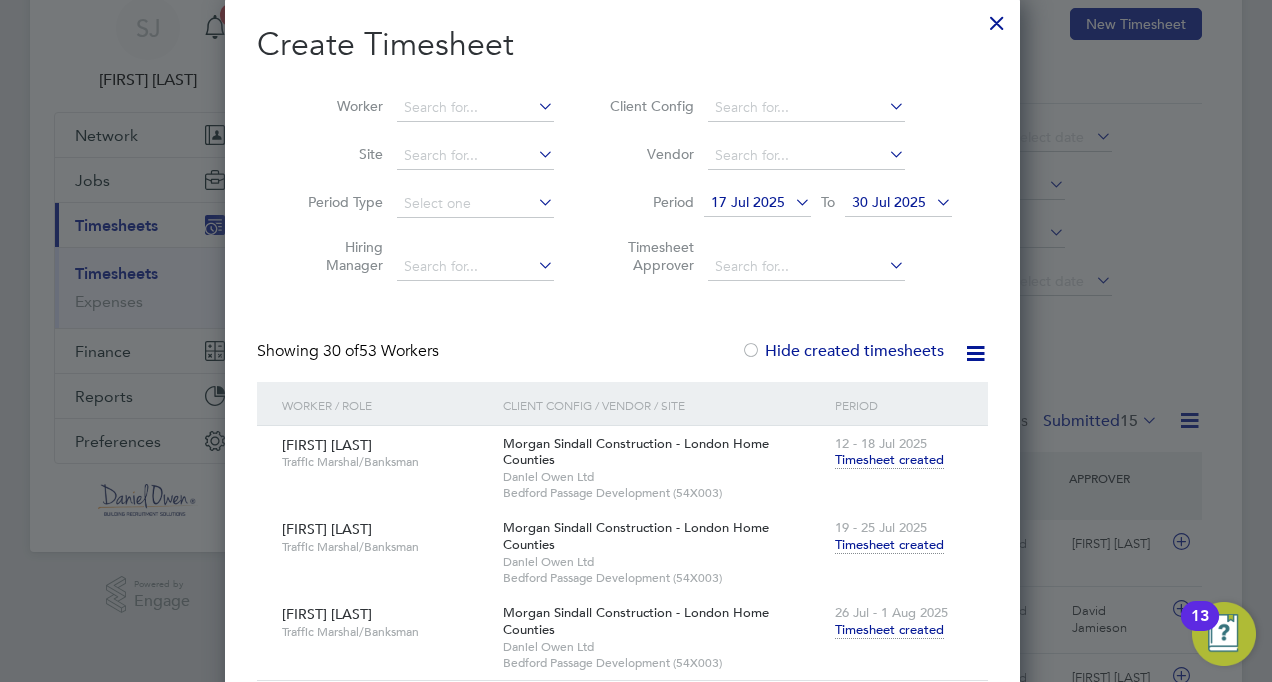 click 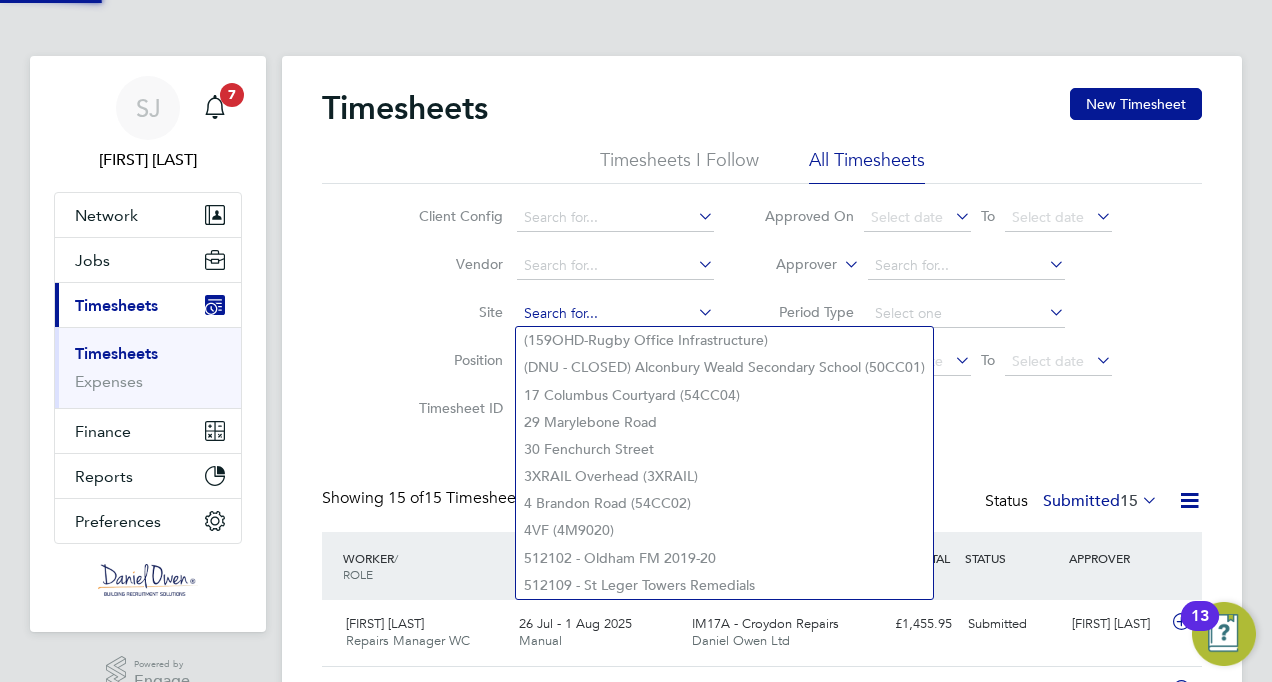 click 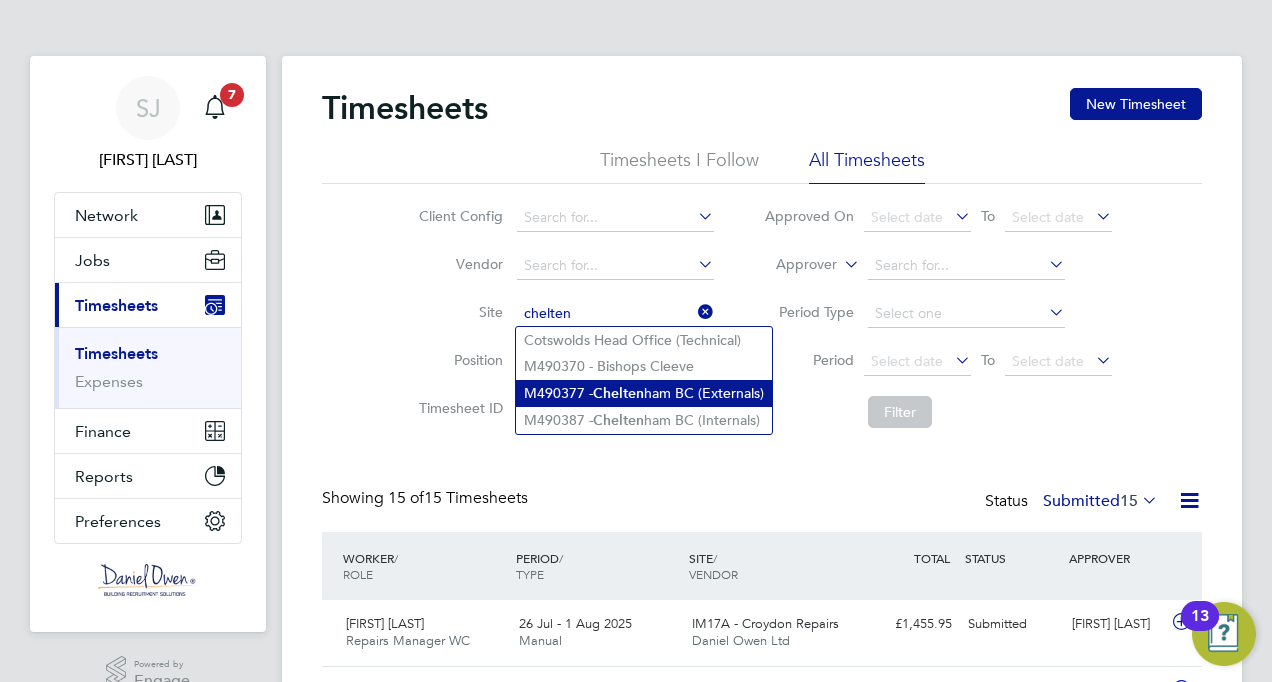 click on "M490377 -  Chelten ham BC (Externals)" 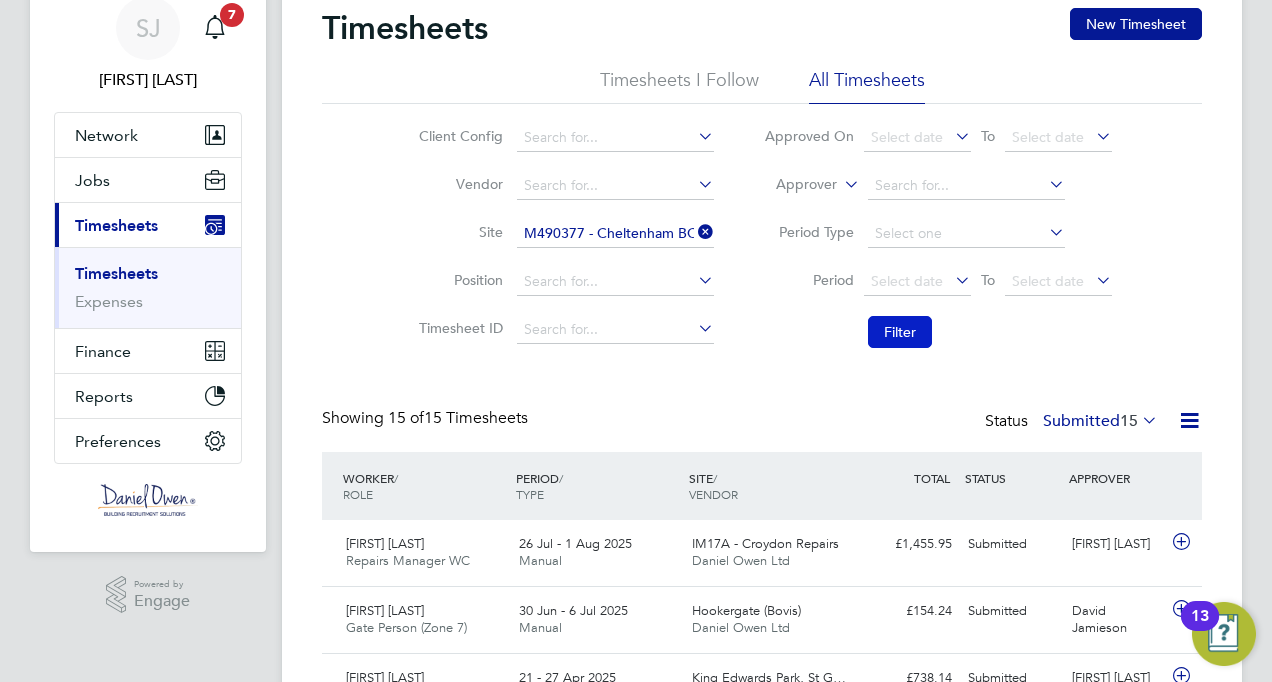 click on "Filter" 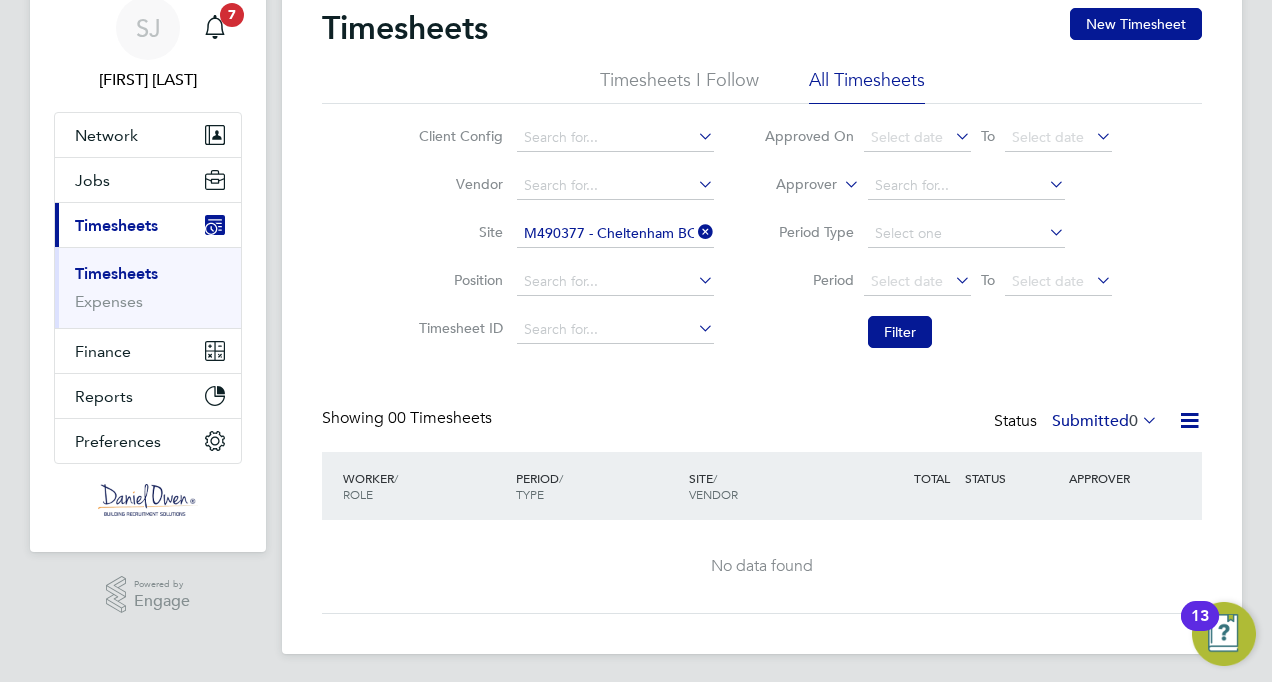 click 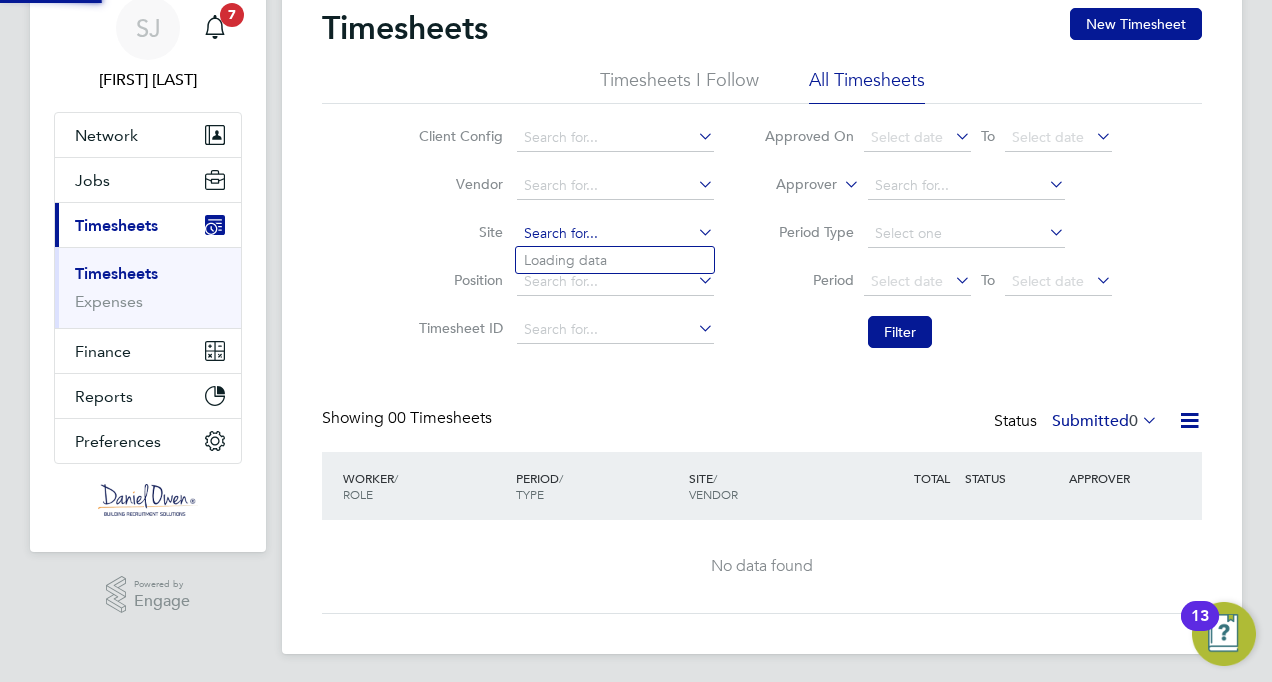 click 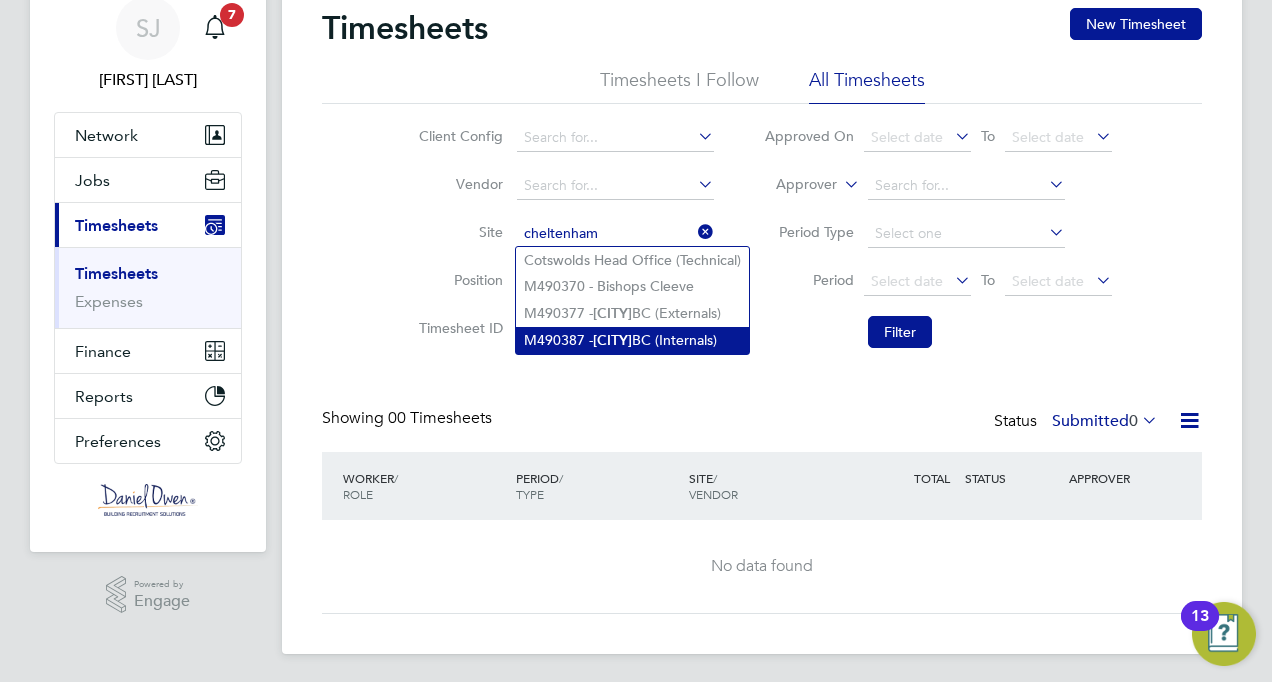 click on "Cheltenham" 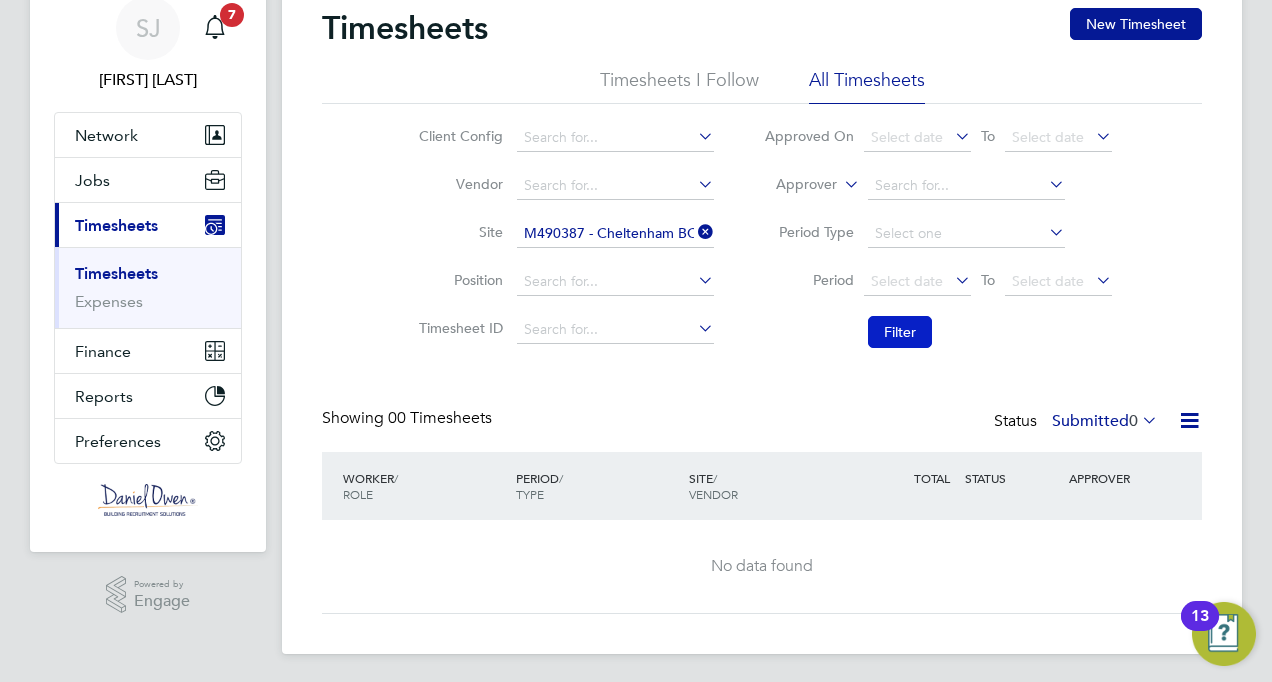 click on "Filter" 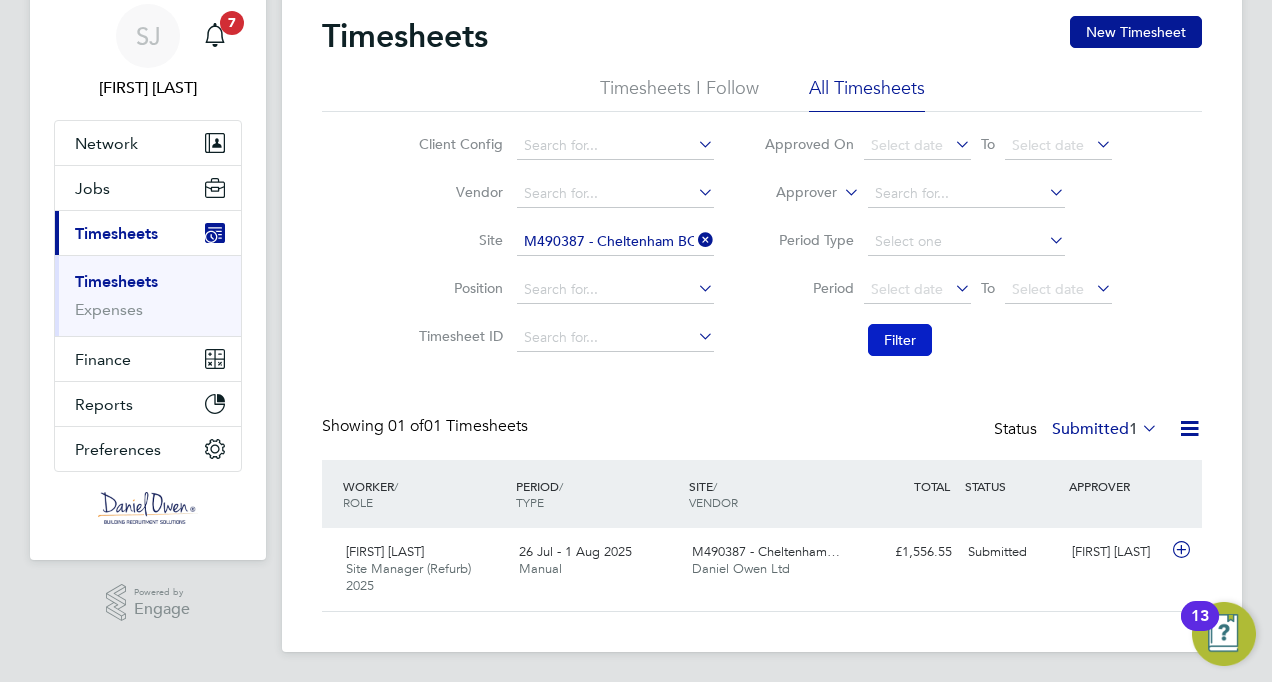 type 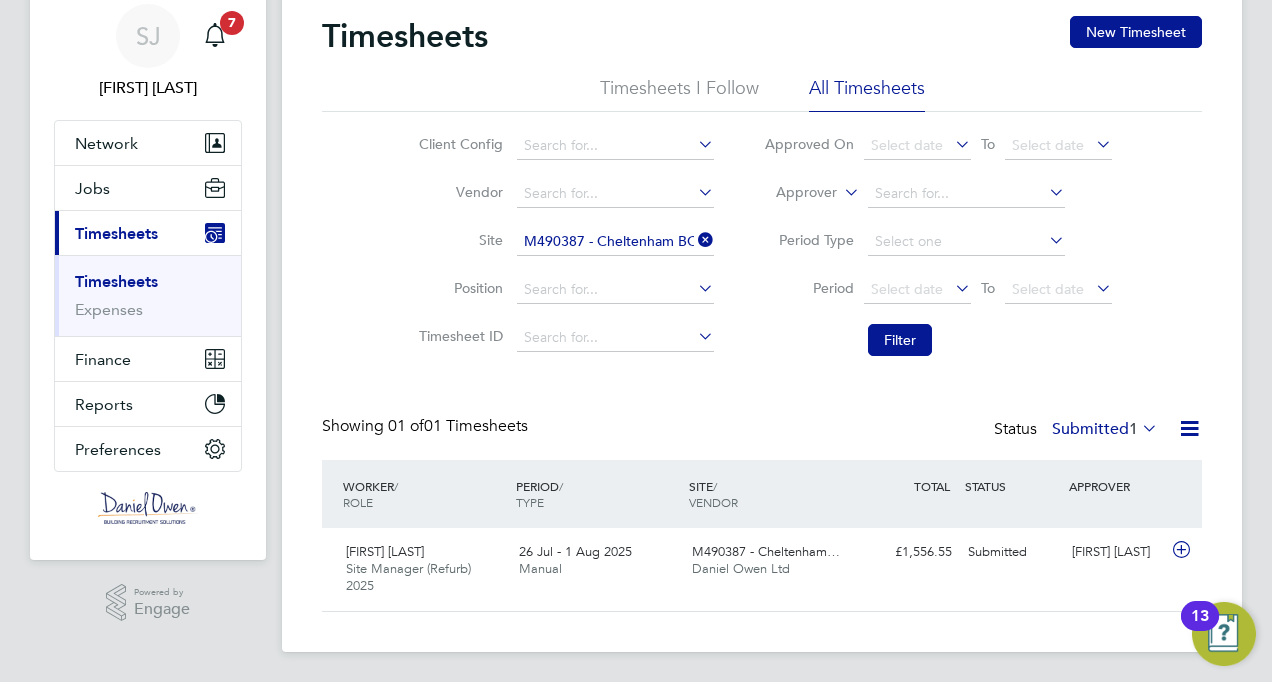 click 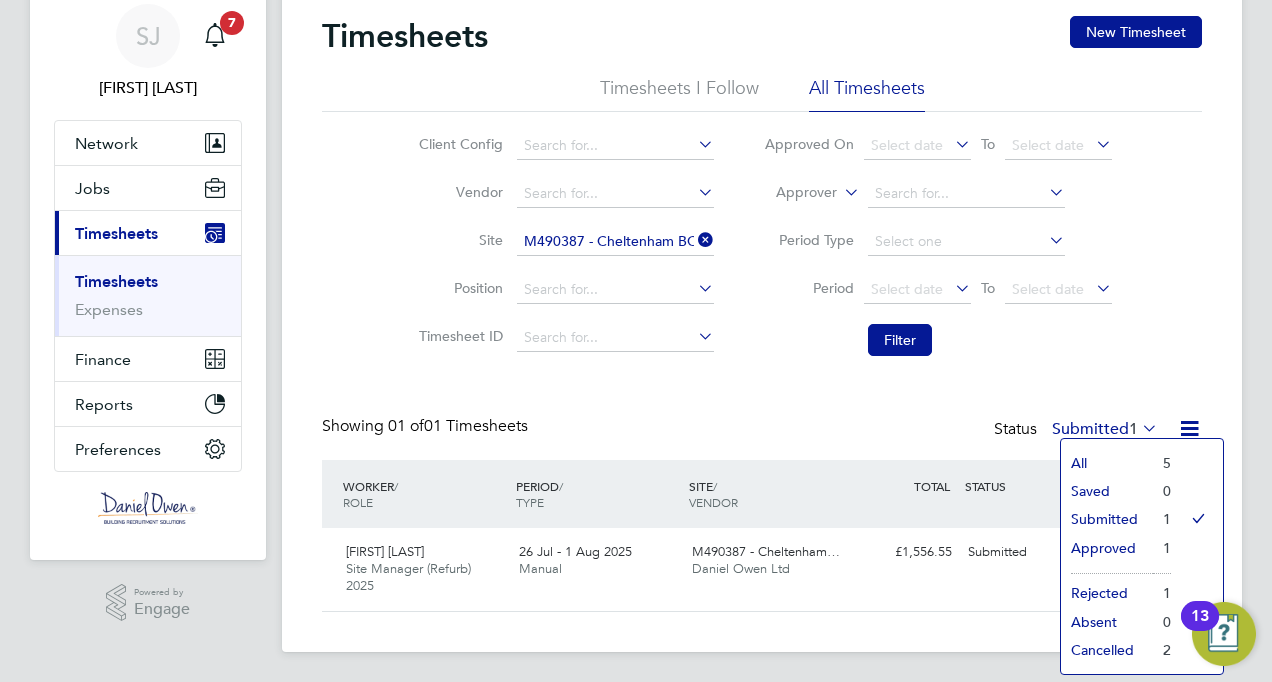 click on "Approved" 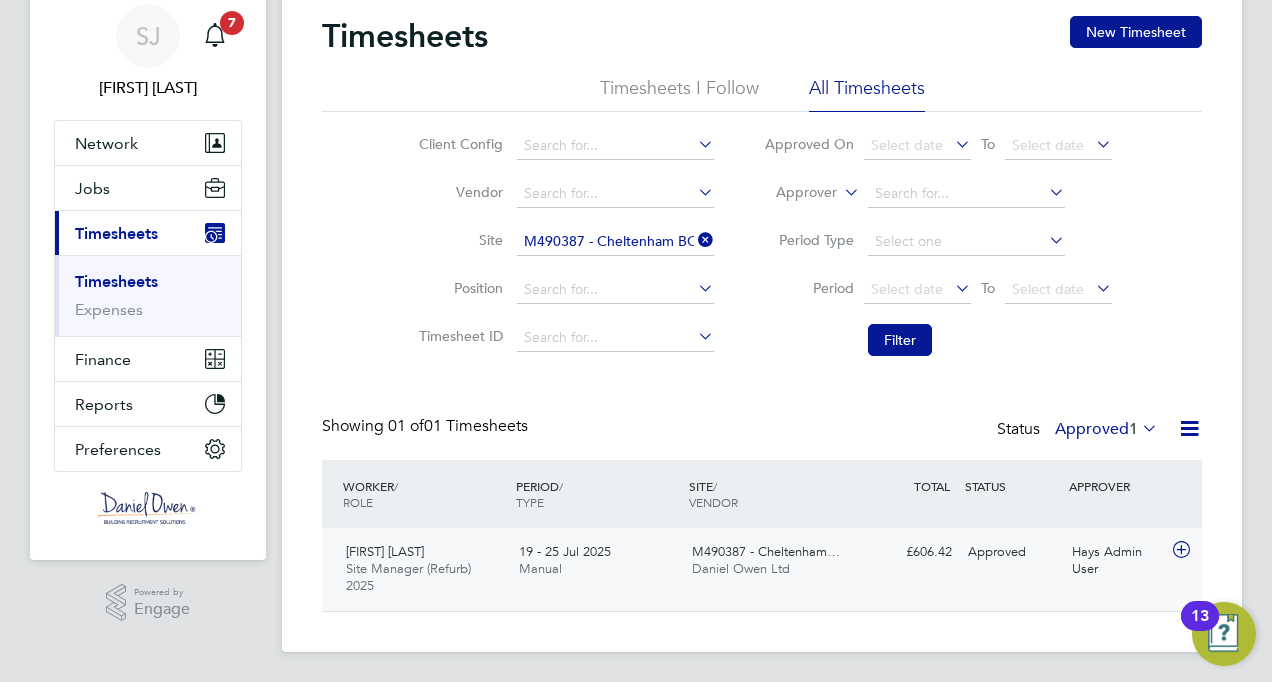 click on "Site Manager (Refurb) 2025" 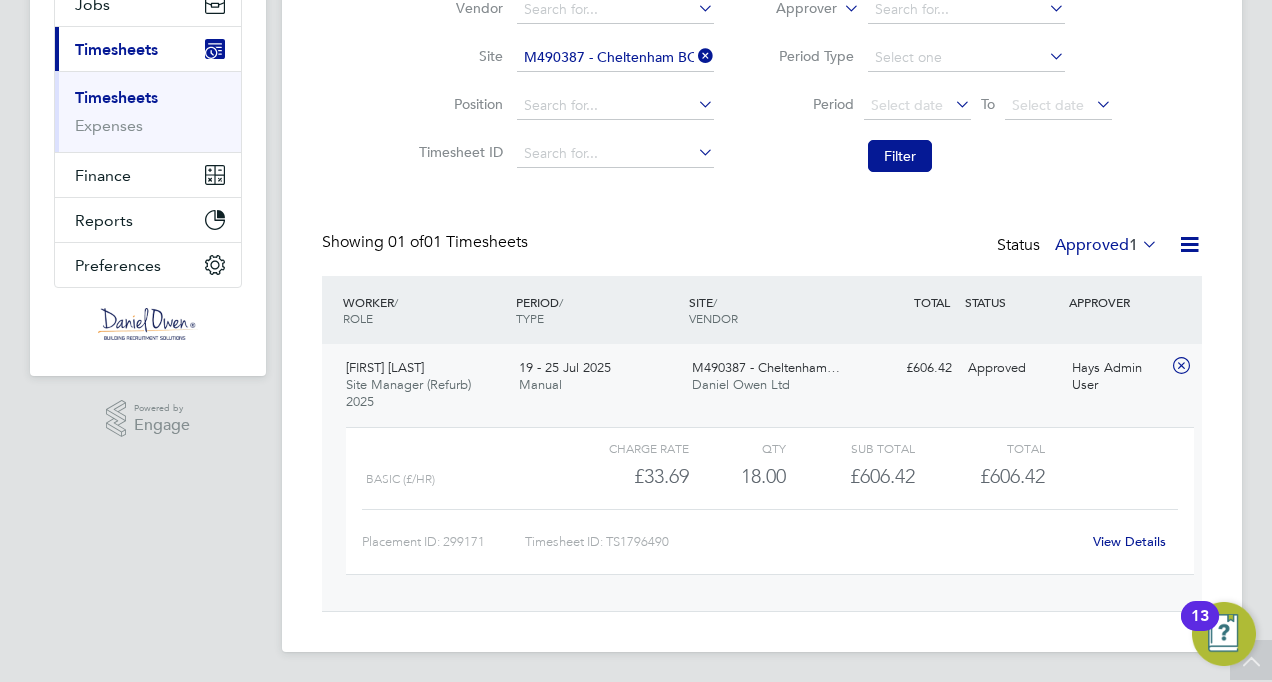 click on "View Details" 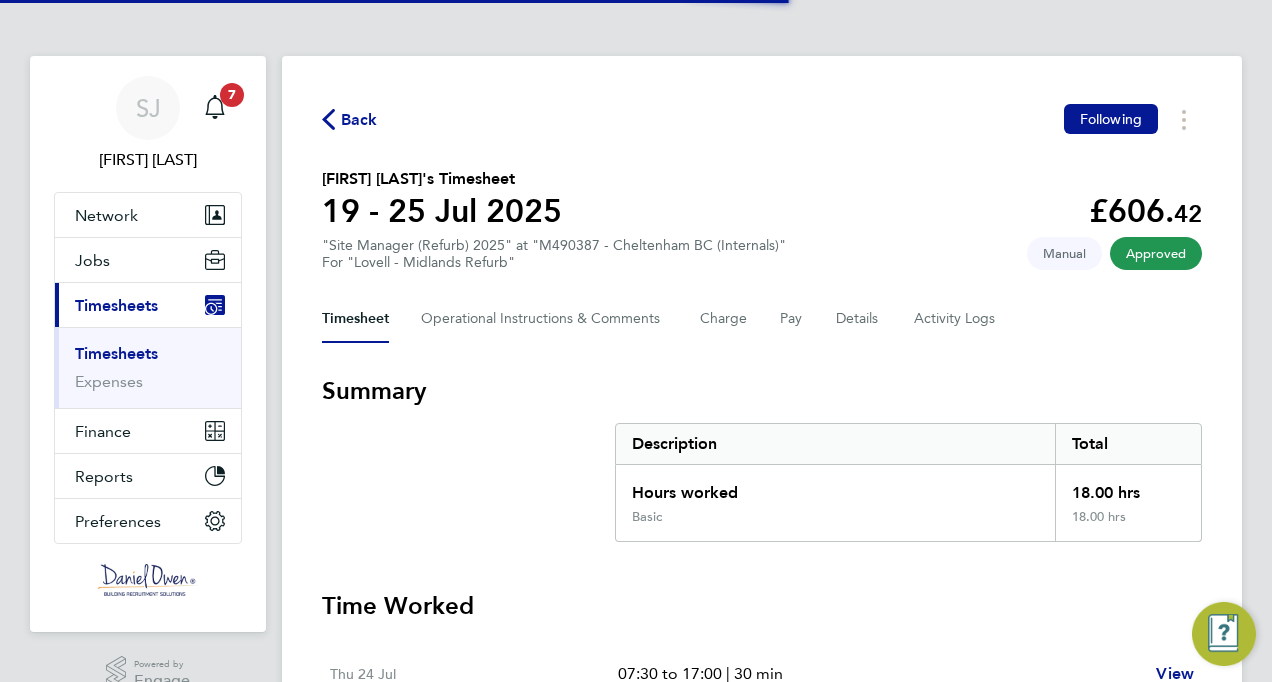 scroll, scrollTop: 0, scrollLeft: 0, axis: both 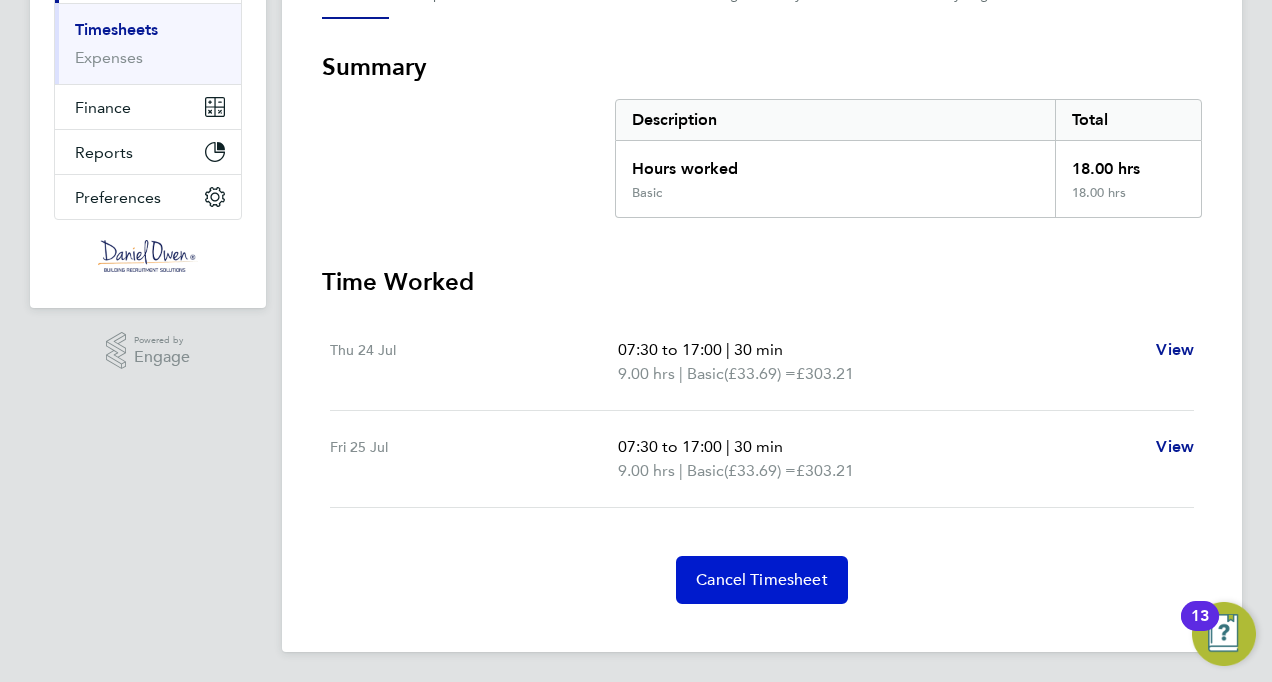click on "Cancel Timesheet" 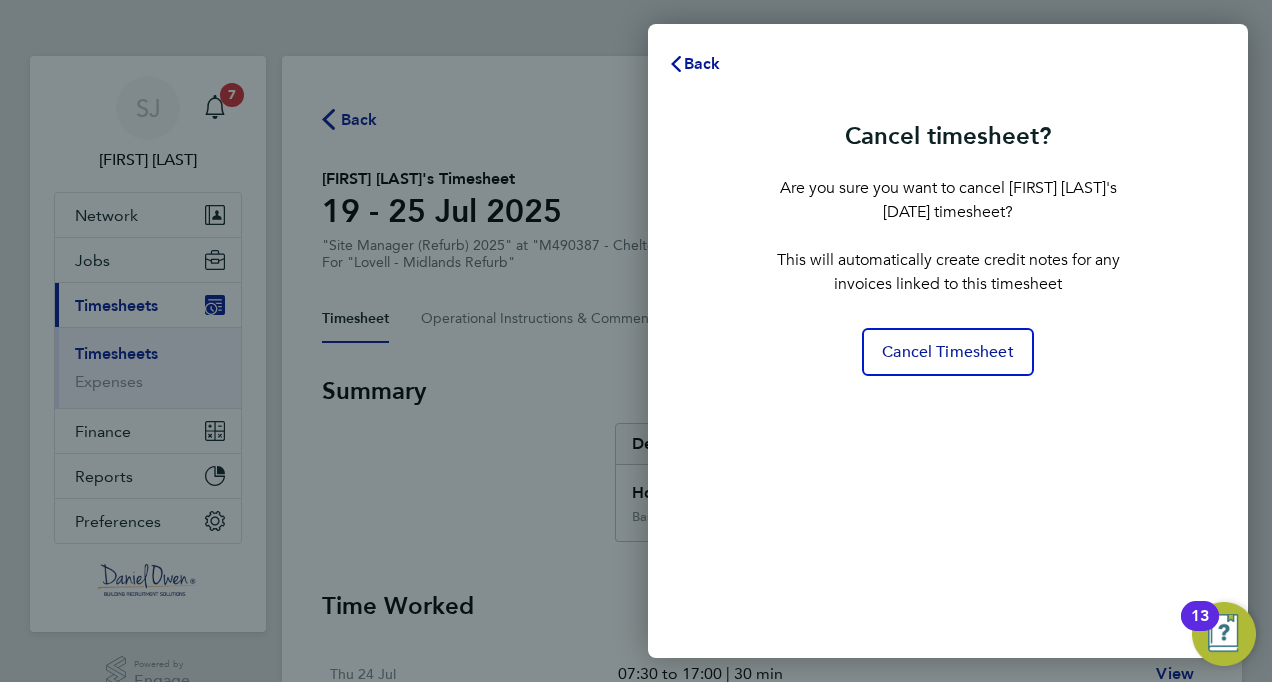scroll, scrollTop: 0, scrollLeft: 0, axis: both 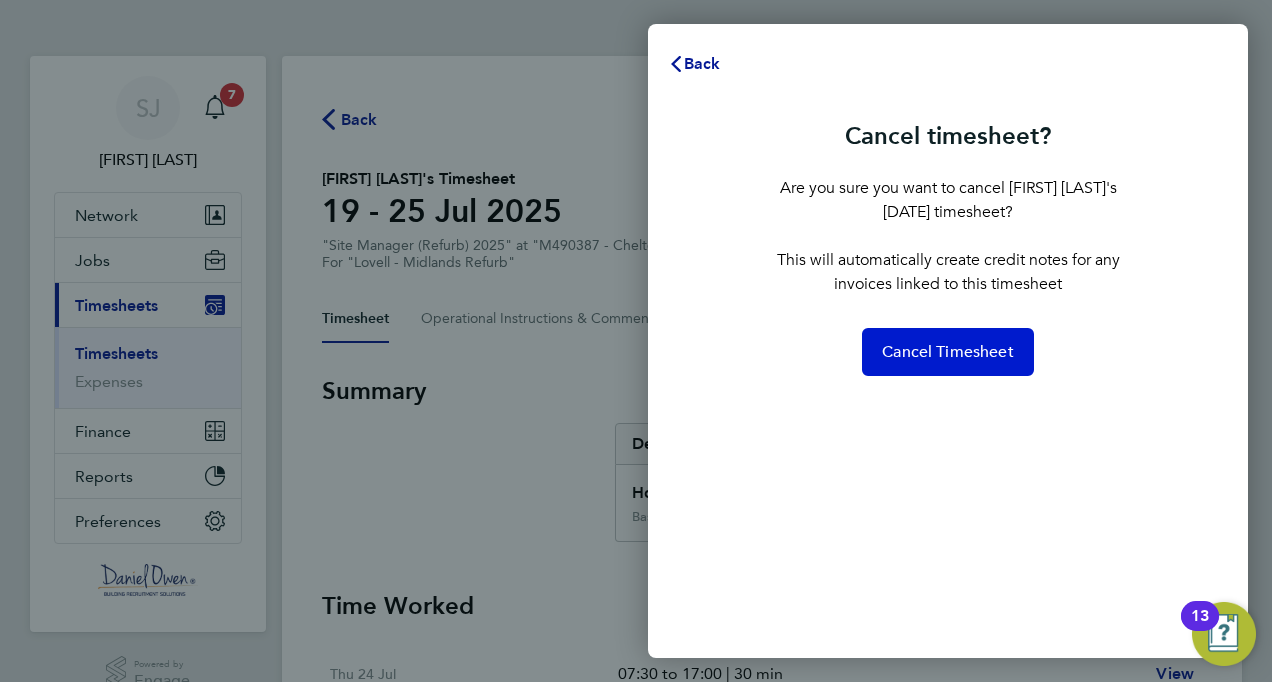 click on "Cancel Timesheet" 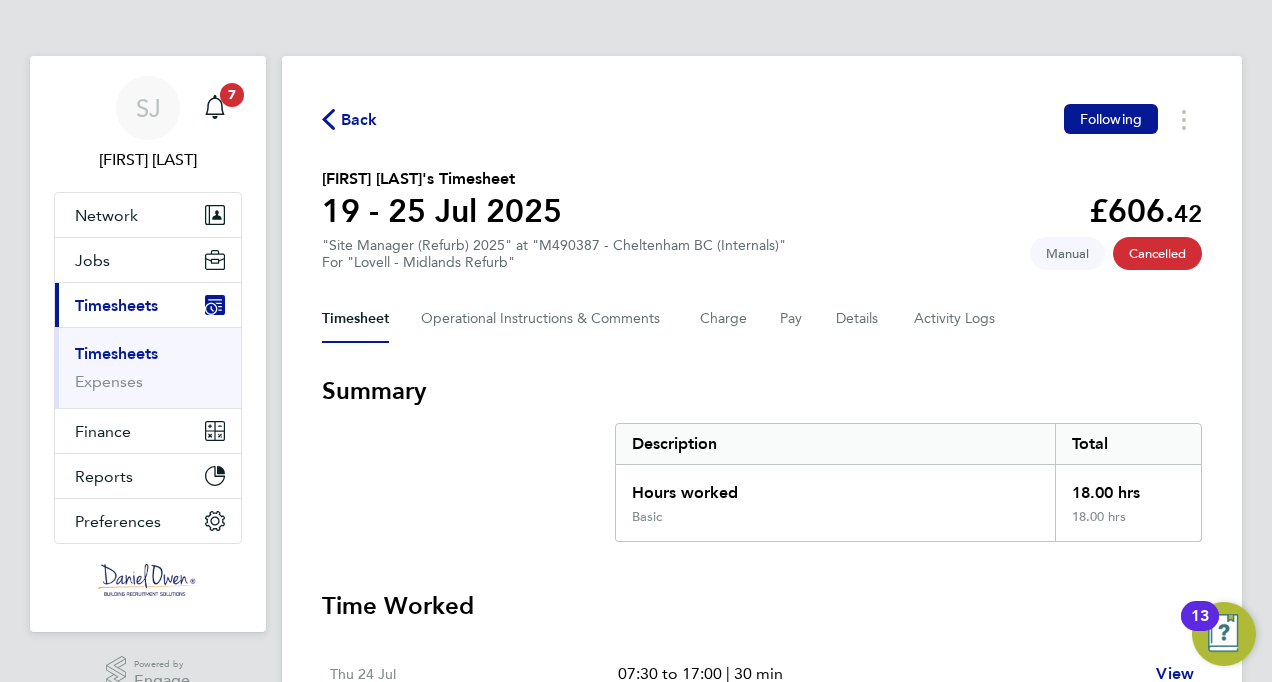 click on "Timesheets" at bounding box center (116, 353) 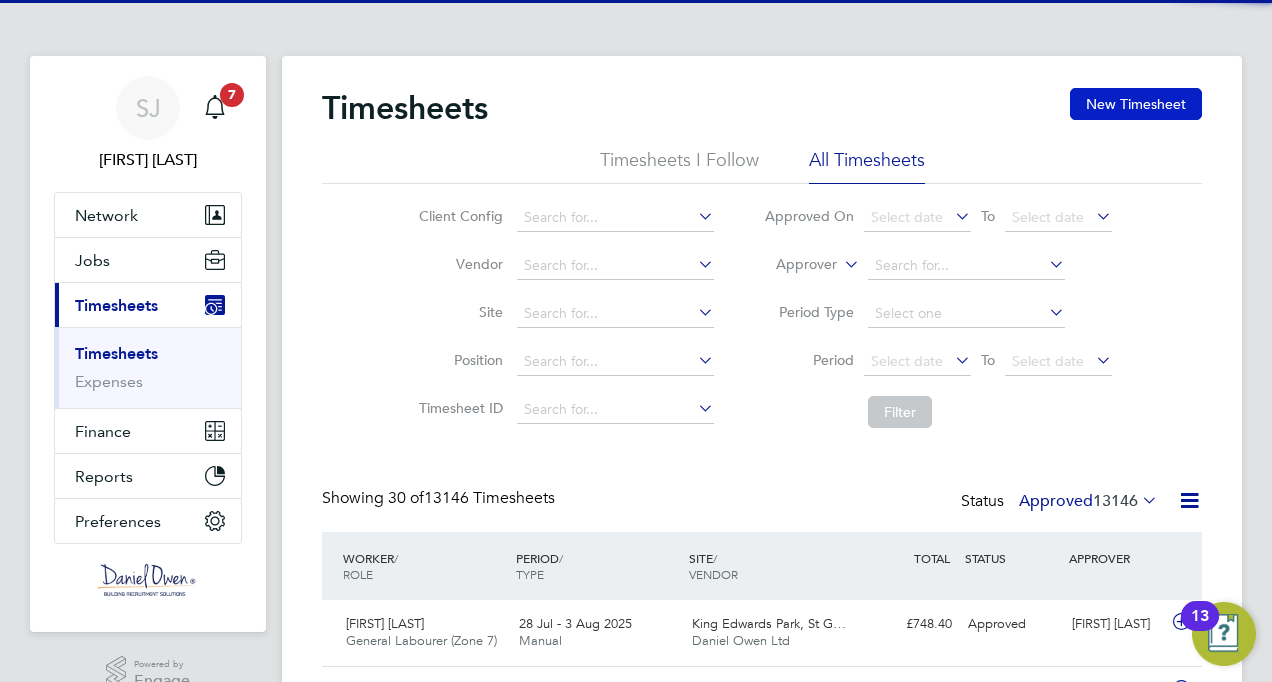 scroll, scrollTop: 10, scrollLeft: 10, axis: both 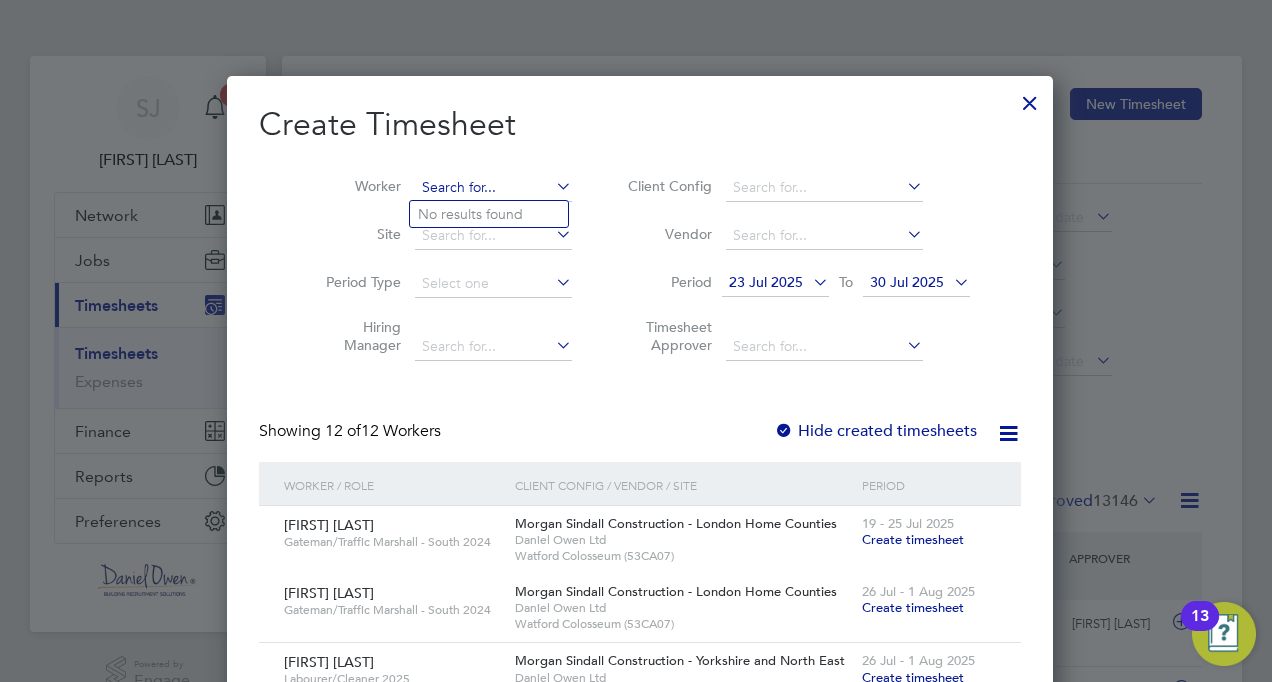 click at bounding box center [493, 188] 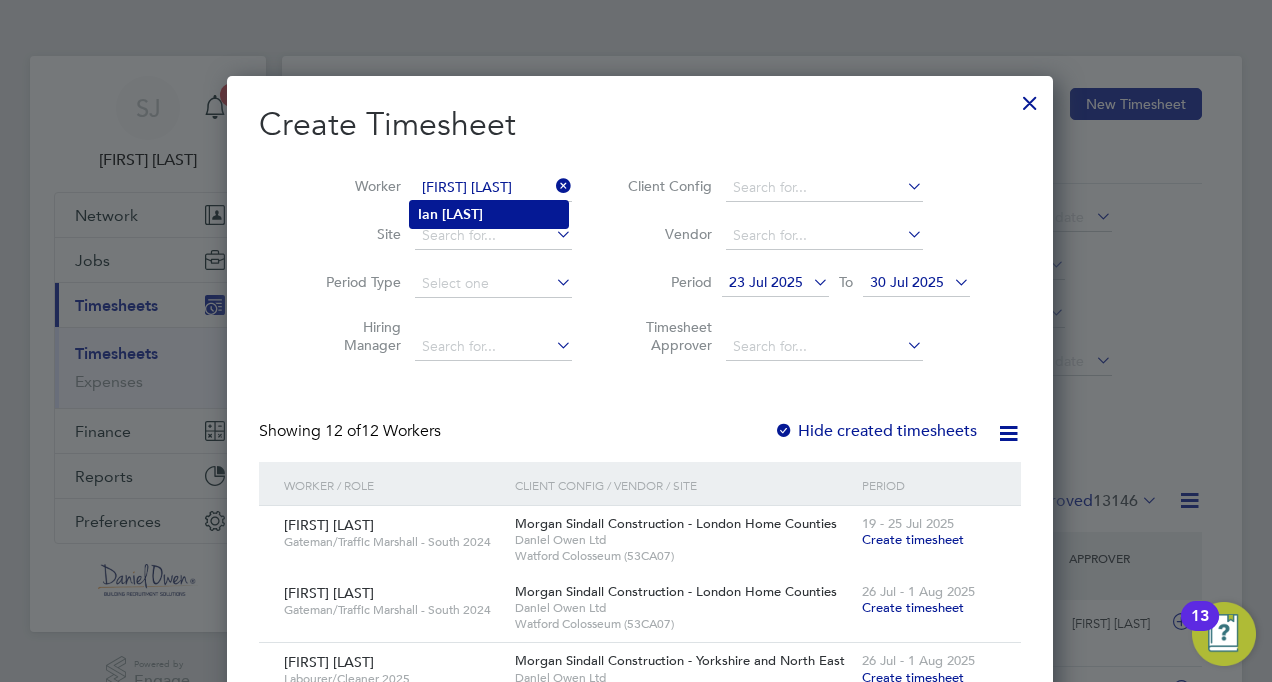 click on "Campbell" 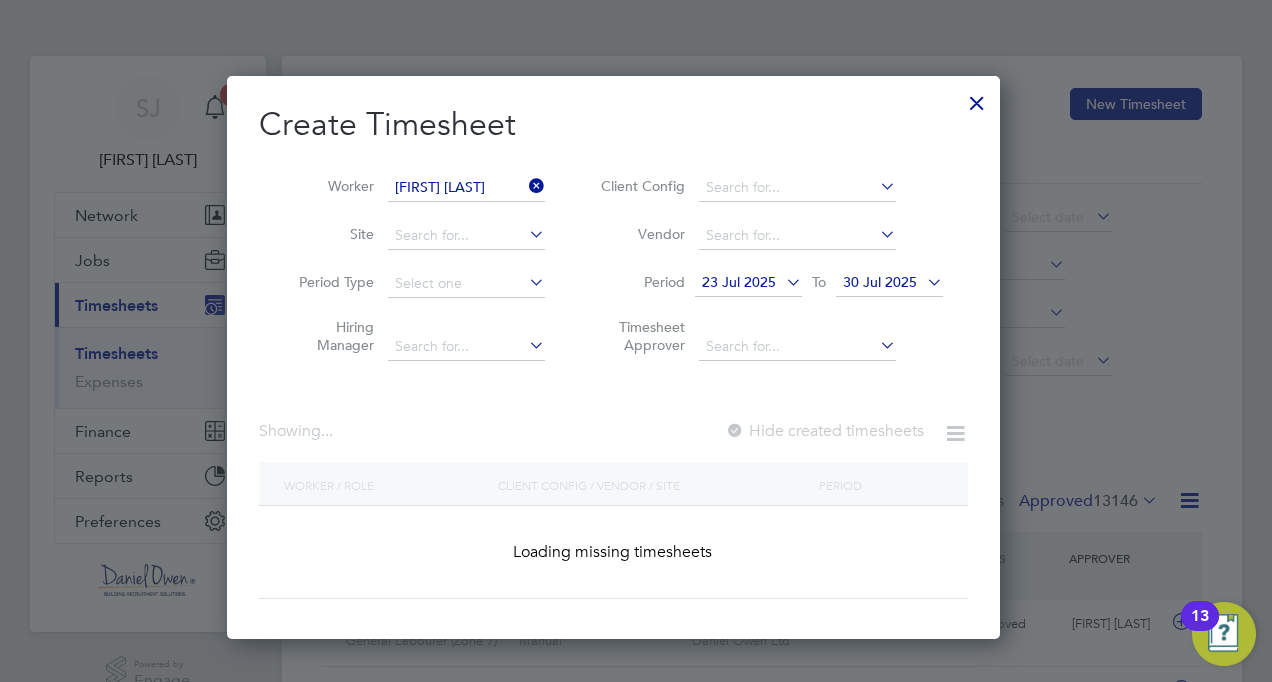 type on "[FIRST] [LAST]" 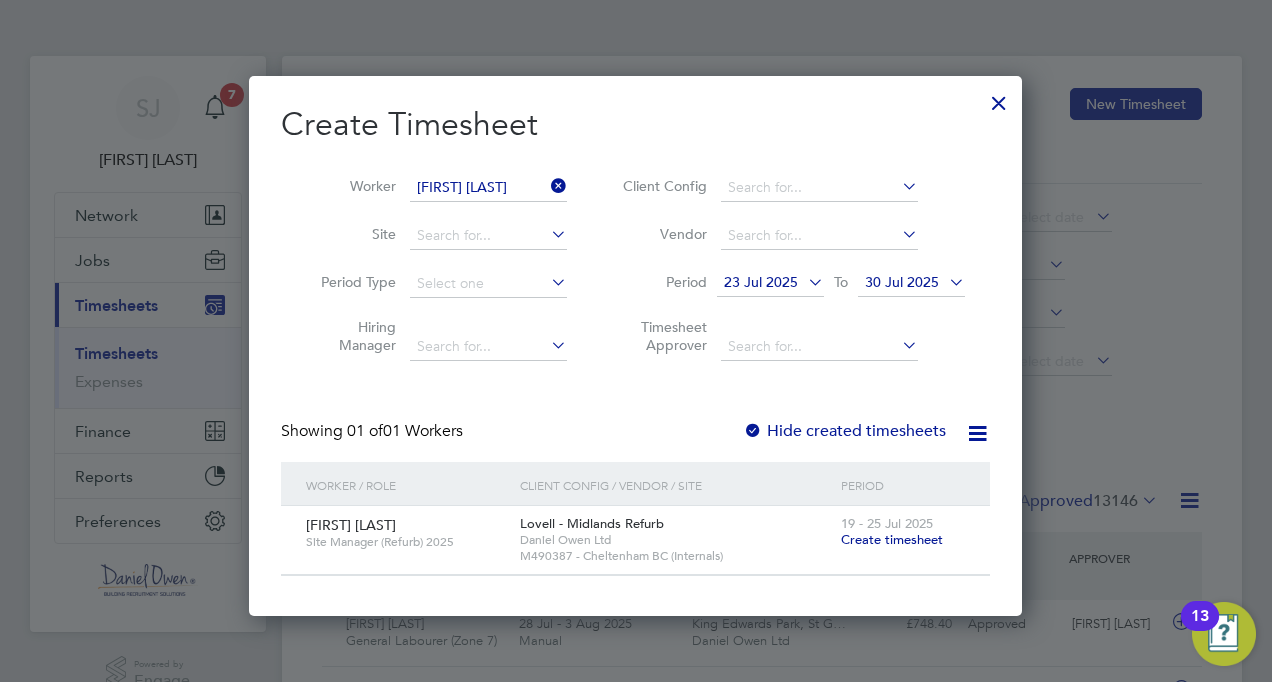 click on "Create timesheet" at bounding box center (892, 539) 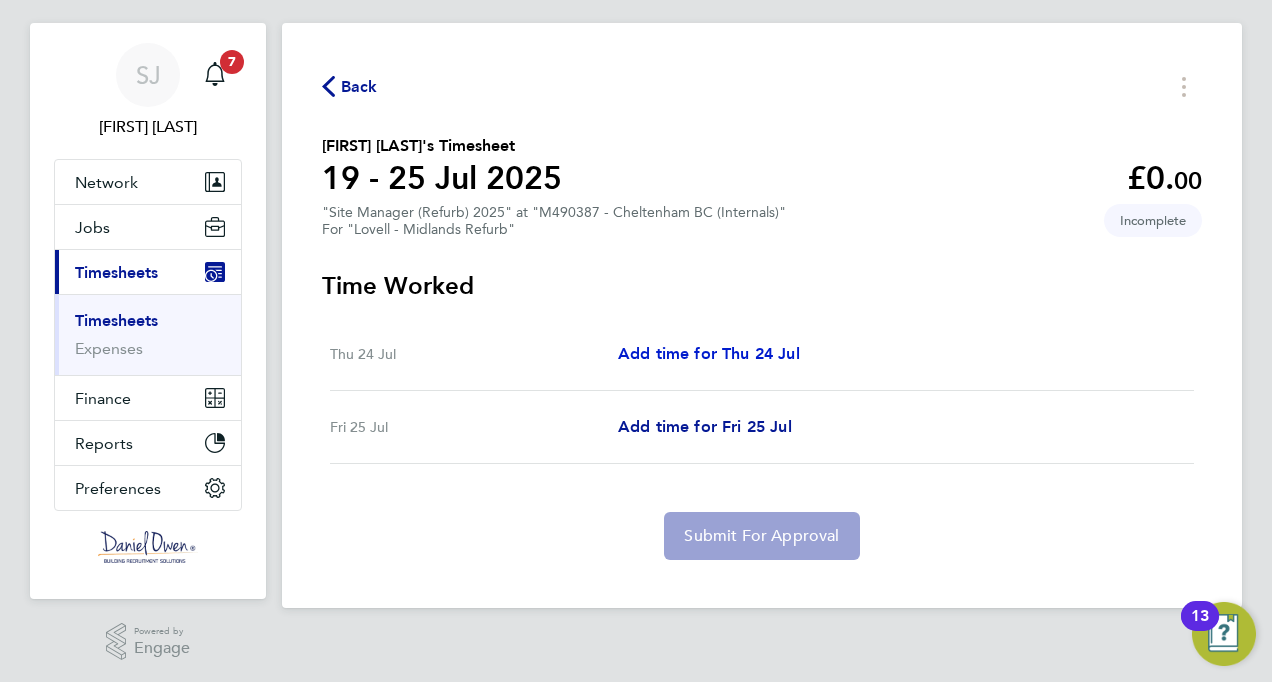 click on "Add time for Thu 24 Jul" at bounding box center [709, 353] 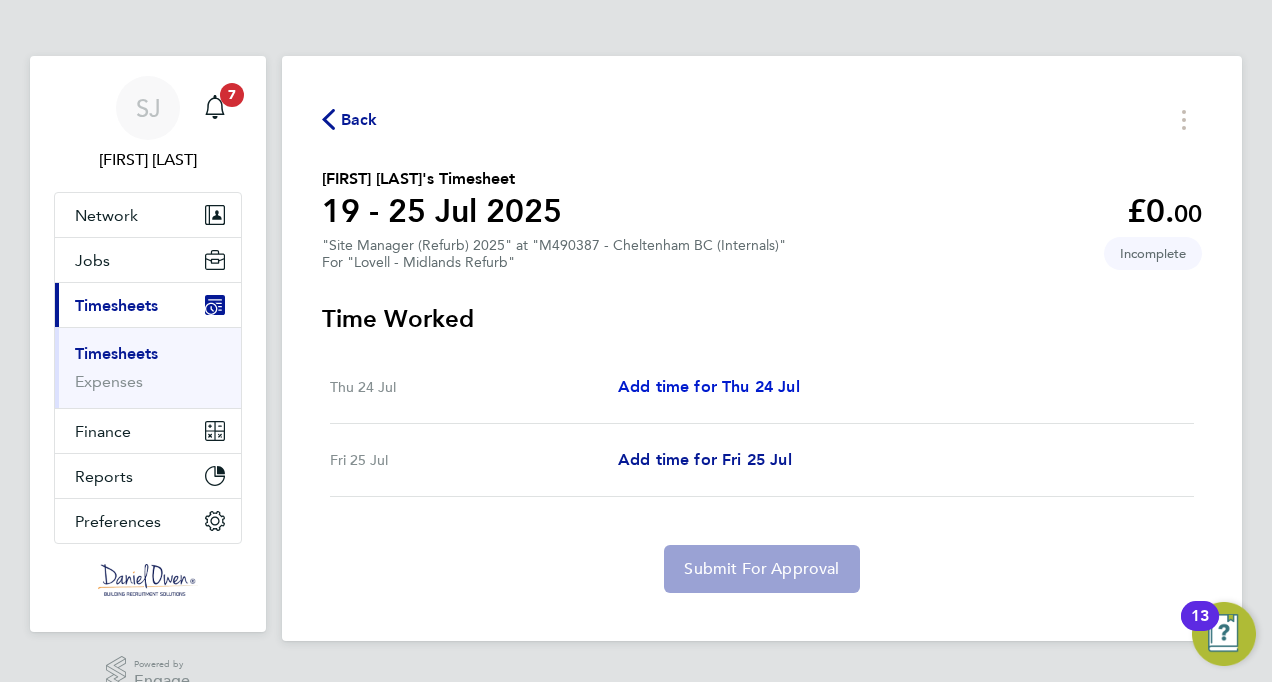 select on "30" 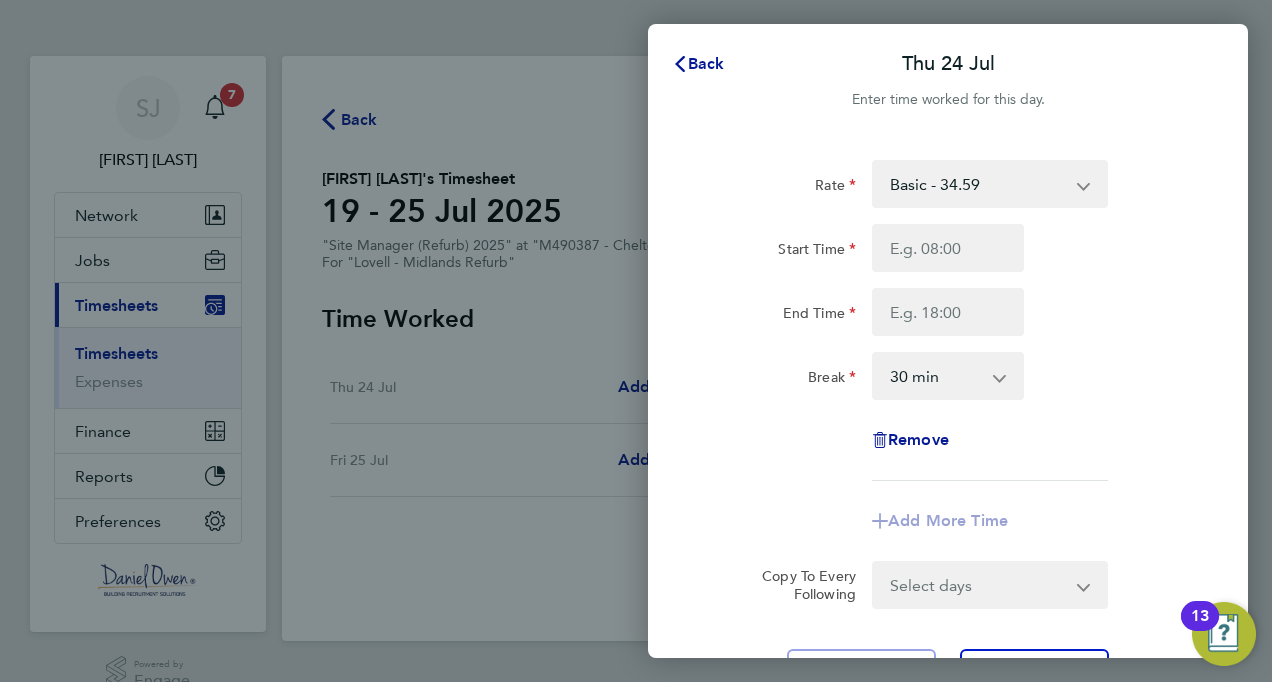 click on "Basic - 34.59" at bounding box center (978, 184) 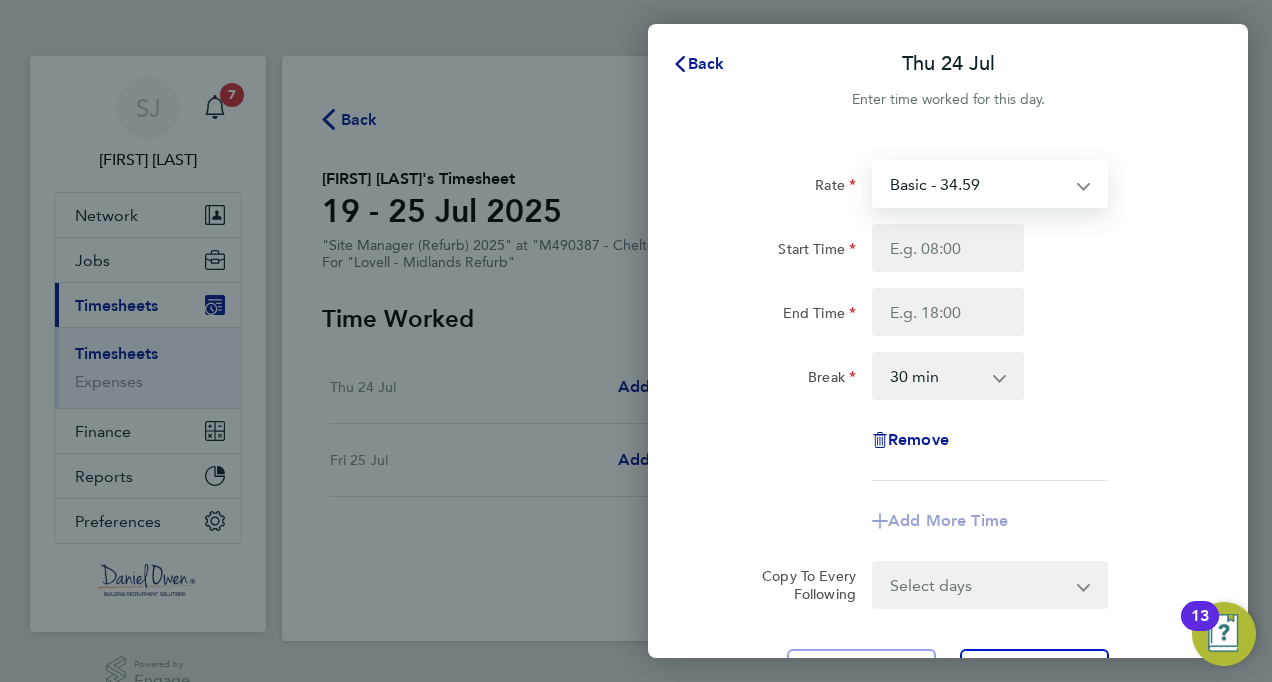 click on "Basic - 34.59" at bounding box center [978, 184] 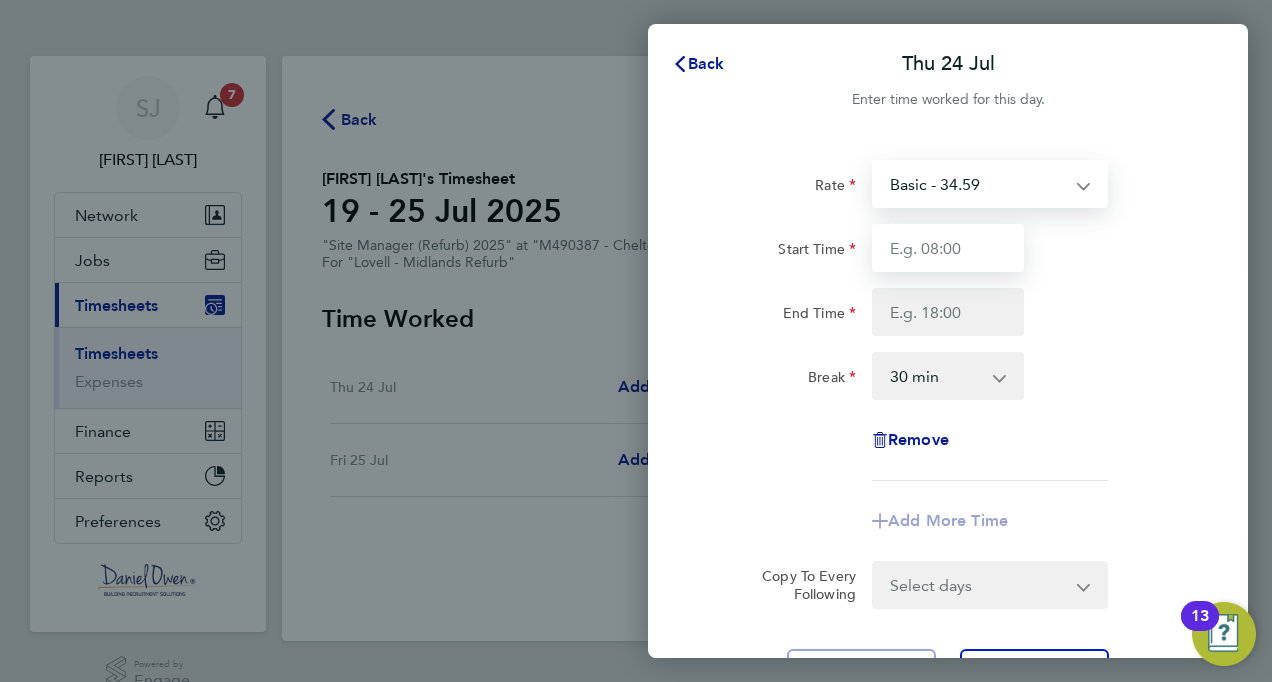 click on "Start Time" at bounding box center [948, 248] 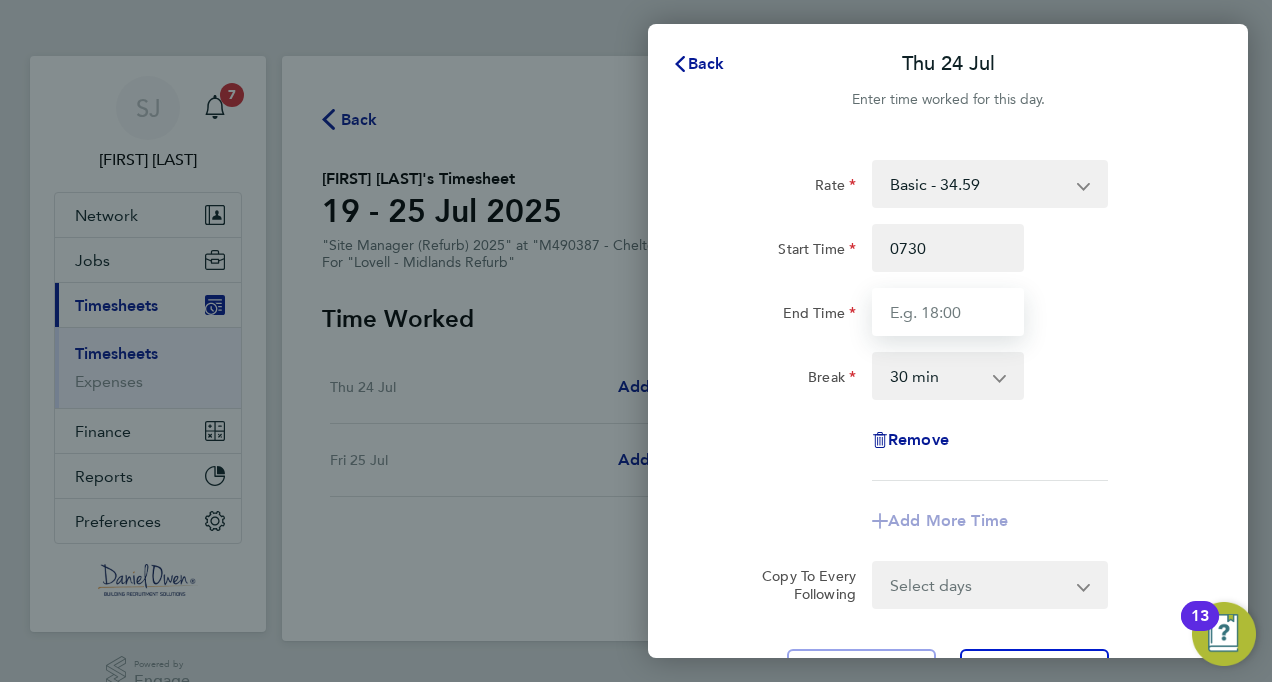 type on "07:30" 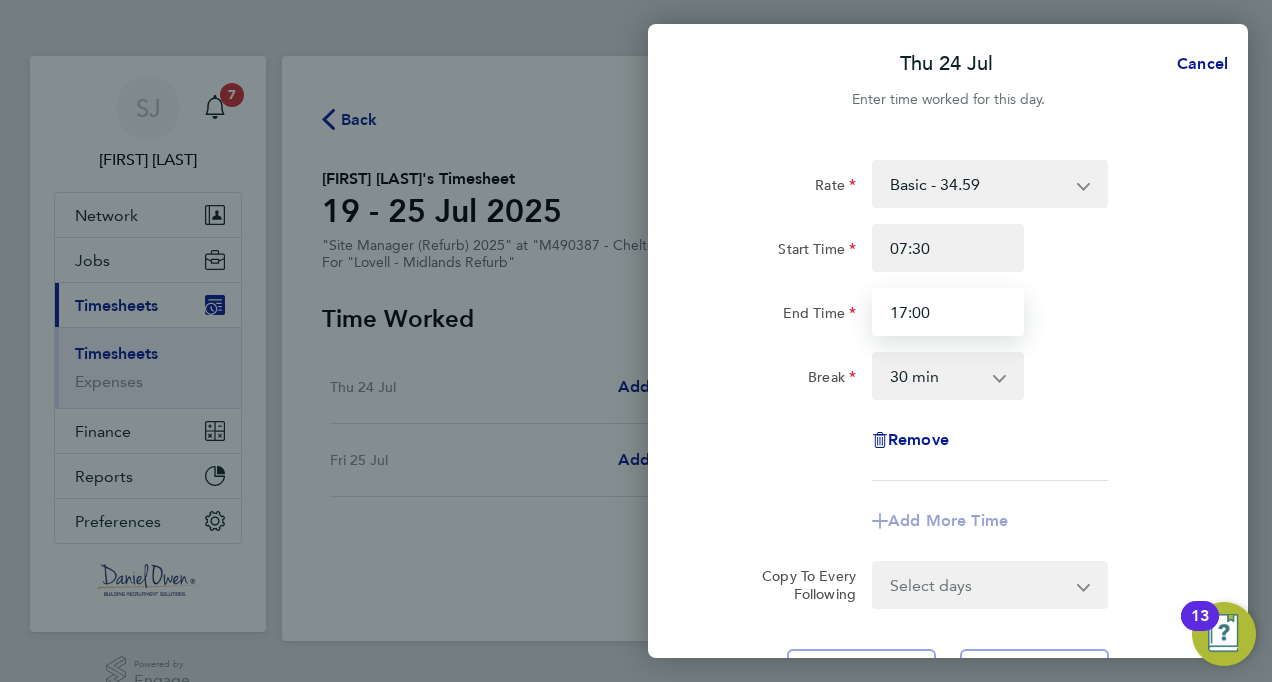 type on "17:00" 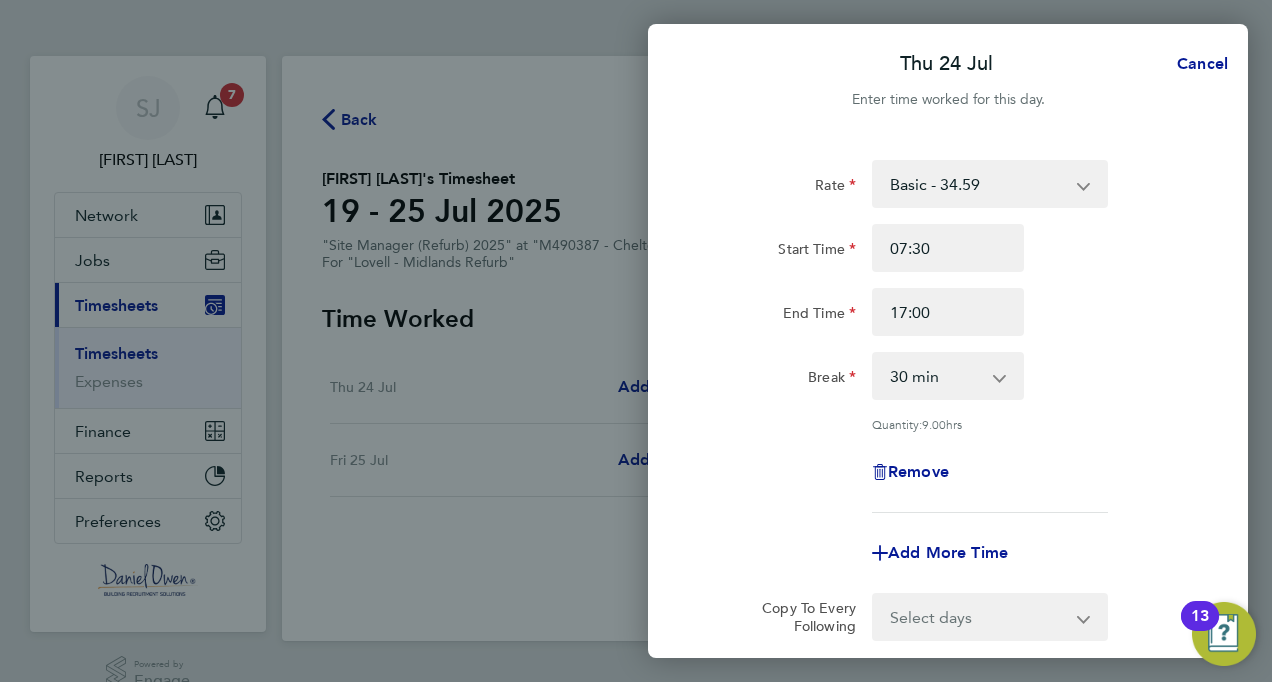 click on "Rate  Basic - 34.59
Start Time 07:30 End Time 17:00 Break  0 min   15 min   30 min   45 min   60 min   75 min   90 min
Quantity:  9.00  hrs
Remove
Add More Time" 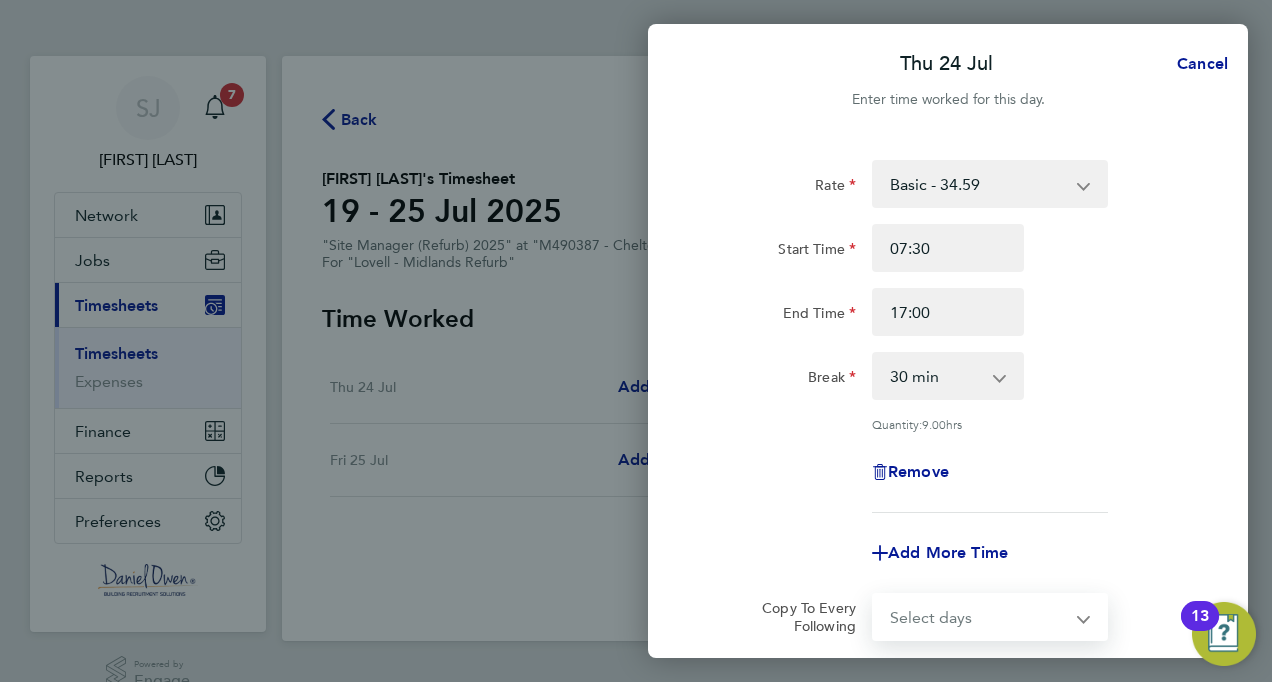 select on "FRI" 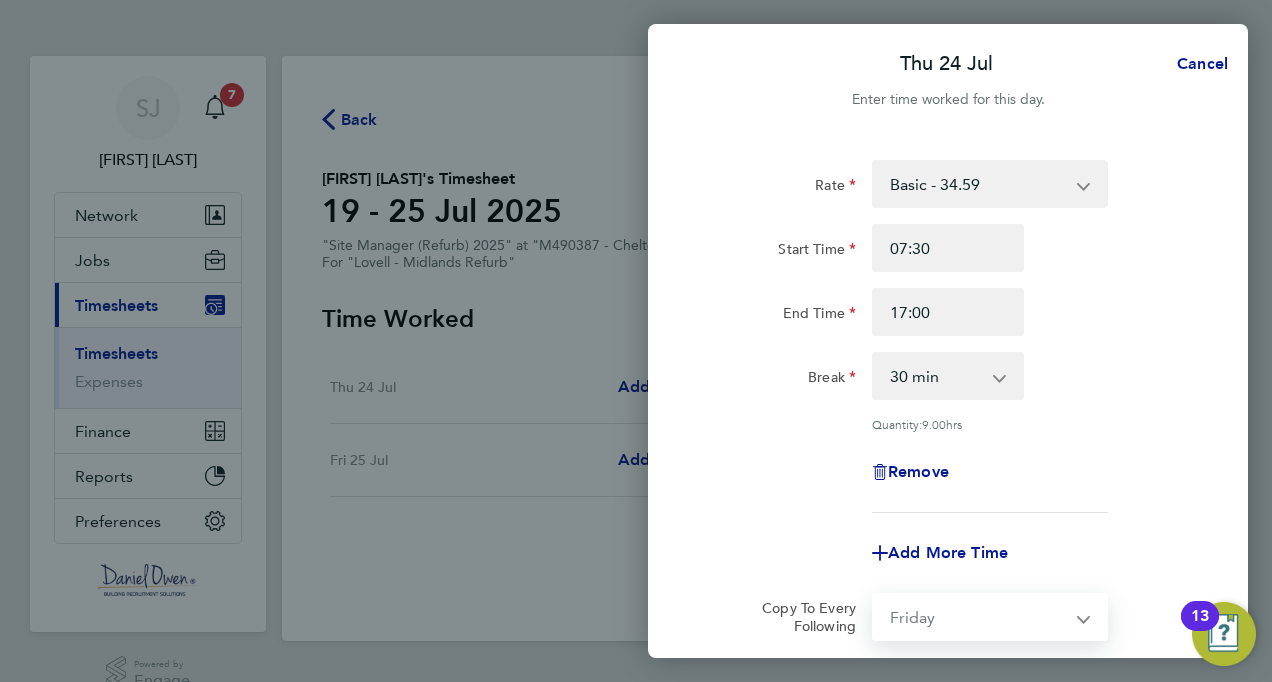 click on "Select days   Friday" at bounding box center (979, 617) 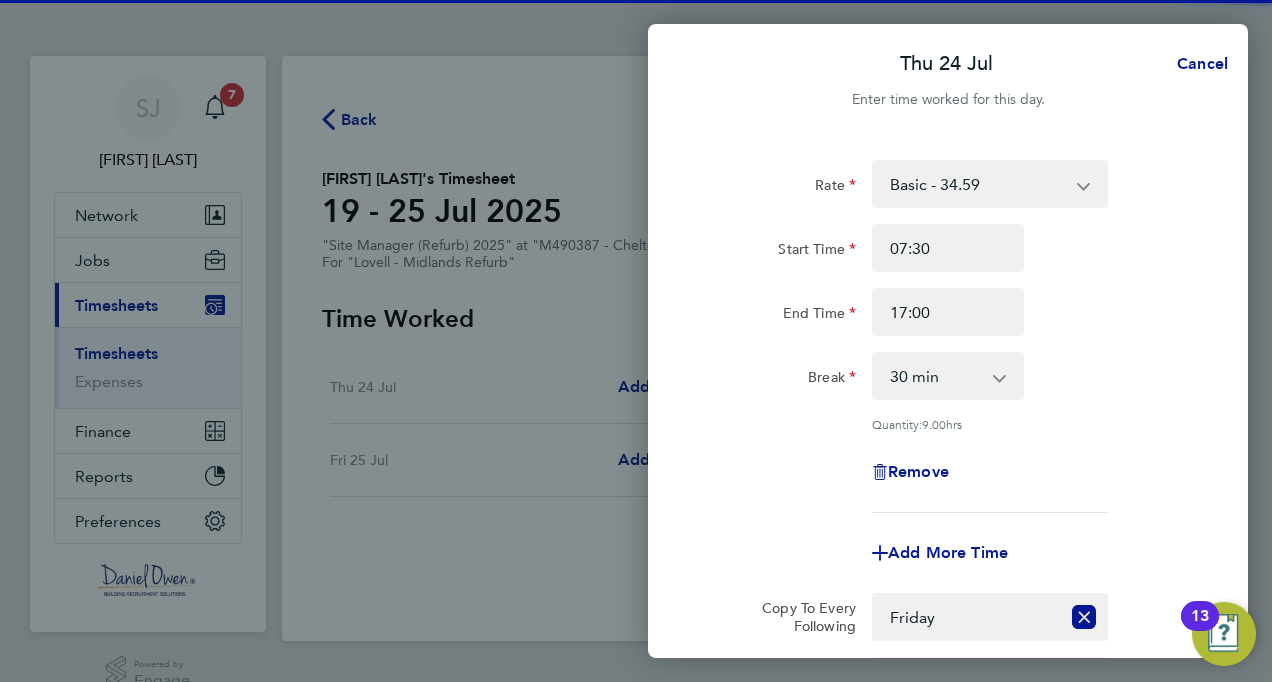 click on "Rate  Basic - 34.59
Start Time 07:30 End Time 17:00 Break  0 min   15 min   30 min   45 min   60 min   75 min   90 min
Quantity:  9.00  hrs
Remove" 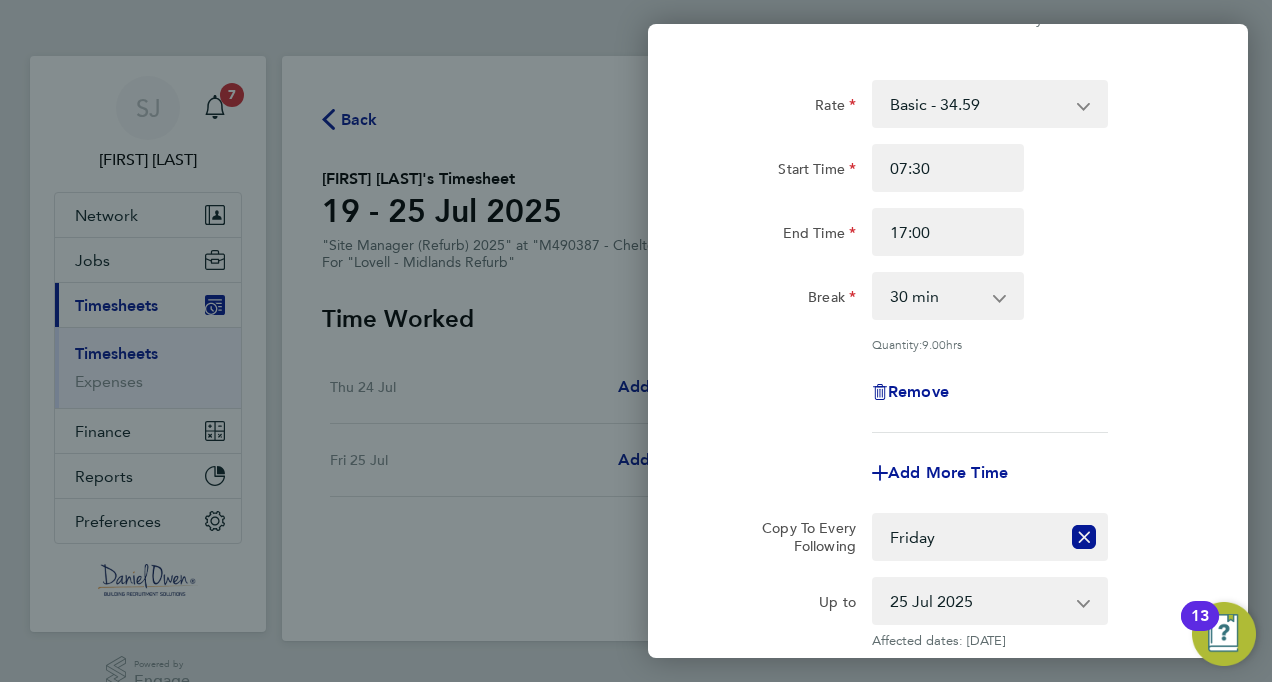 click on "Rate  Basic - 34.59
Start Time 07:30 End Time 17:00 Break  0 min   15 min   30 min   45 min   60 min   75 min   90 min
Quantity:  9.00  hrs
Remove" 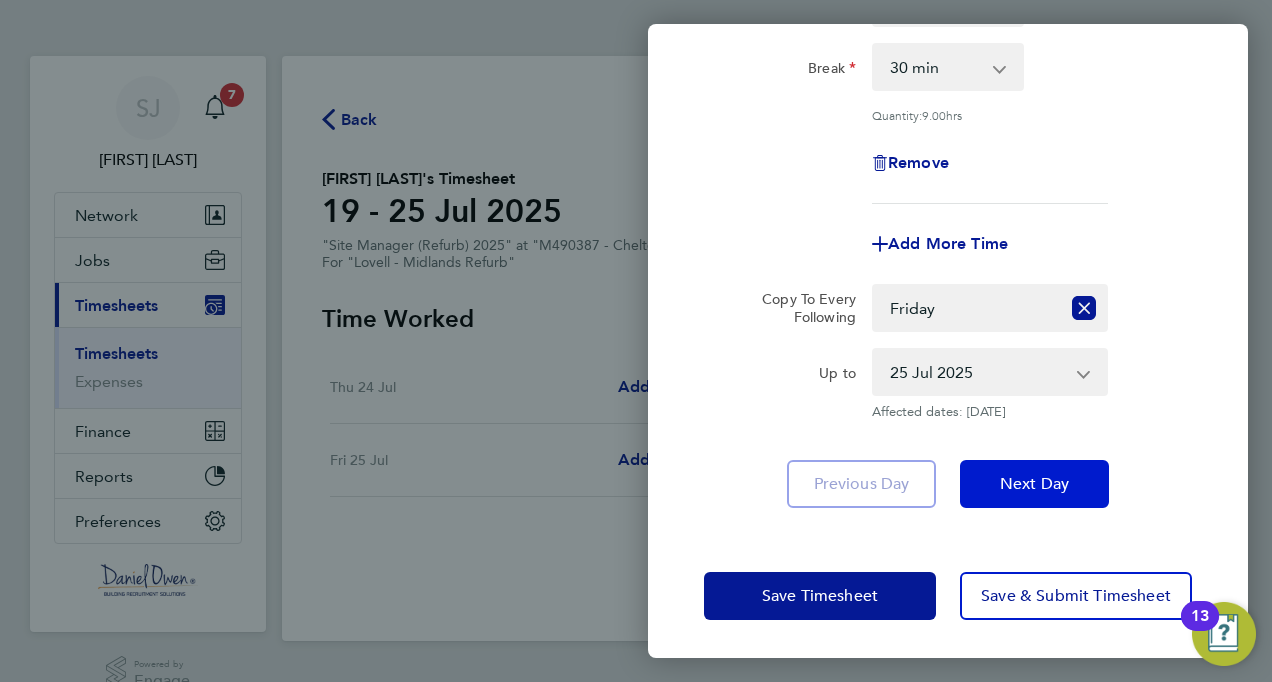 click on "Next Day" 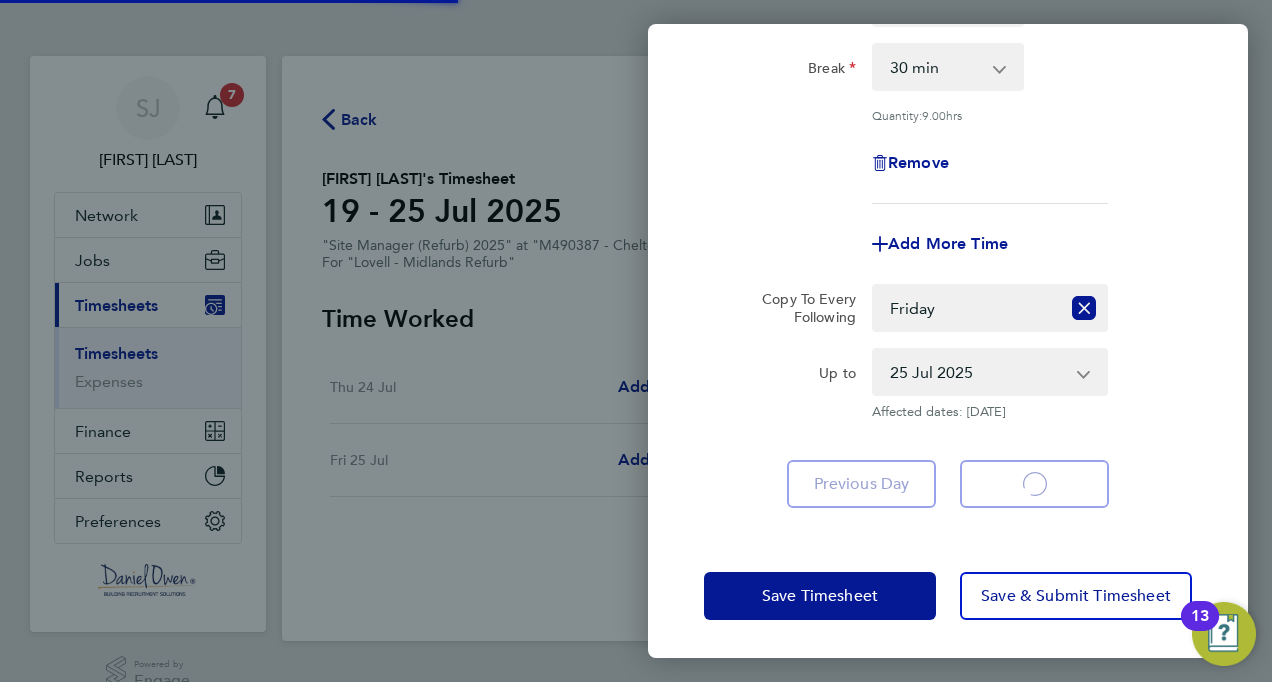 select on "30" 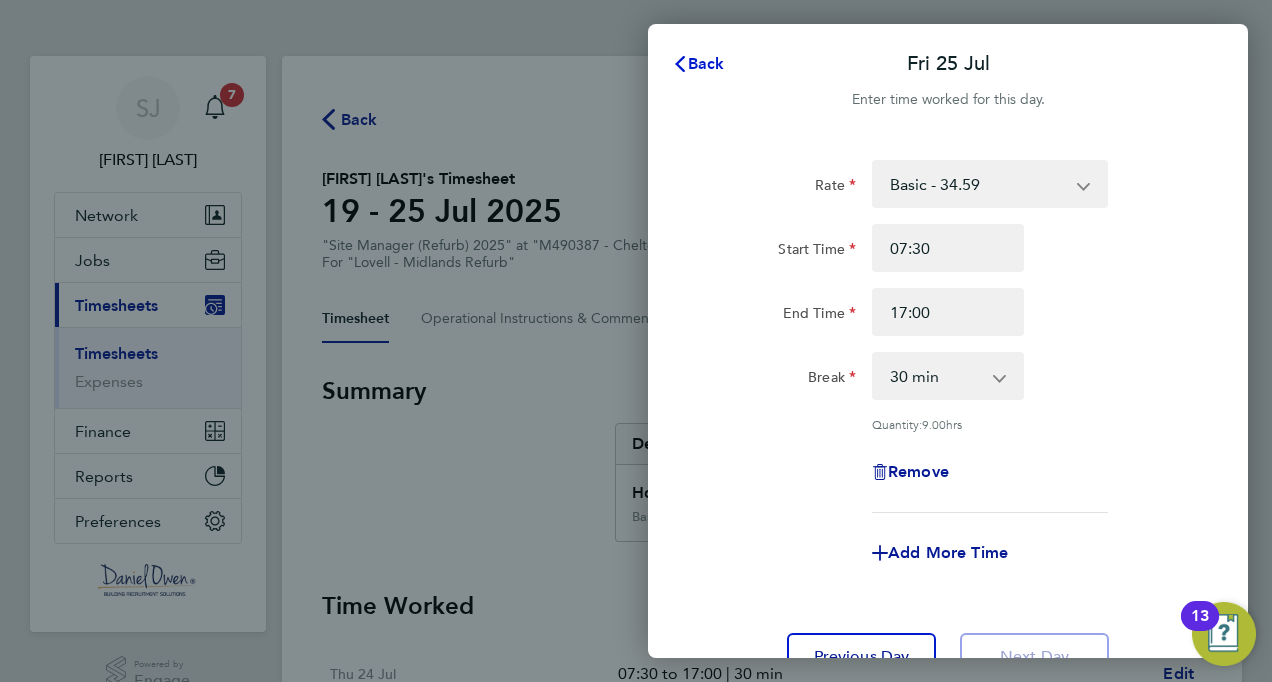 click on "Back" 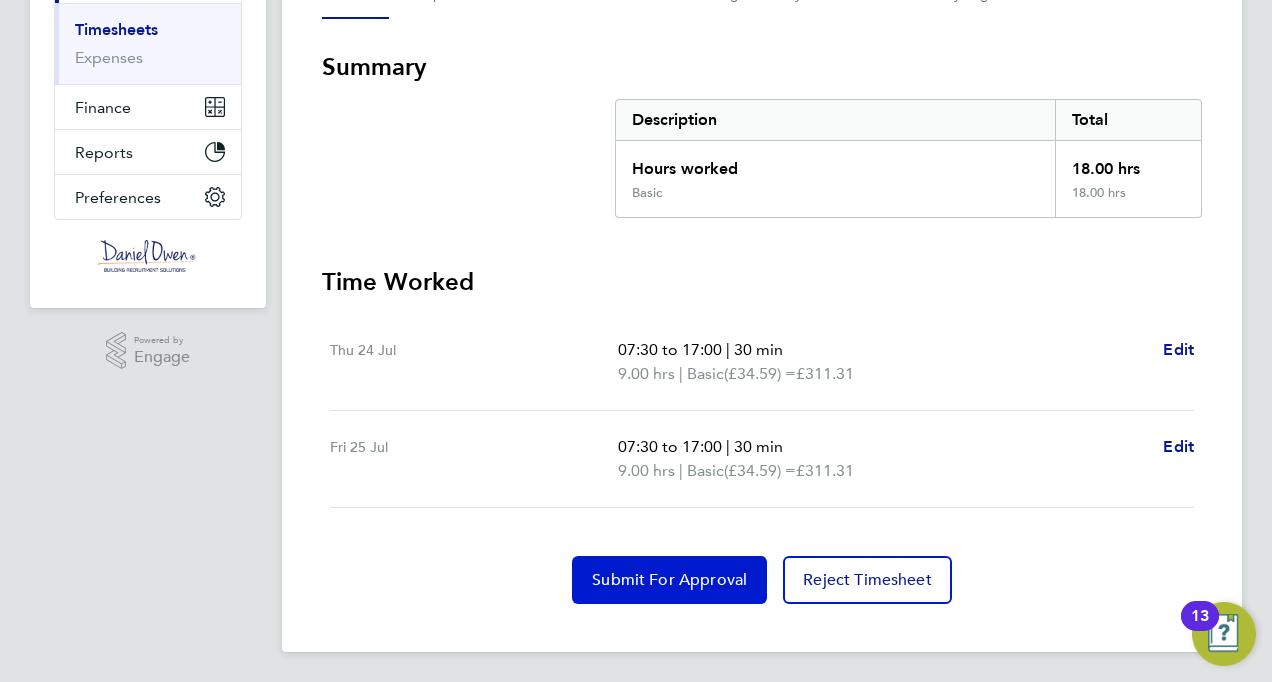 click on "Submit For Approval" 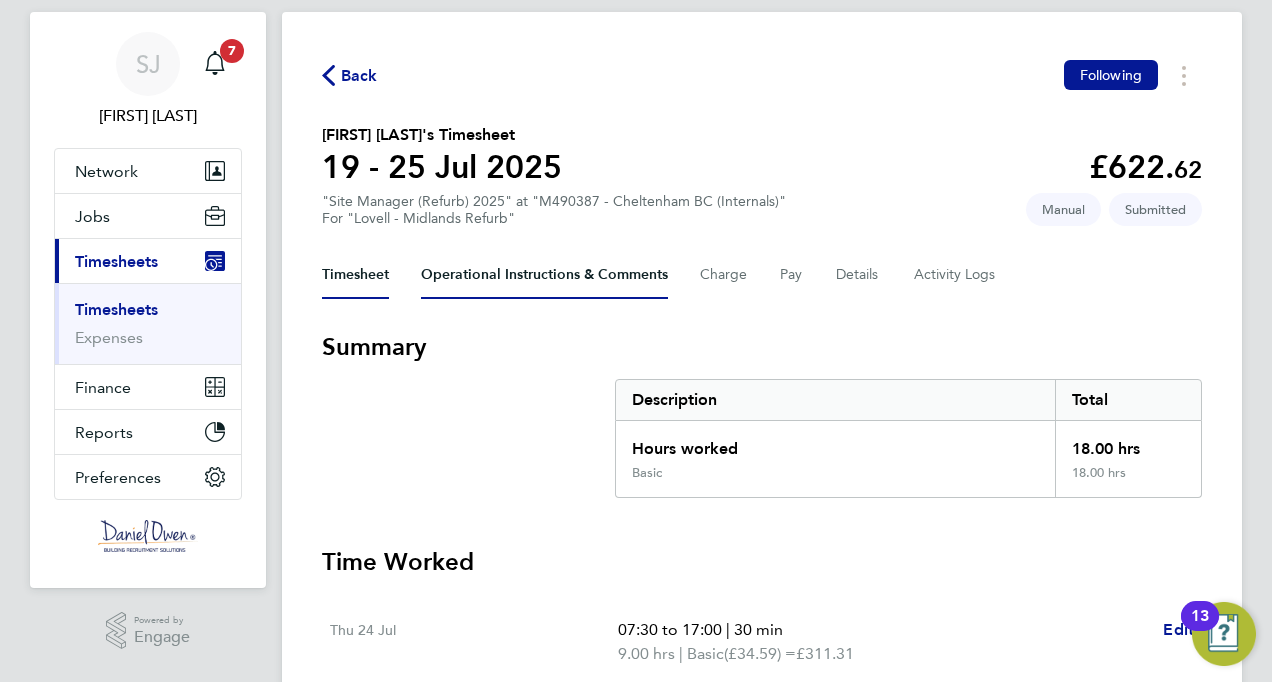 click on "Operational Instructions & Comments" at bounding box center [544, 275] 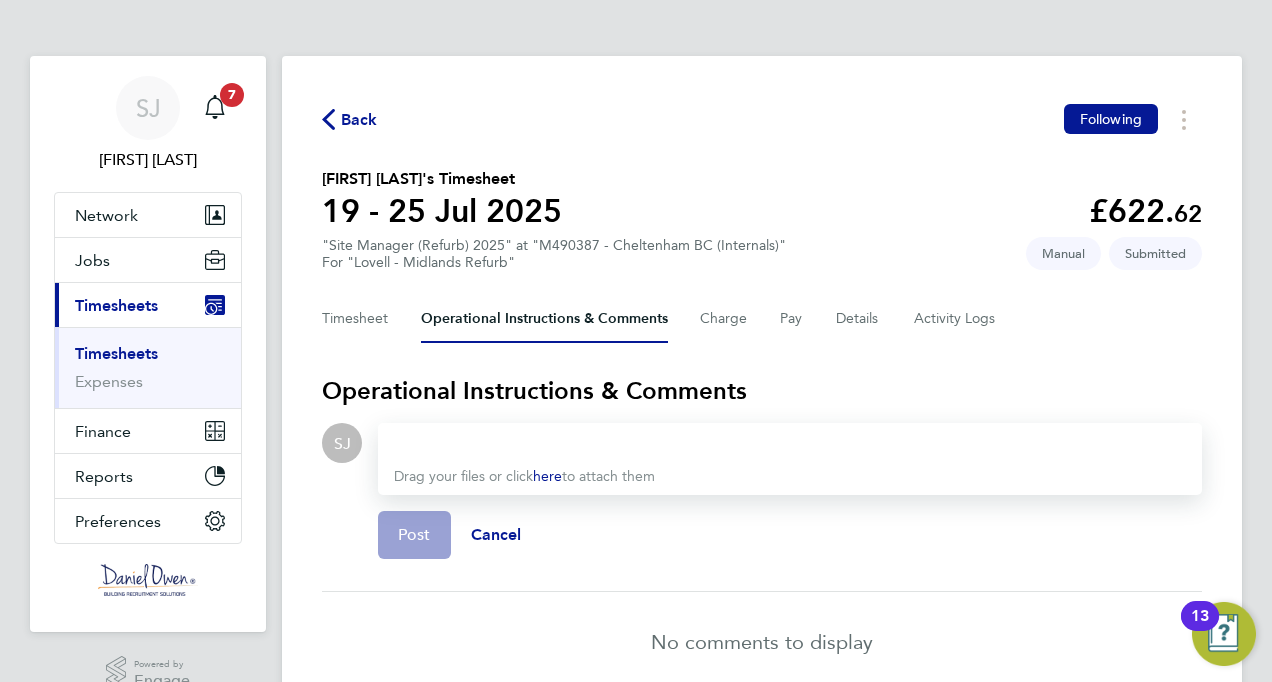 type 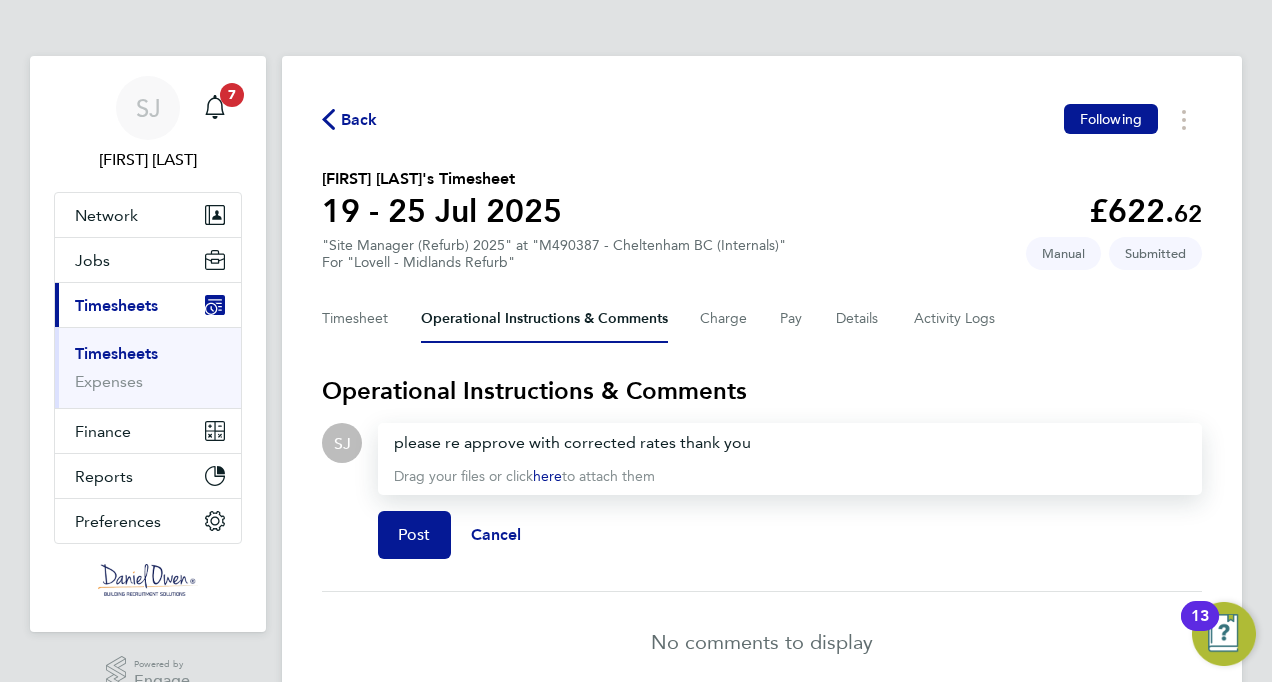 click on "Post   Cancel" 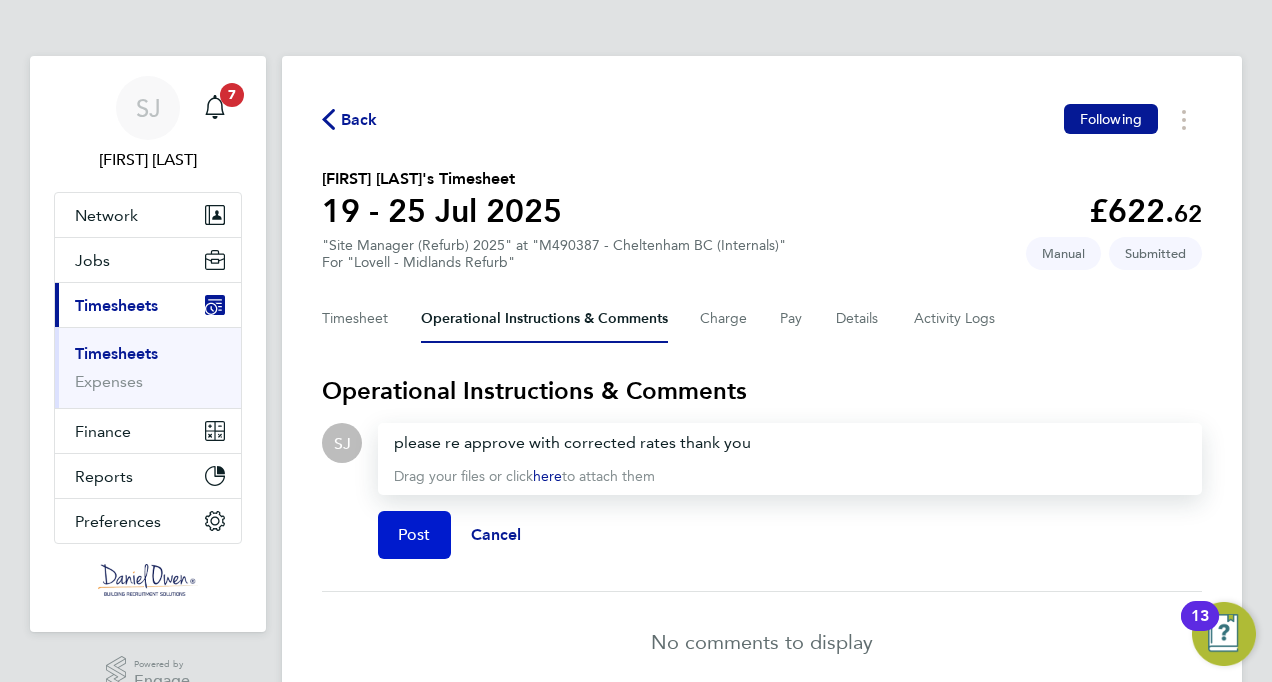 click on "Post" 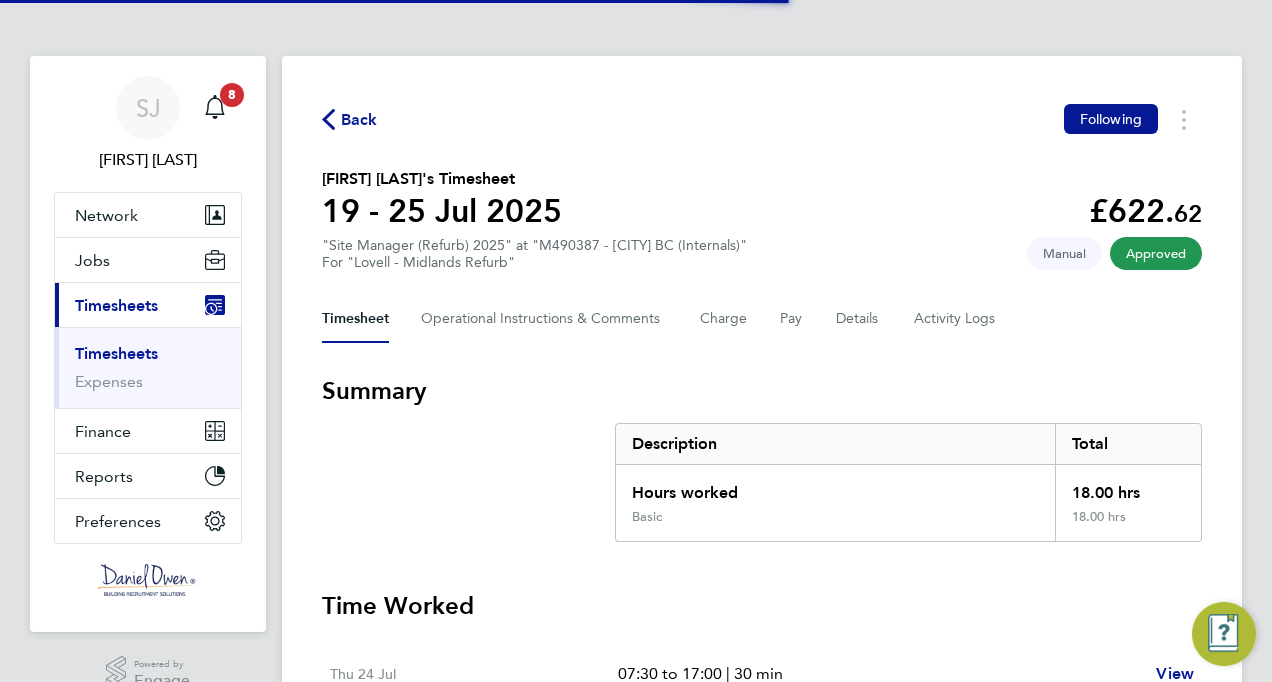 scroll, scrollTop: 0, scrollLeft: 0, axis: both 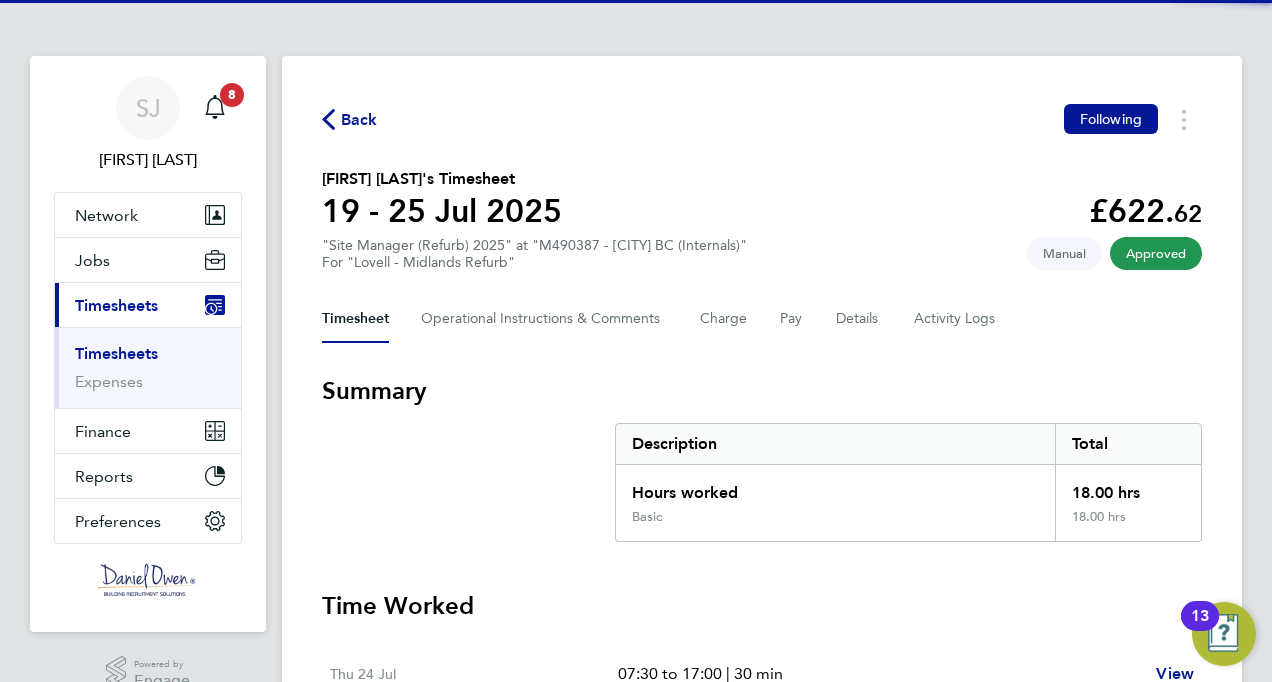 type 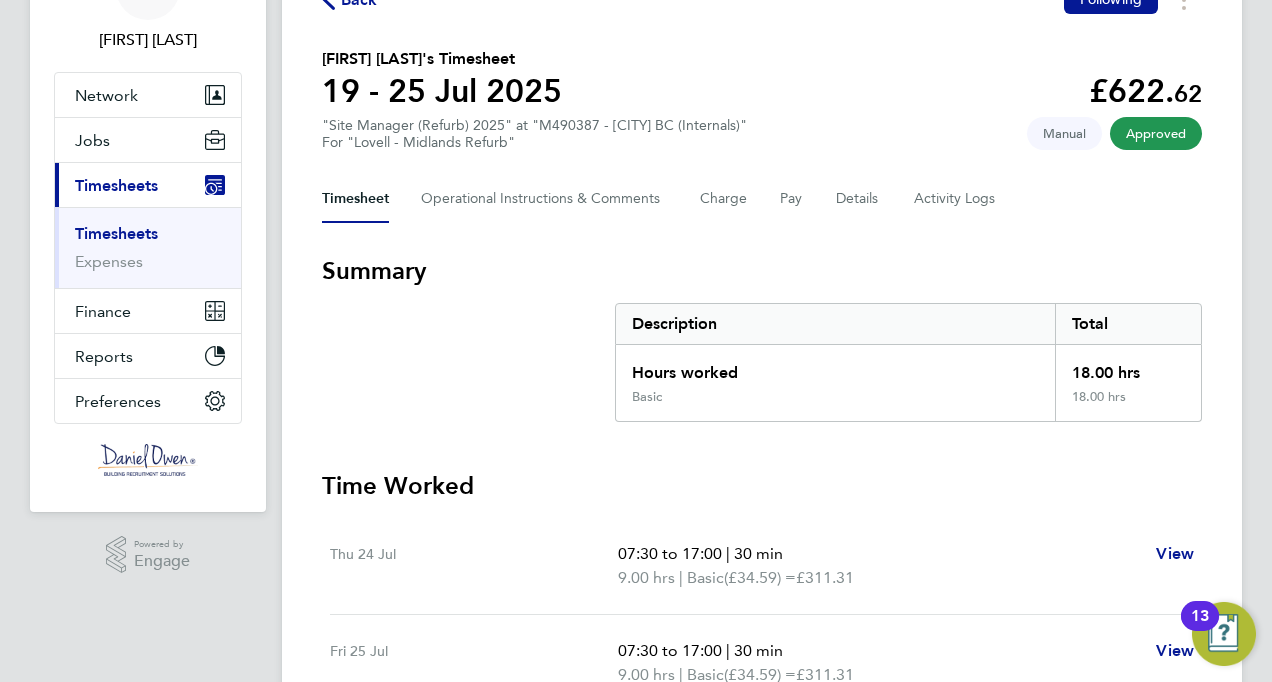 scroll, scrollTop: 160, scrollLeft: 0, axis: vertical 